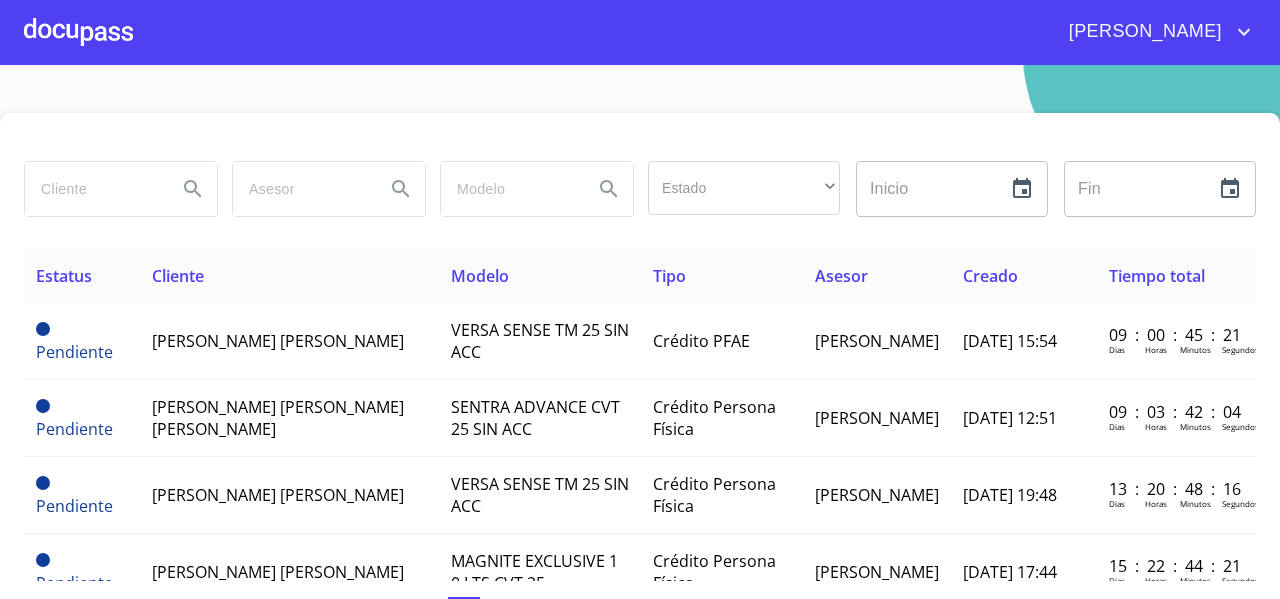 scroll, scrollTop: 0, scrollLeft: 0, axis: both 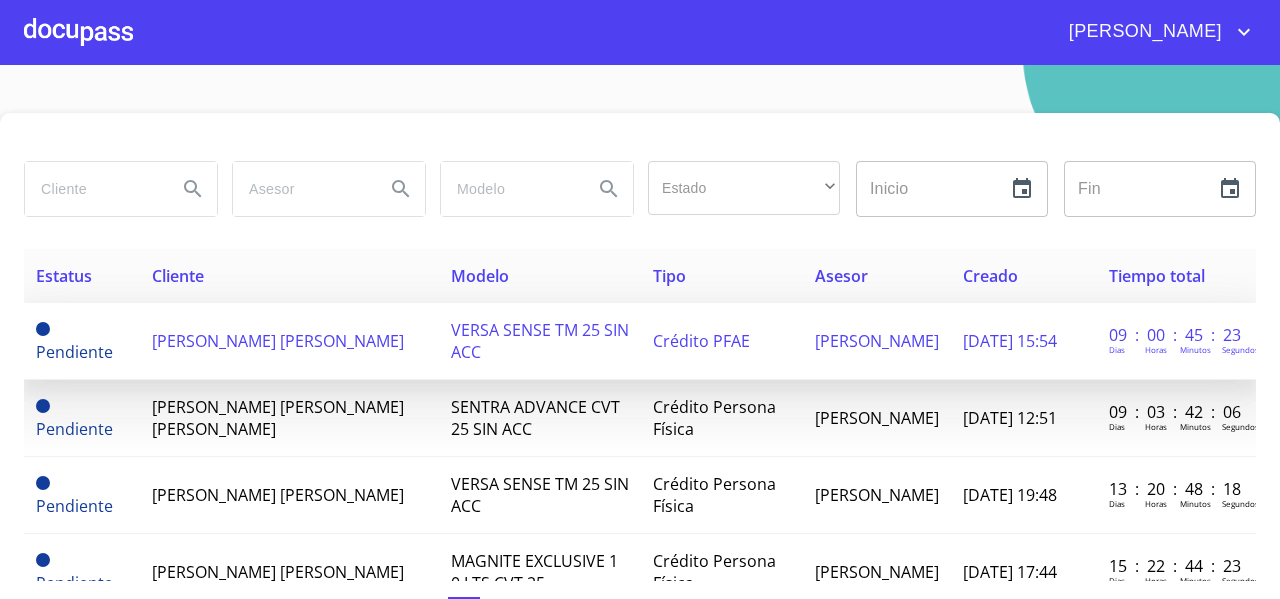 click on "[PERSON_NAME] [PERSON_NAME]" at bounding box center (278, 341) 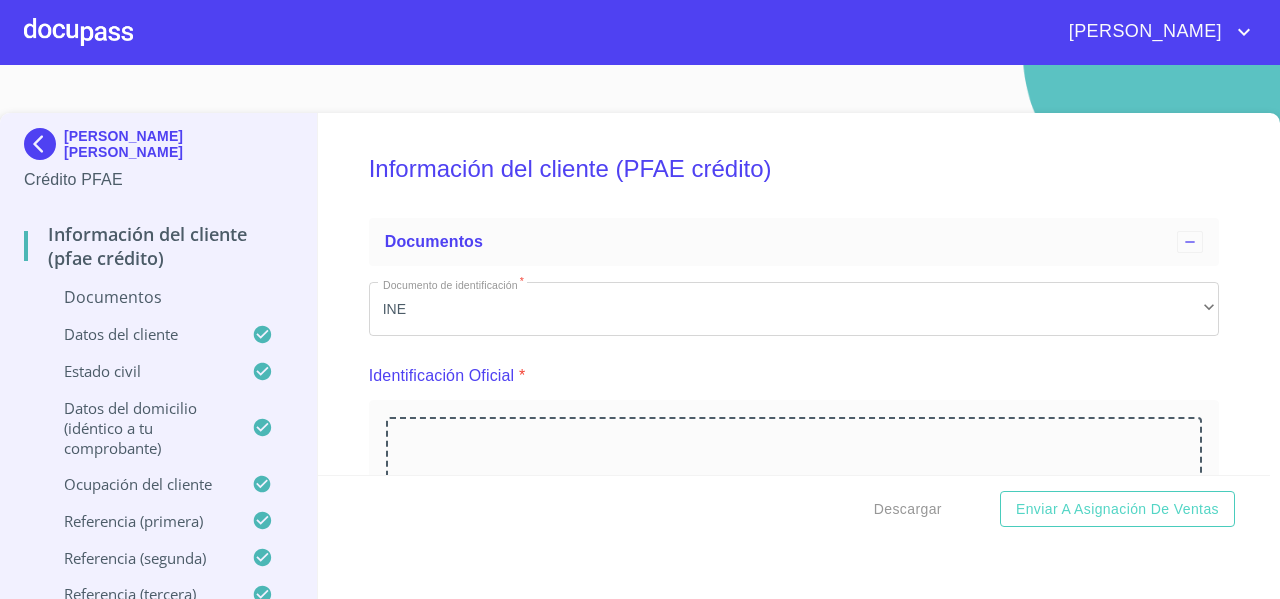 click on "Identificación Oficial *" at bounding box center [794, 376] 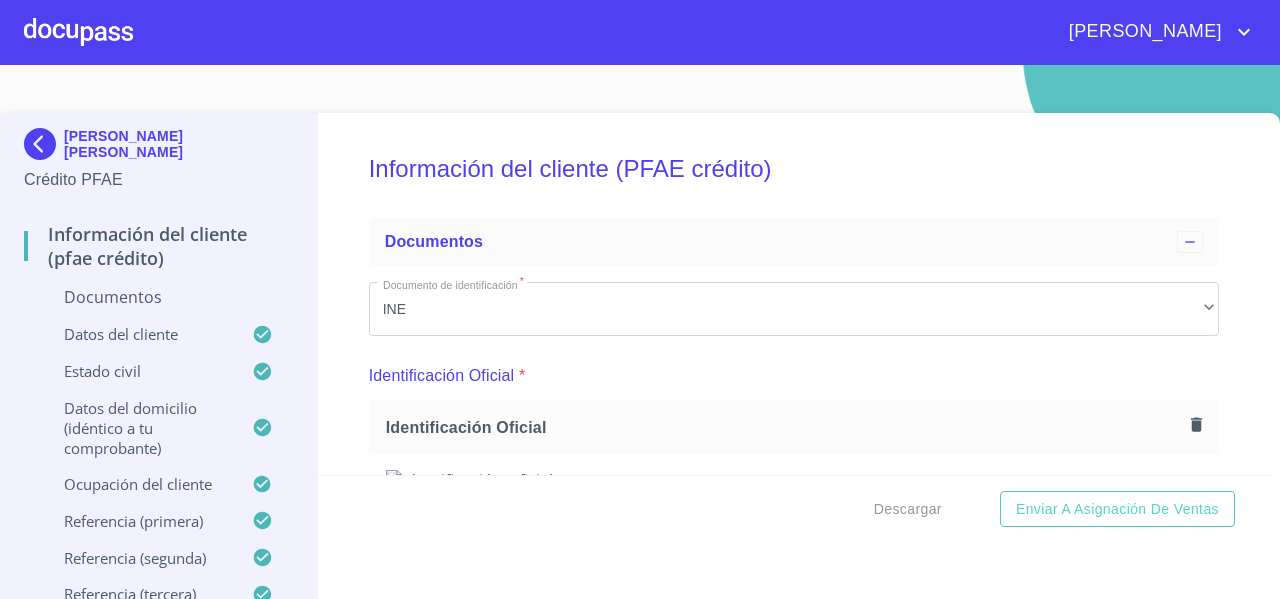 scroll, scrollTop: 0, scrollLeft: 0, axis: both 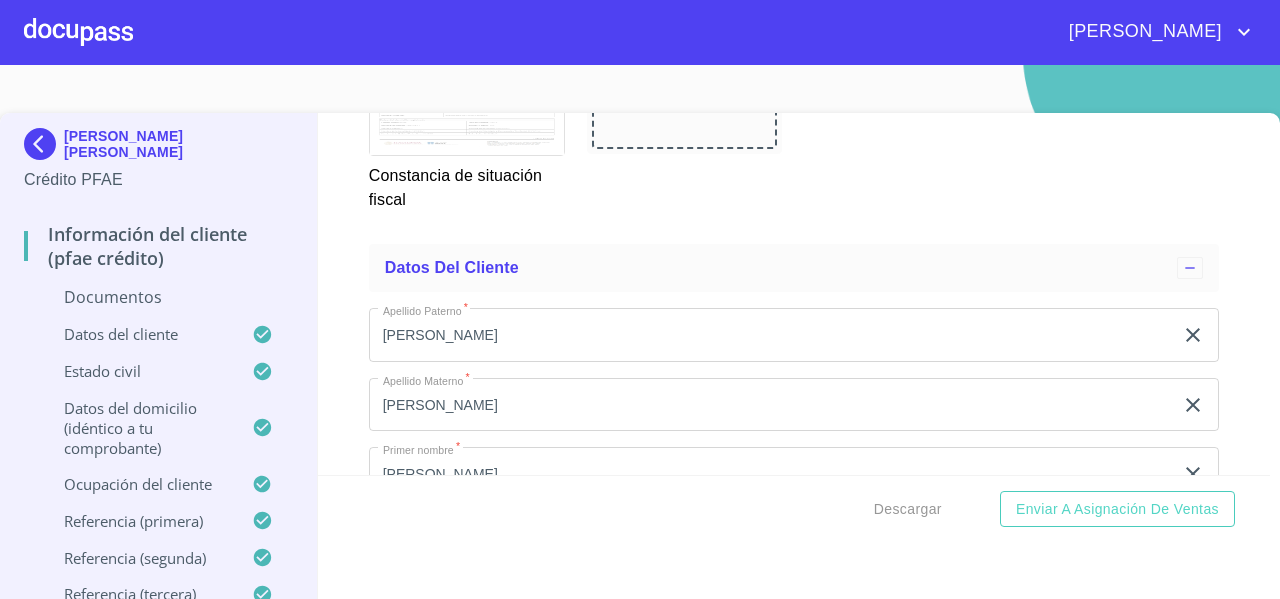 click on "Información del cliente (PFAE crédito)   Documentos Documento de identificación   * INE ​ Identificación Oficial * Identificación Oficial Identificación Oficial Identificación Oficial Comprobante de Domicilio * Comprobante de Domicilio Comprobante de Domicilio Fuente de ingresos   * Independiente/Dueño de negocio/Persona Moral ​ Comprobante de Ingresos mes 1 * Arrastra o selecciona el (los) documento(s) para agregar Comprobante de Ingresos mes 2 * Arrastra o selecciona el (los) documento(s) para agregar Comprobante de Ingresos mes 3 * Arrastra o selecciona el (los) documento(s) para agregar CURP * CURP CURP Constancia de situación fiscal Constancia de situación fiscal Constancia de situación fiscal Datos del cliente Apellido Paterno   * PEREZ ​ Apellido Materno   * MONTES ​ Primer nombre   * DEBORA ​ Segundo Nombre BEATRIZ ​ Fecha de nacimiento * 2 de dic. de 1989 ​ Nacionalidad   * Mexicana ​ País de nacimiento   * MEXICO ​ Estado de nacimiento   * Jalisco ​ *" at bounding box center [794, 294] 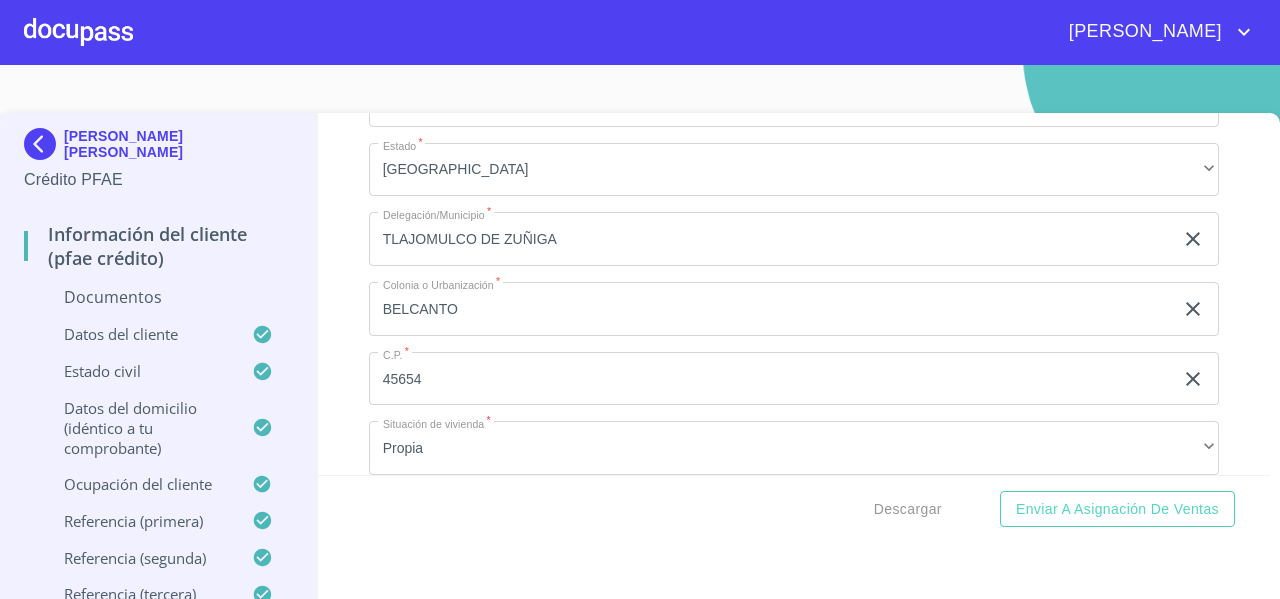 scroll, scrollTop: 6059, scrollLeft: 0, axis: vertical 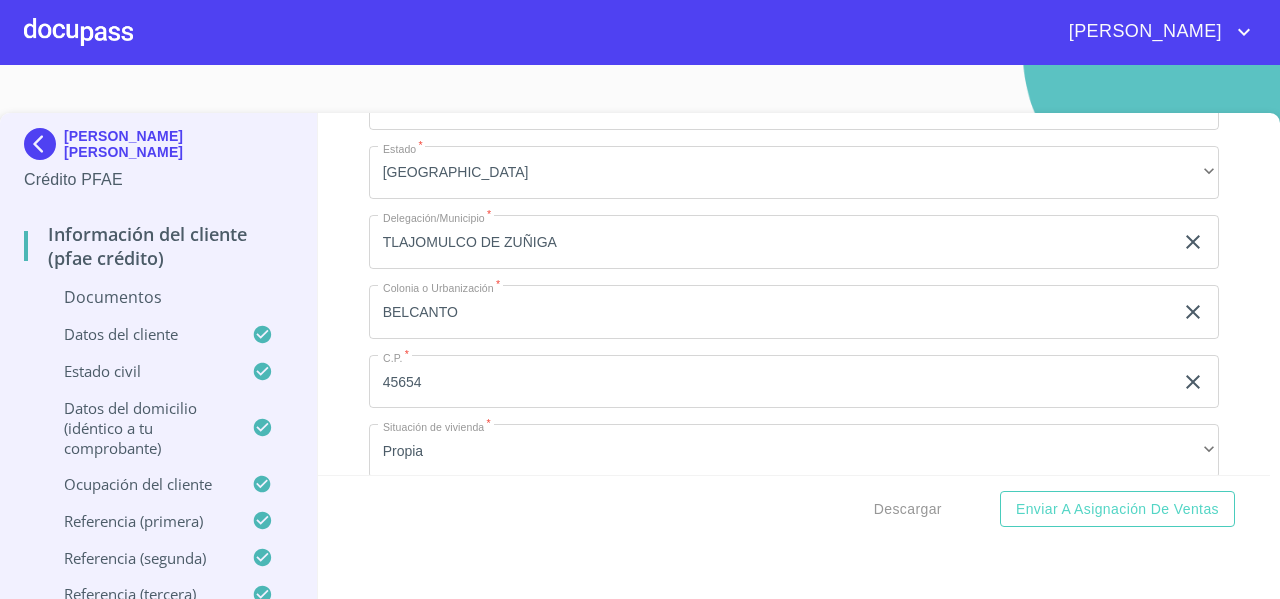 click on "Información del cliente (PFAE crédito)   Documentos Documento de identificación   * INE ​ Identificación Oficial * Identificación Oficial Identificación Oficial Identificación Oficial Comprobante de Domicilio * Comprobante de Domicilio Comprobante de Domicilio Fuente de ingresos   * Independiente/Dueño de negocio/Persona Moral ​ Comprobante de Ingresos mes 1 * Arrastra o selecciona el (los) documento(s) para agregar Comprobante de Ingresos mes 2 * Arrastra o selecciona el (los) documento(s) para agregar Comprobante de Ingresos mes 3 * Arrastra o selecciona el (los) documento(s) para agregar CURP * CURP CURP Constancia de situación fiscal Constancia de situación fiscal Constancia de situación fiscal Datos del cliente Apellido Paterno   * PEREZ ​ Apellido Materno   * MONTES ​ Primer nombre   * DEBORA ​ Segundo Nombre BEATRIZ ​ Fecha de nacimiento * 2 de dic. de 1989 ​ Nacionalidad   * Mexicana ​ País de nacimiento   * MEXICO ​ Estado de nacimiento   * Jalisco ​ *" at bounding box center (794, 294) 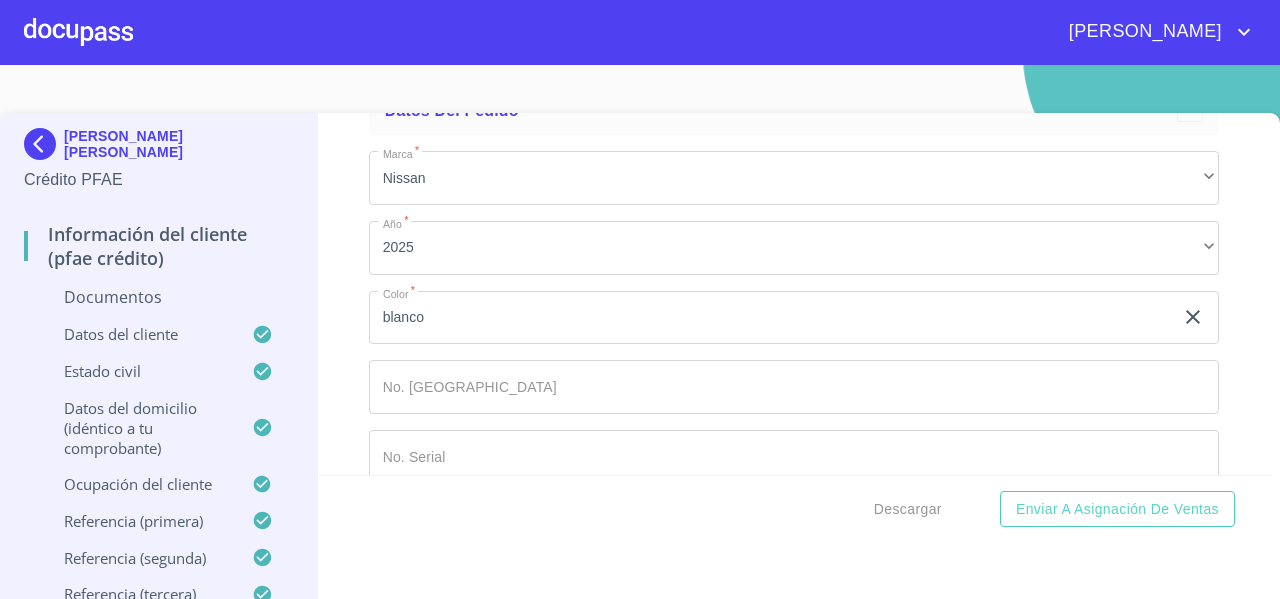 scroll, scrollTop: 9868, scrollLeft: 0, axis: vertical 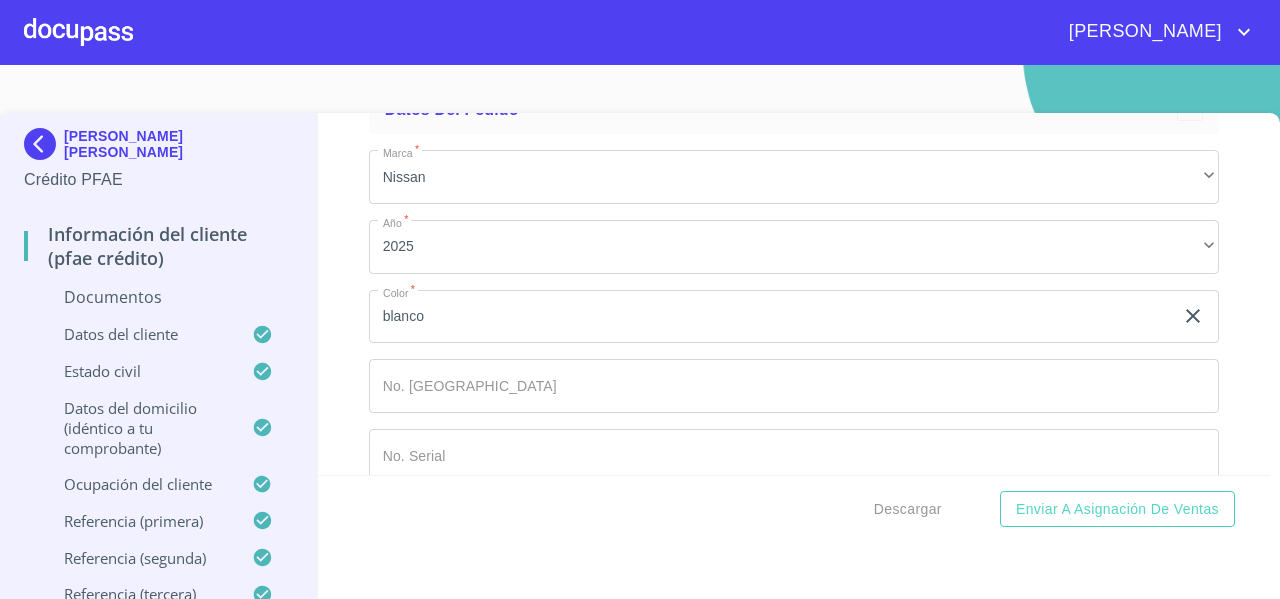 click at bounding box center [78, 32] 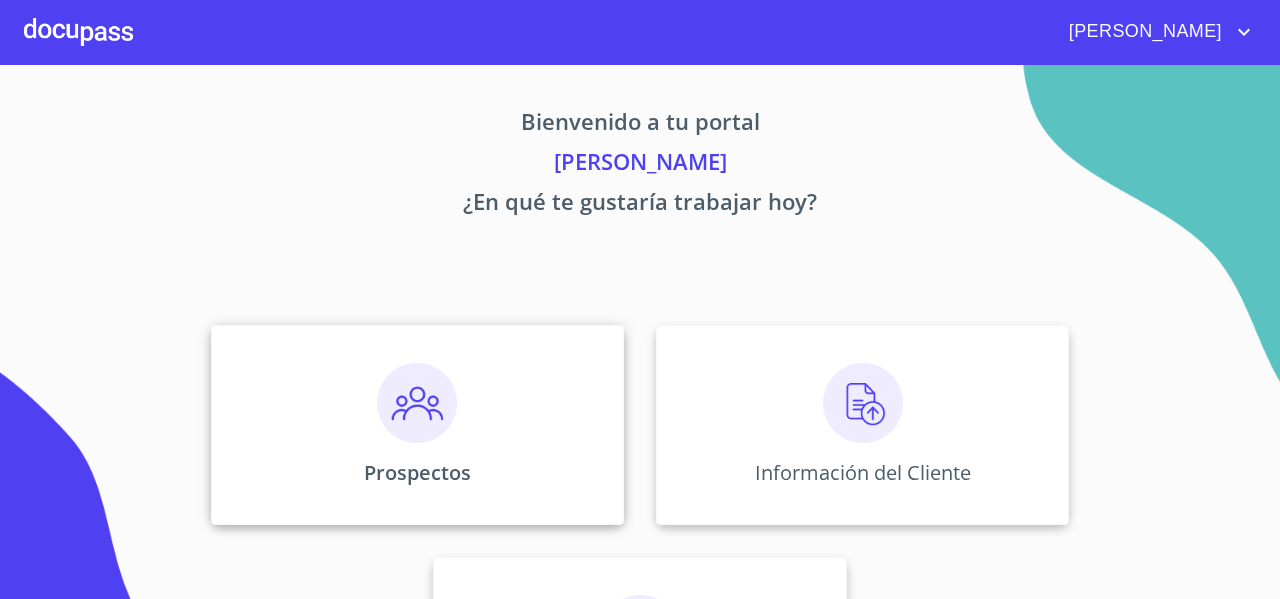 click on "Prospectos" at bounding box center [417, 425] 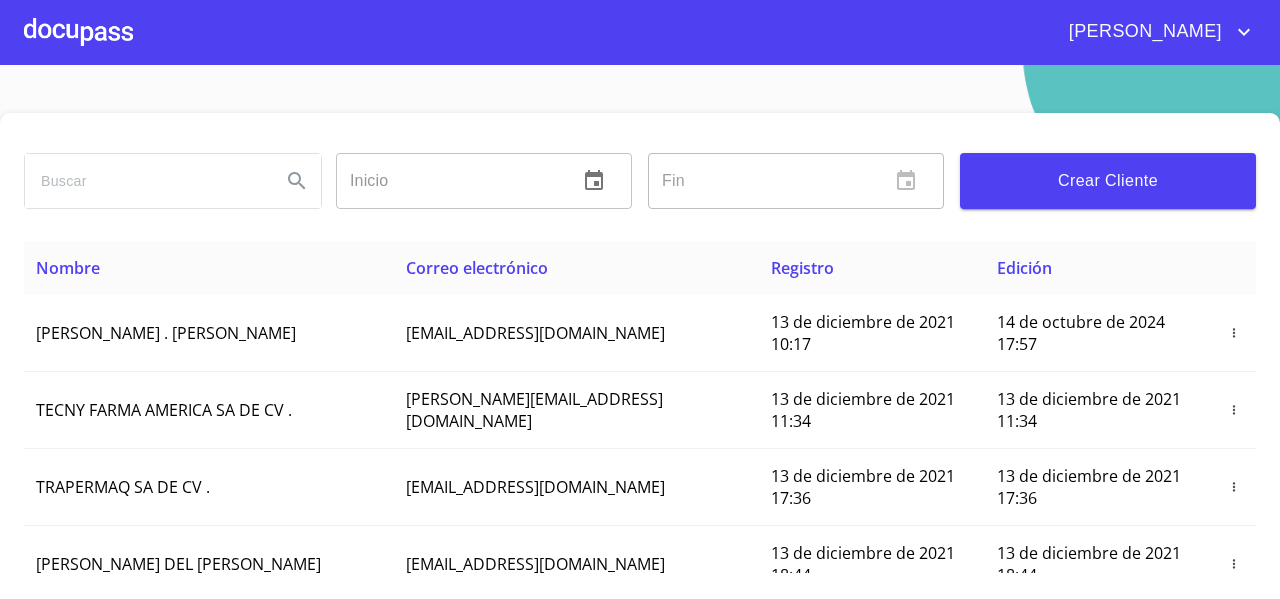 click on "Crear Cliente" at bounding box center (1108, 181) 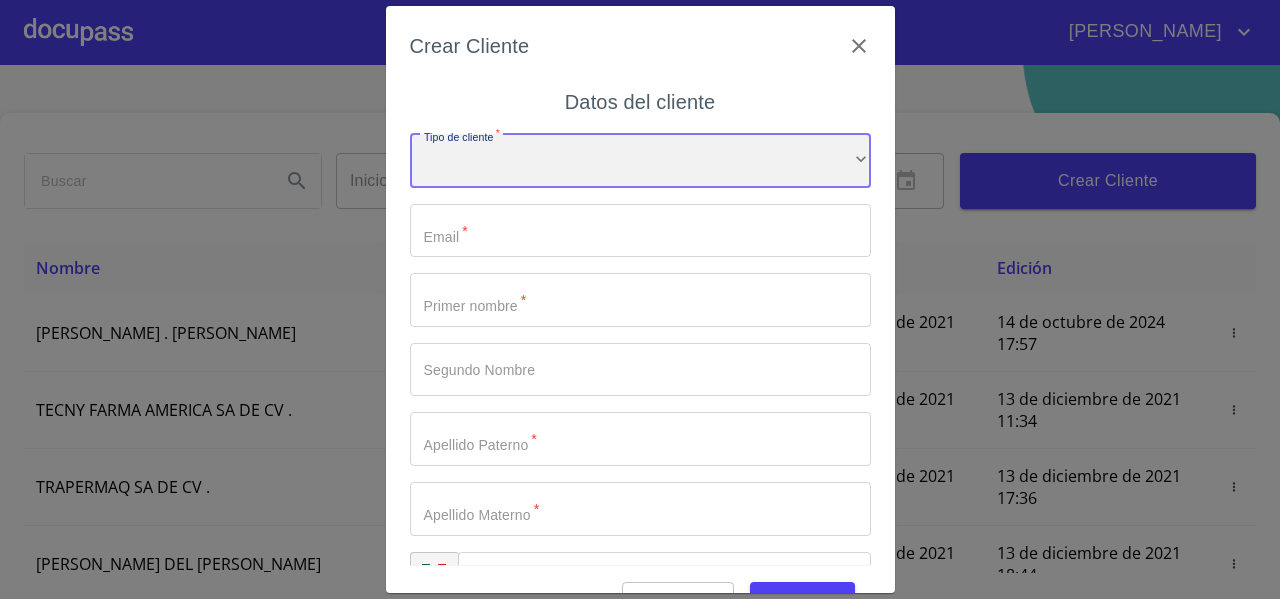 click on "​" at bounding box center (640, 161) 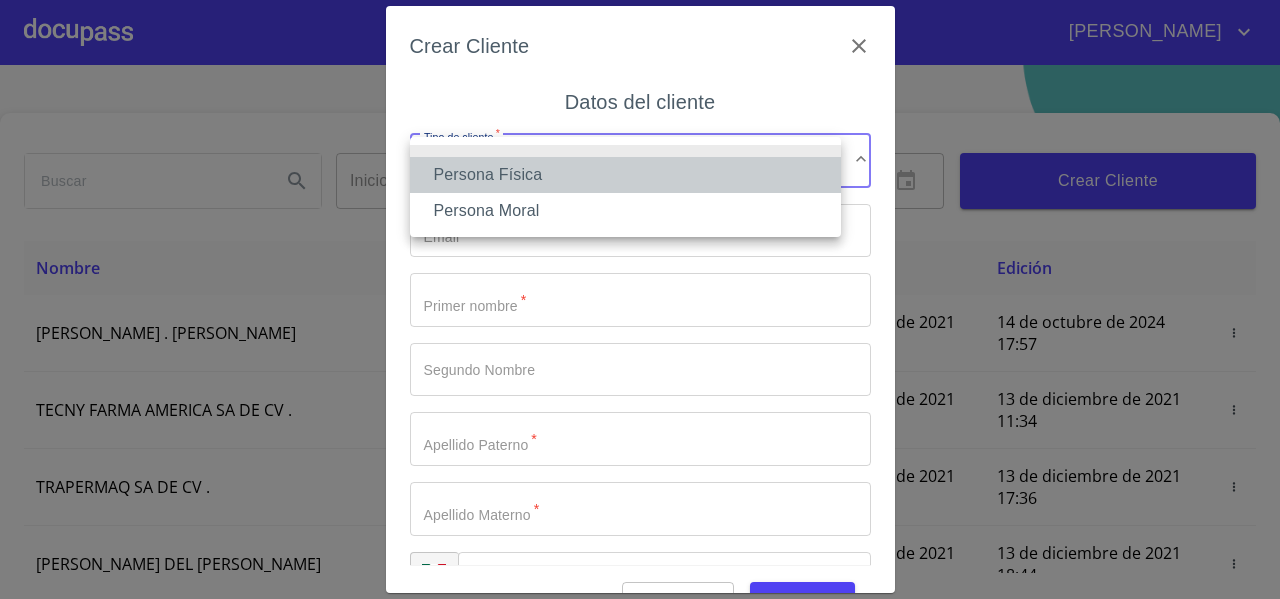 click on "Persona Física" at bounding box center (625, 175) 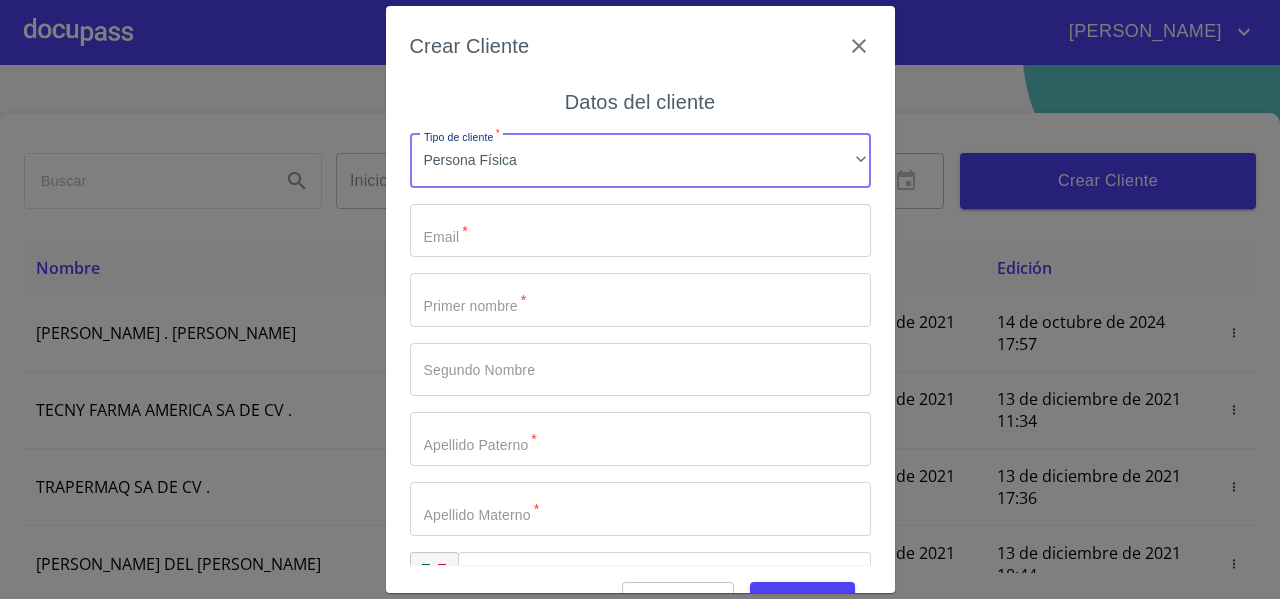 click on "Tipo de cliente   *" at bounding box center [640, 231] 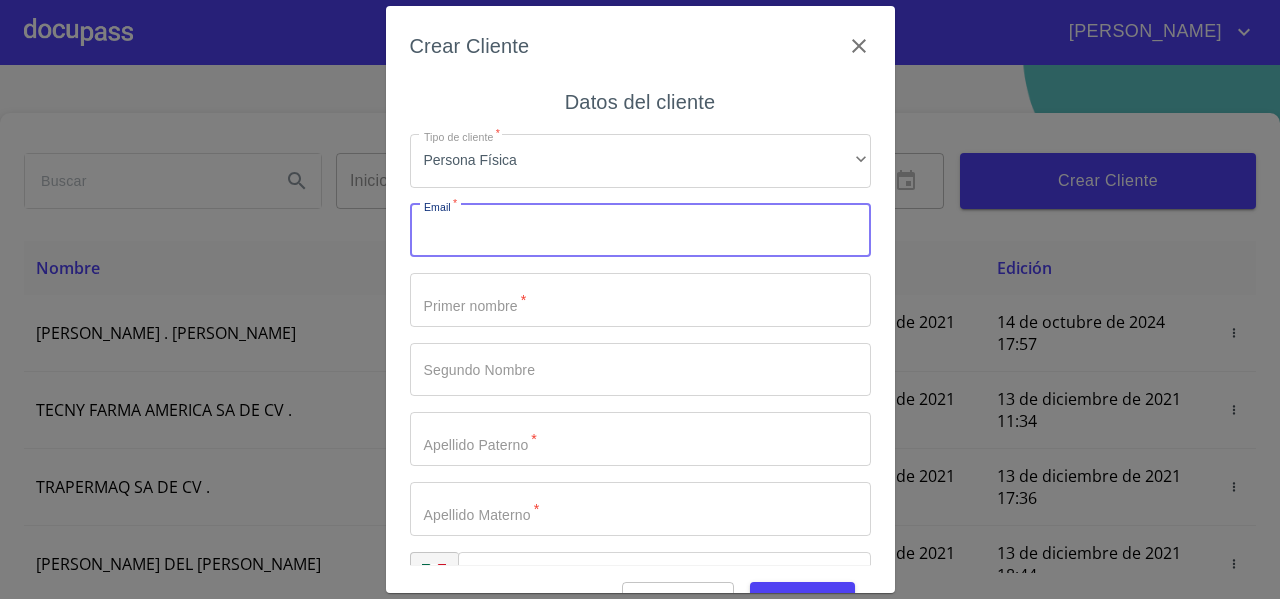 click on "Tipo de cliente   *" at bounding box center (640, 231) 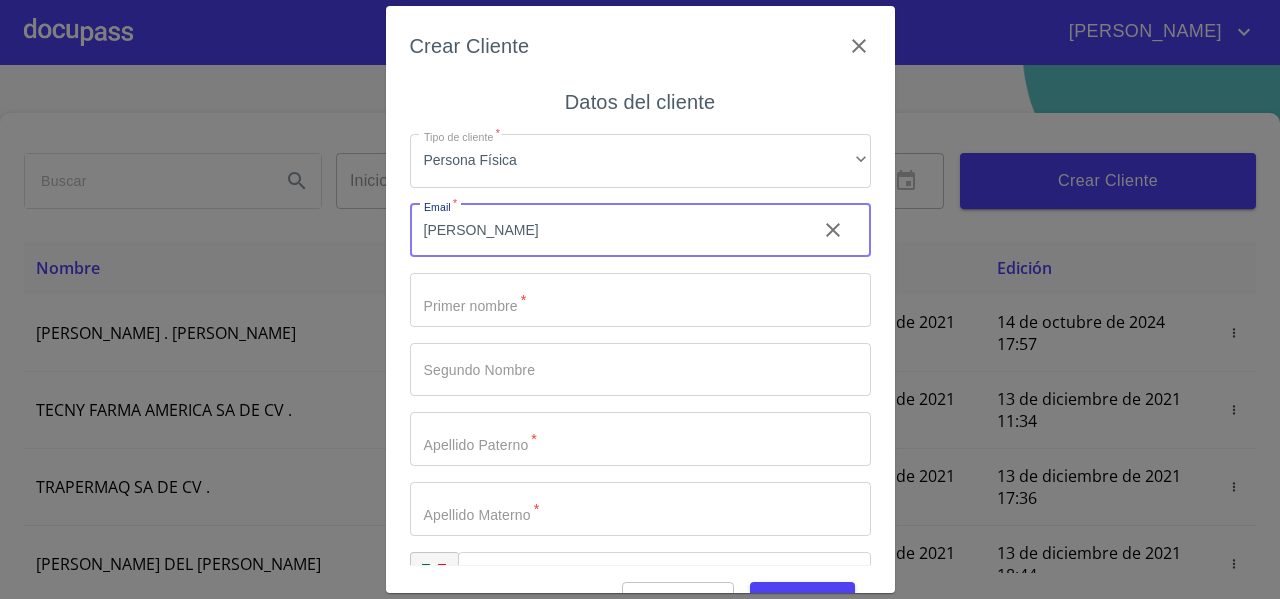 type on "mangar" 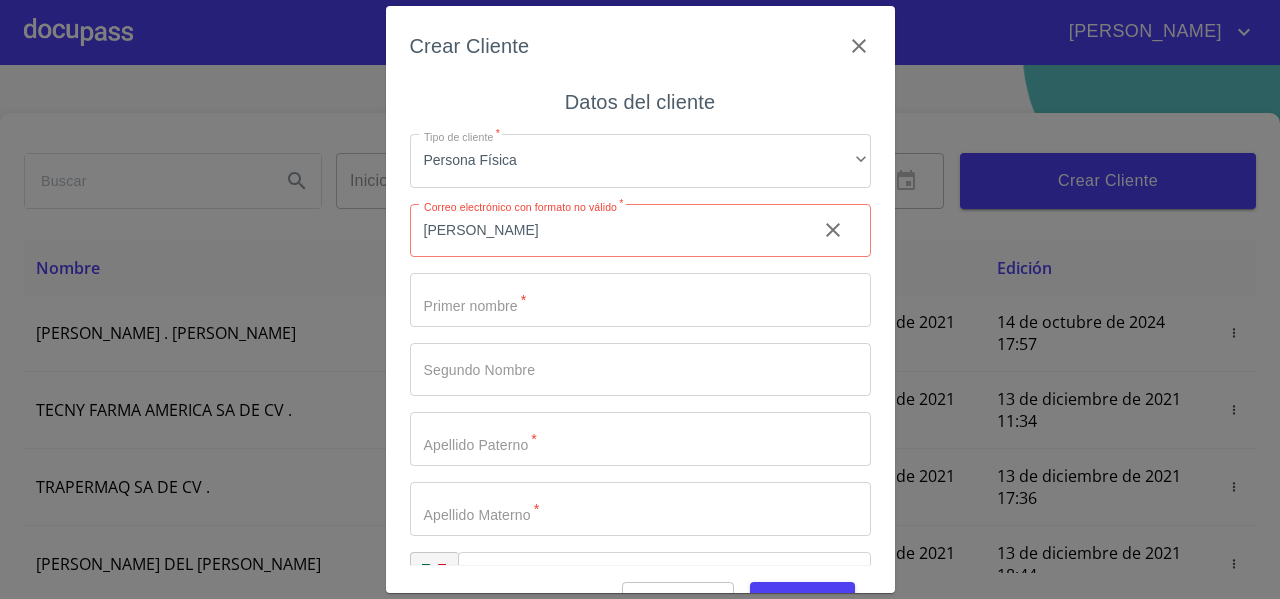 scroll, scrollTop: 49, scrollLeft: 0, axis: vertical 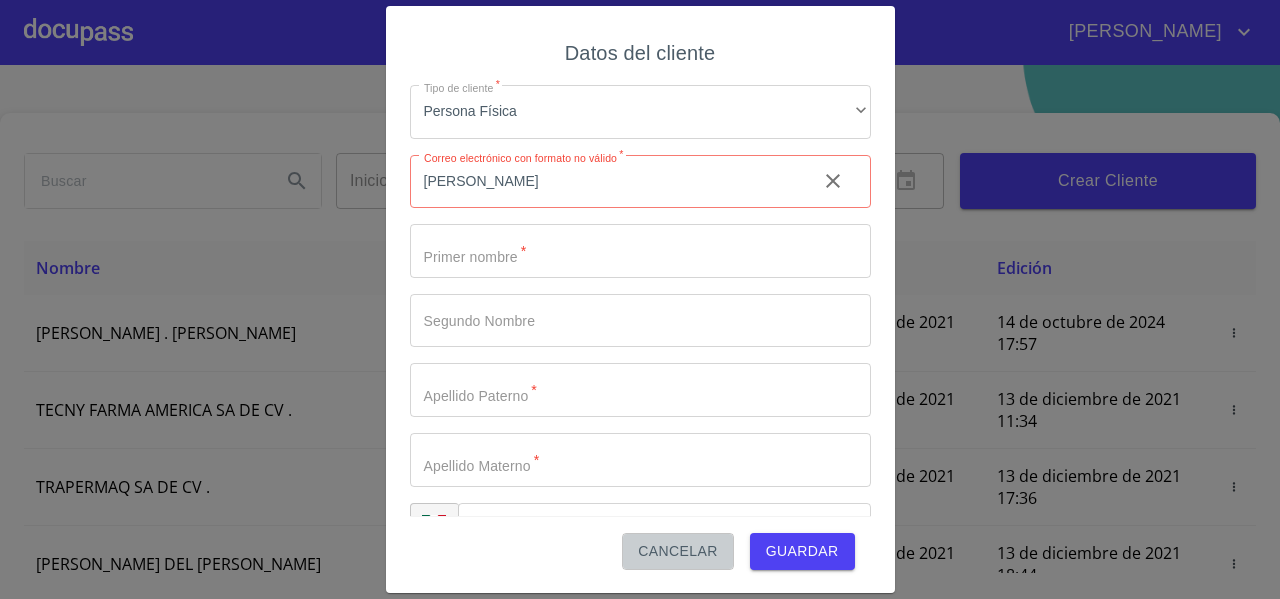 click on "Cancelar" at bounding box center [677, 551] 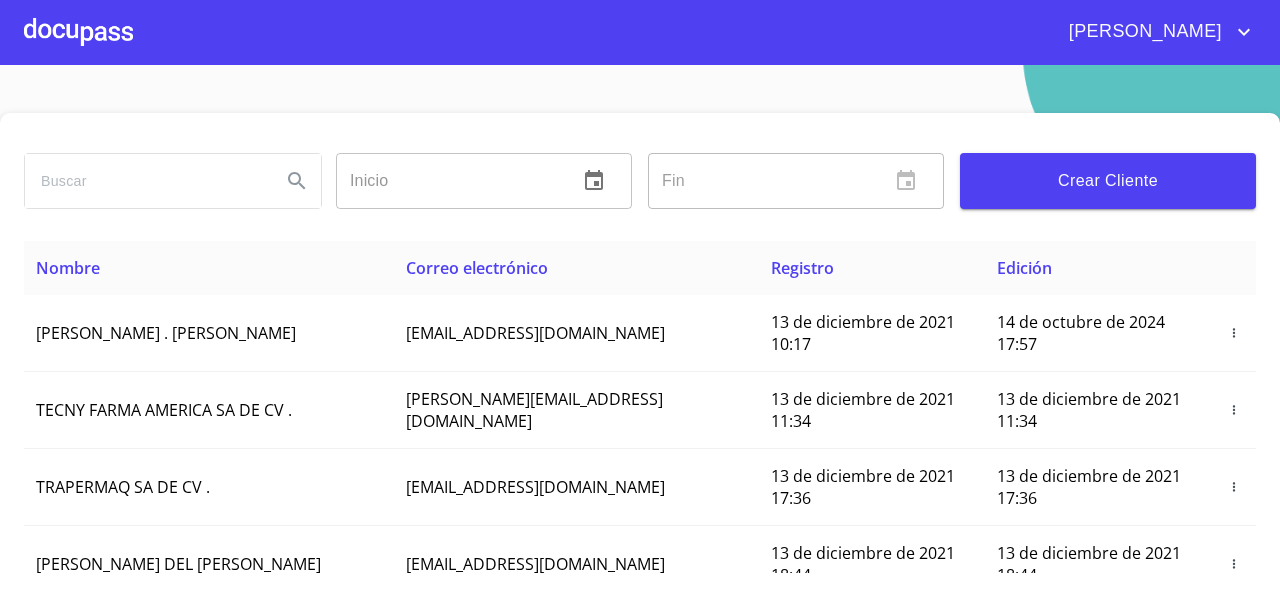 click at bounding box center (145, 181) 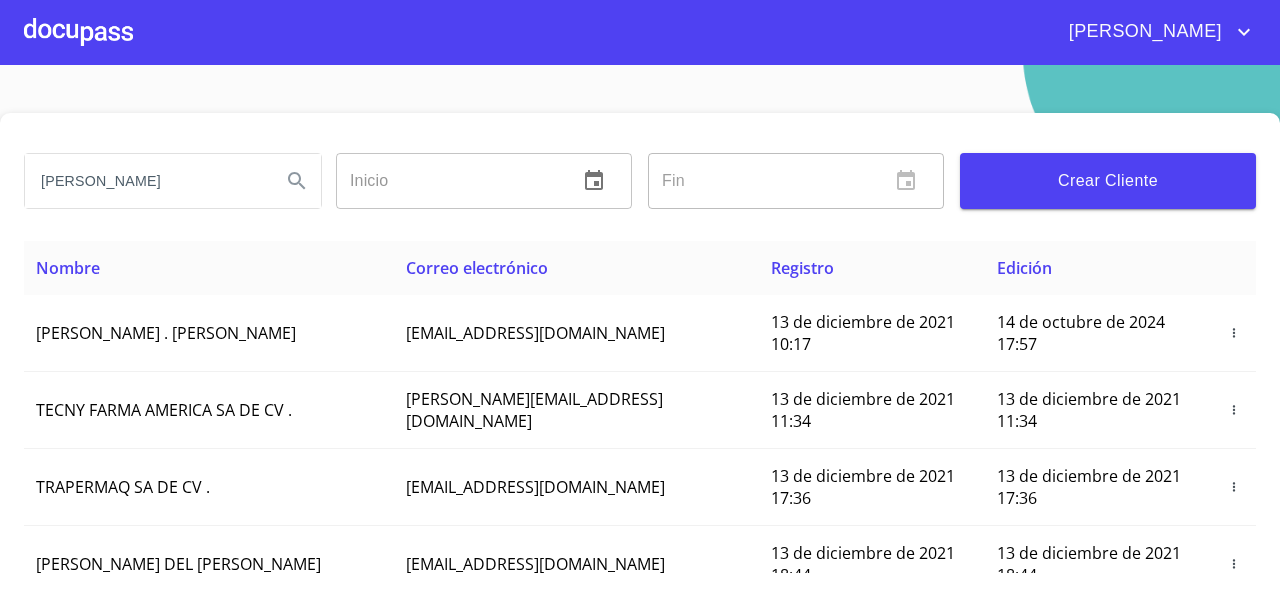 type on "manuel garcia cam" 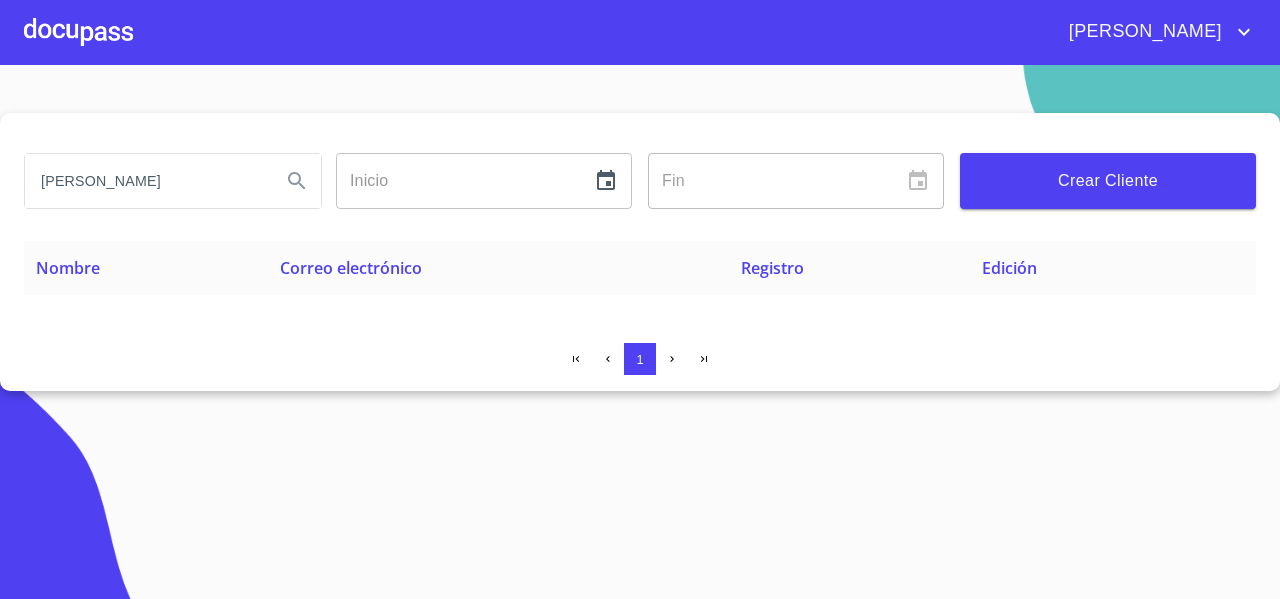 click on "manuel garcia cam" at bounding box center [145, 181] 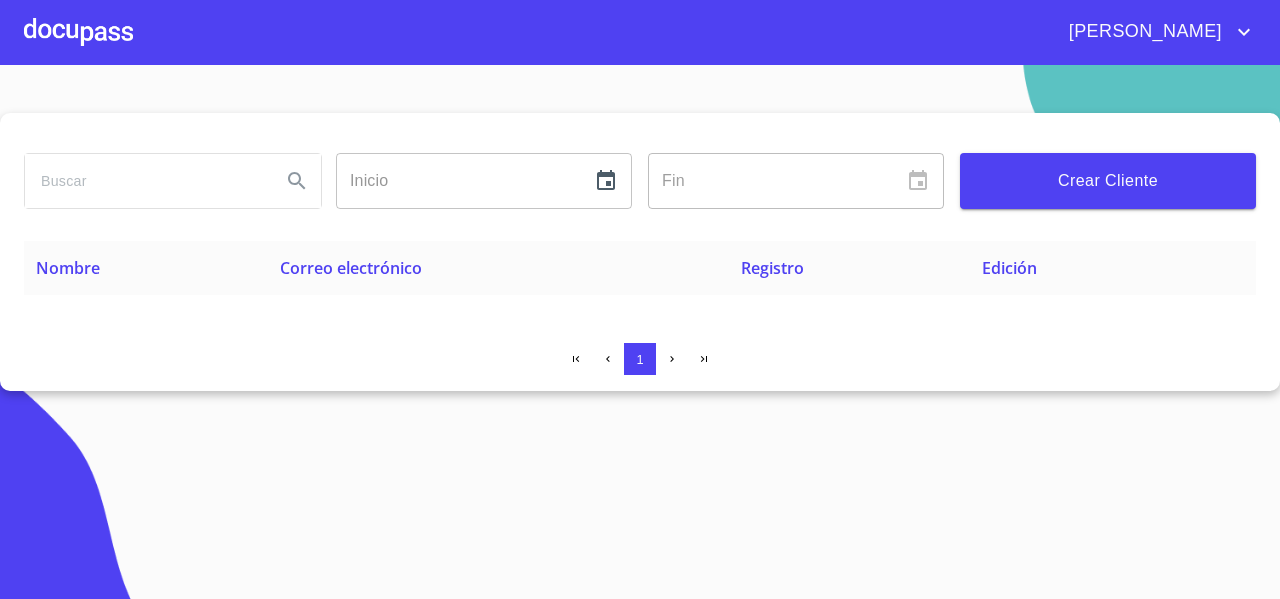 click at bounding box center [145, 181] 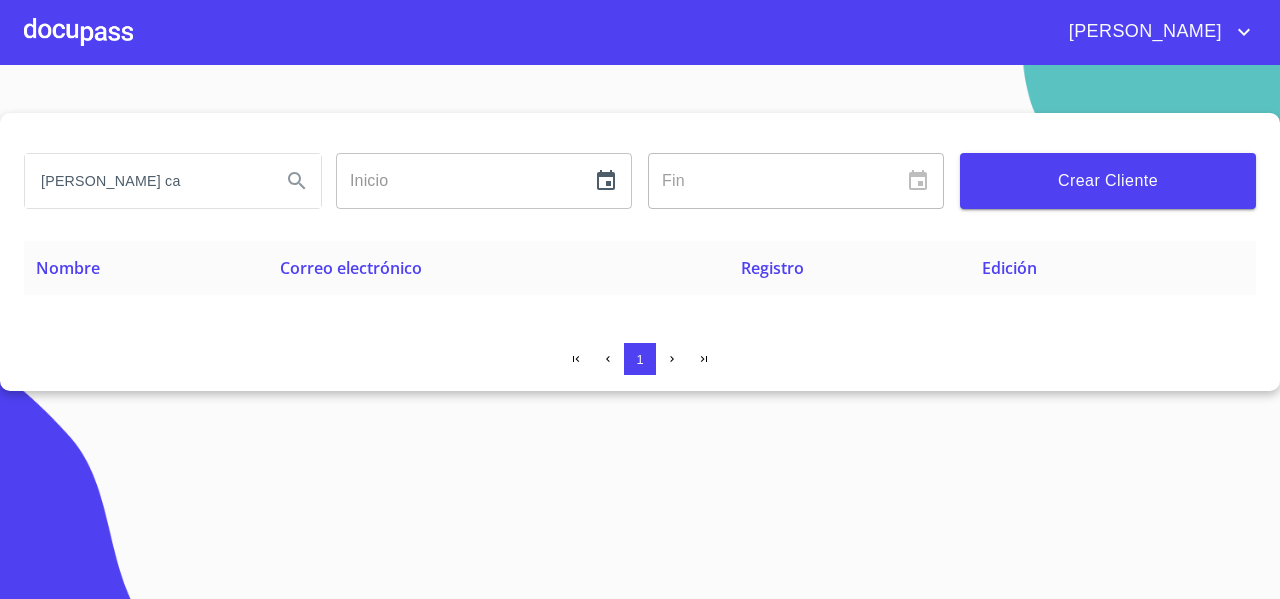 type on "manuel garcia cam" 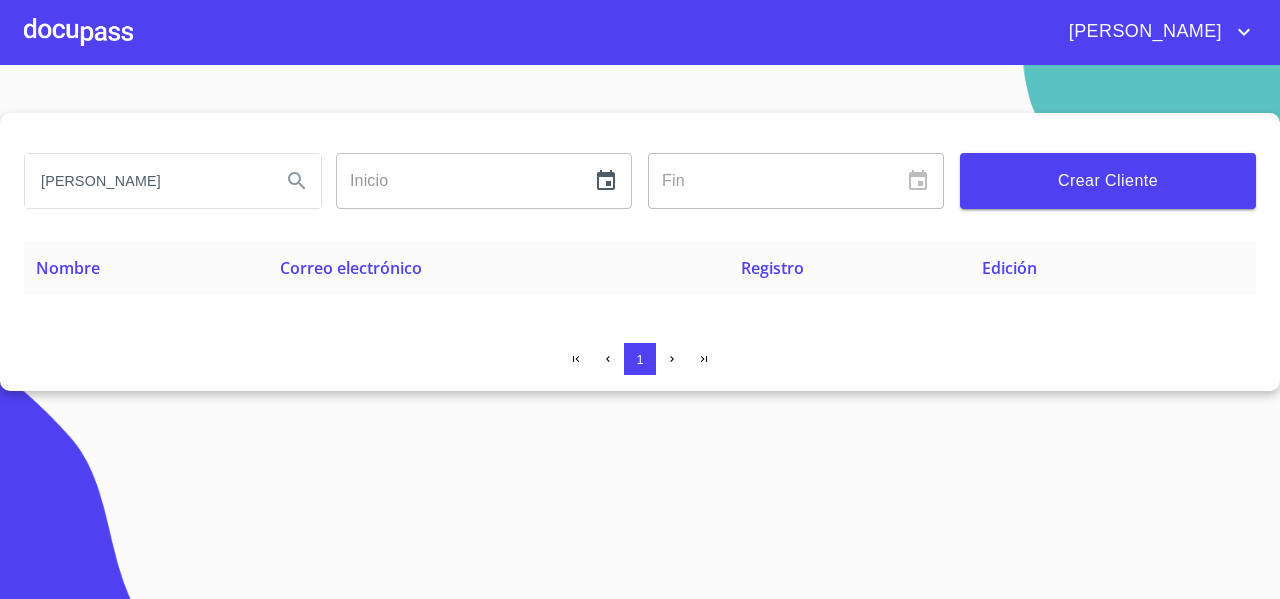 click at bounding box center (297, 181) 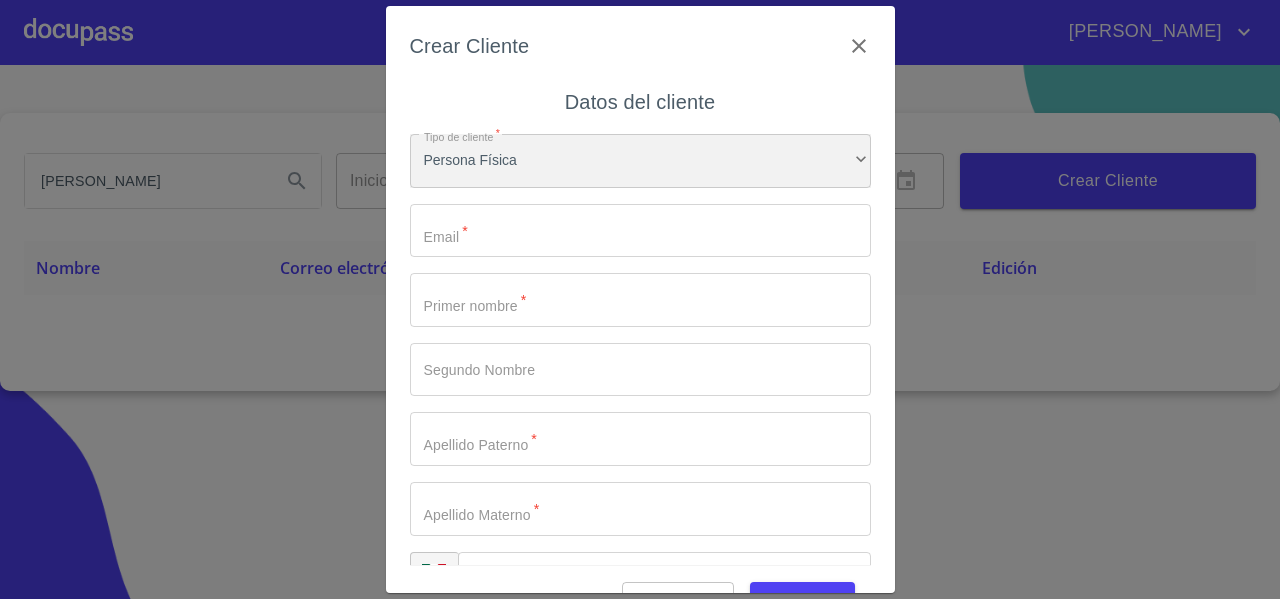 click on "Persona Física" at bounding box center (640, 161) 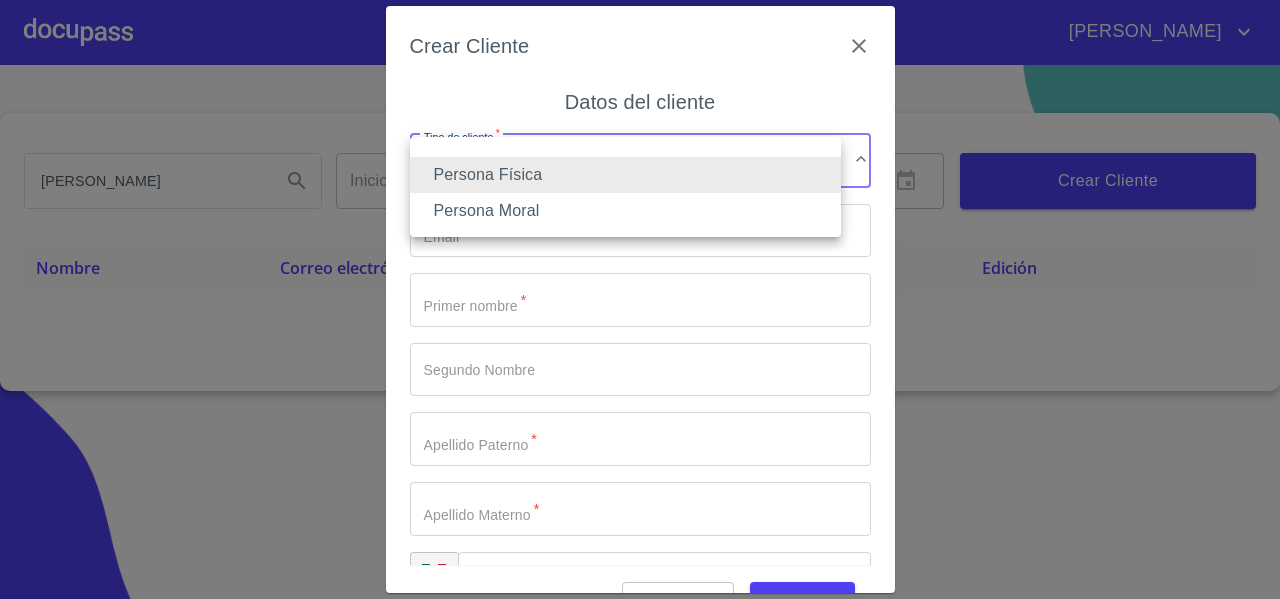click on "Persona Física" at bounding box center [625, 175] 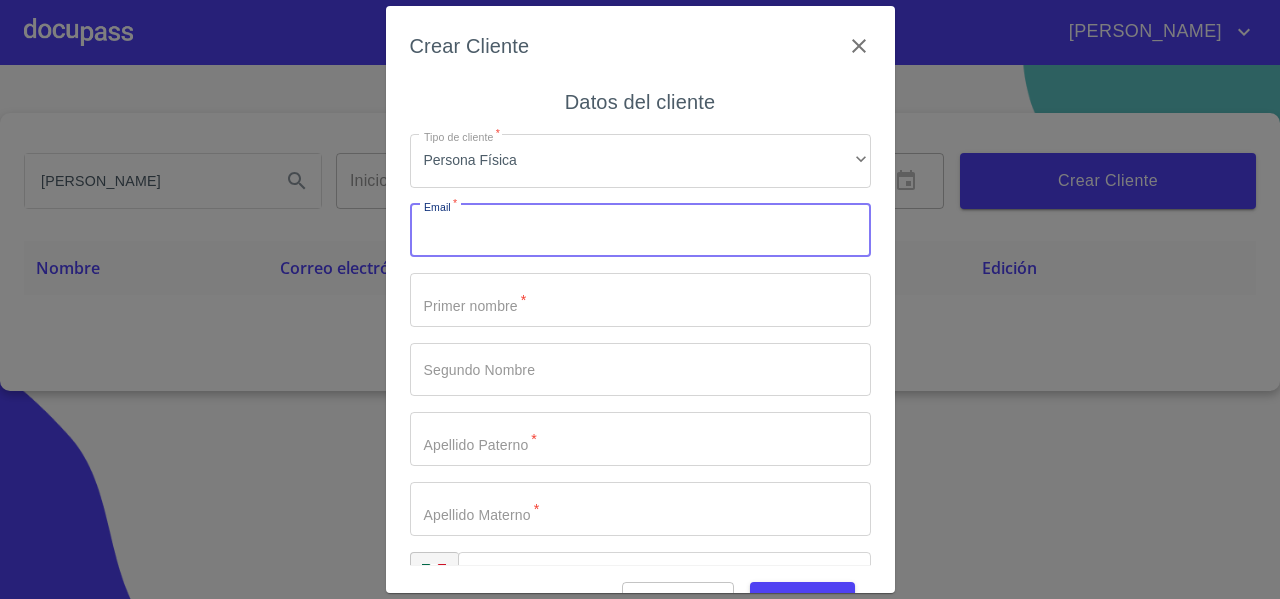click on "Tipo de cliente   *" at bounding box center [640, 231] 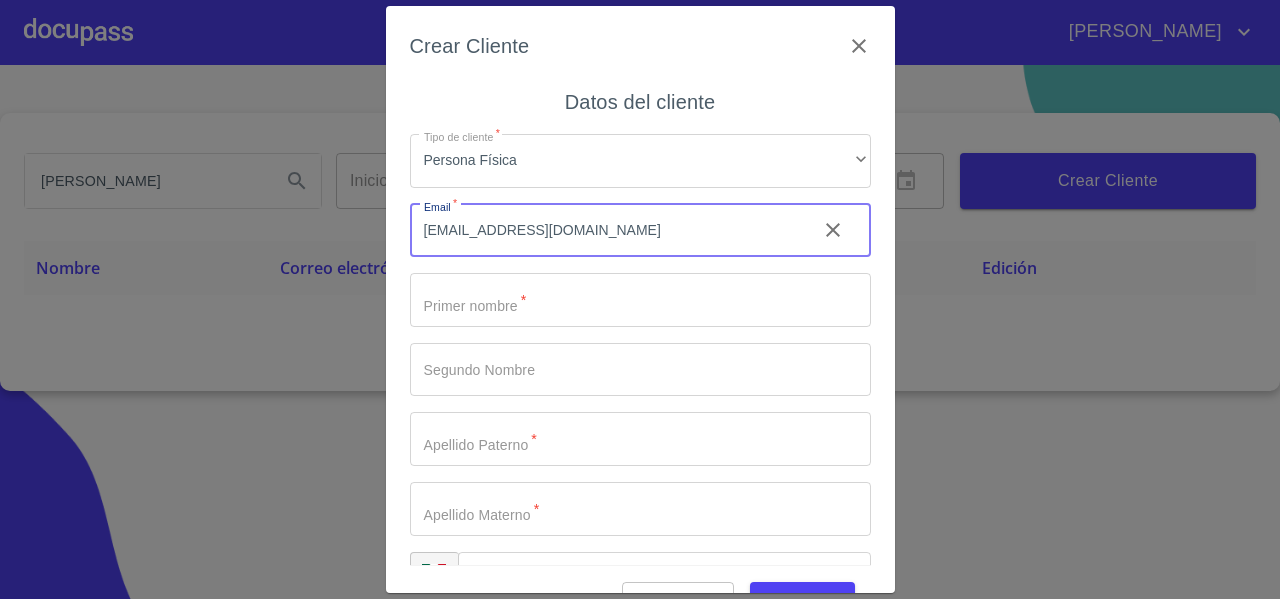 type on "mangarcam2@hotmail.com" 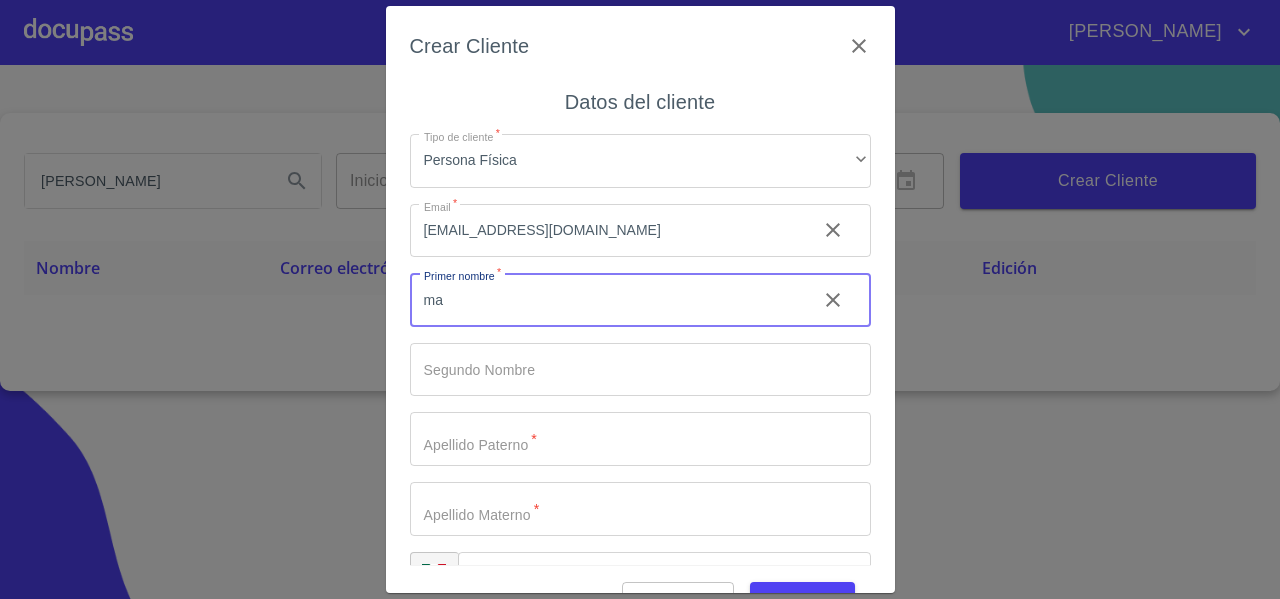 type on "m" 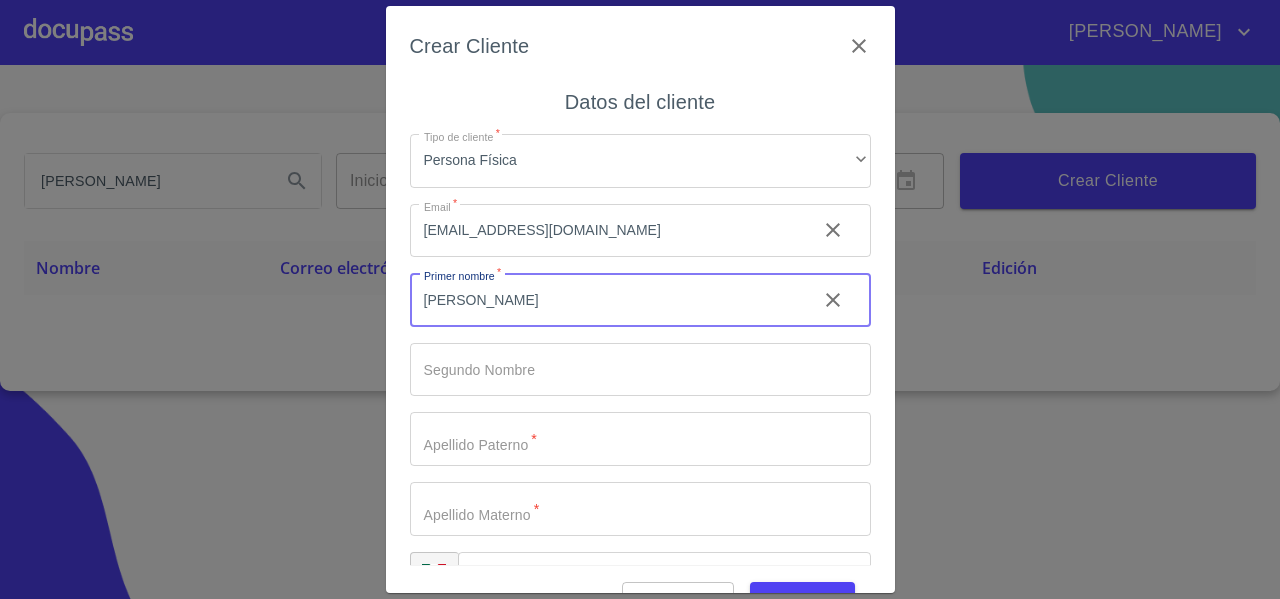 type on "[PERSON_NAME]" 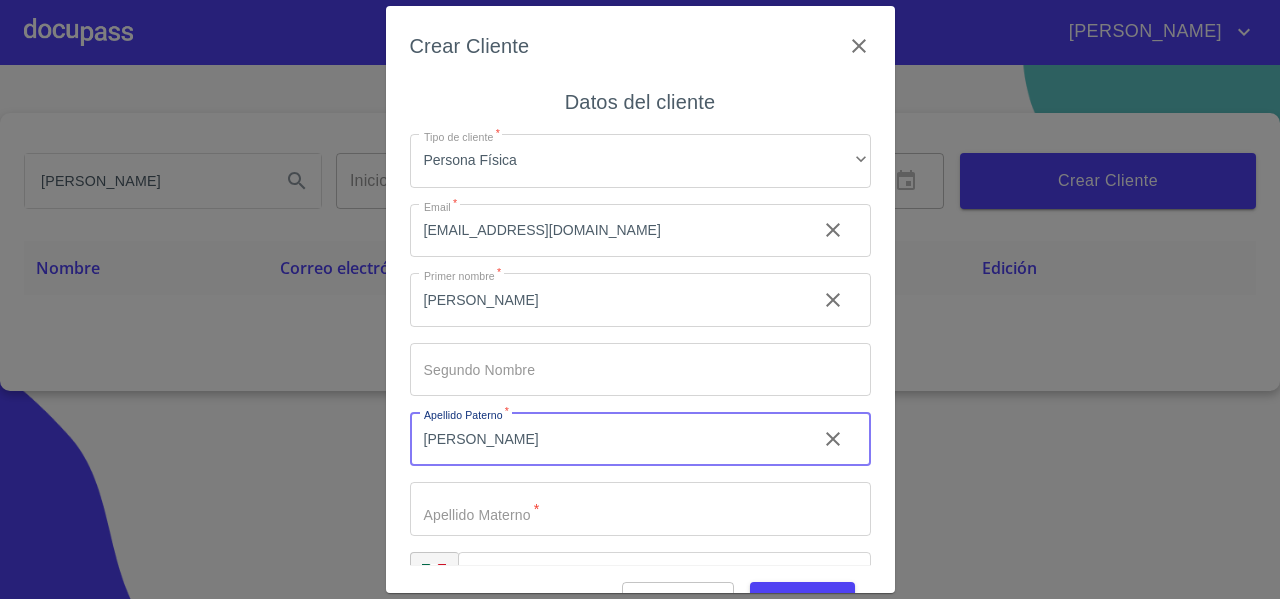 type on "[PERSON_NAME]" 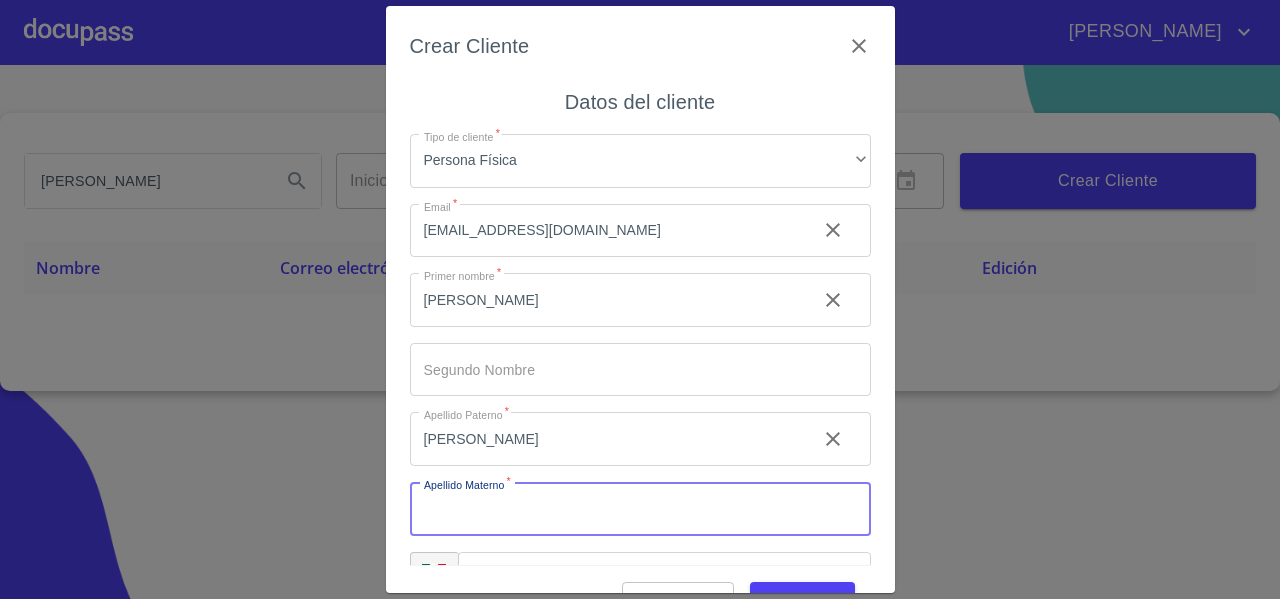 type on "M" 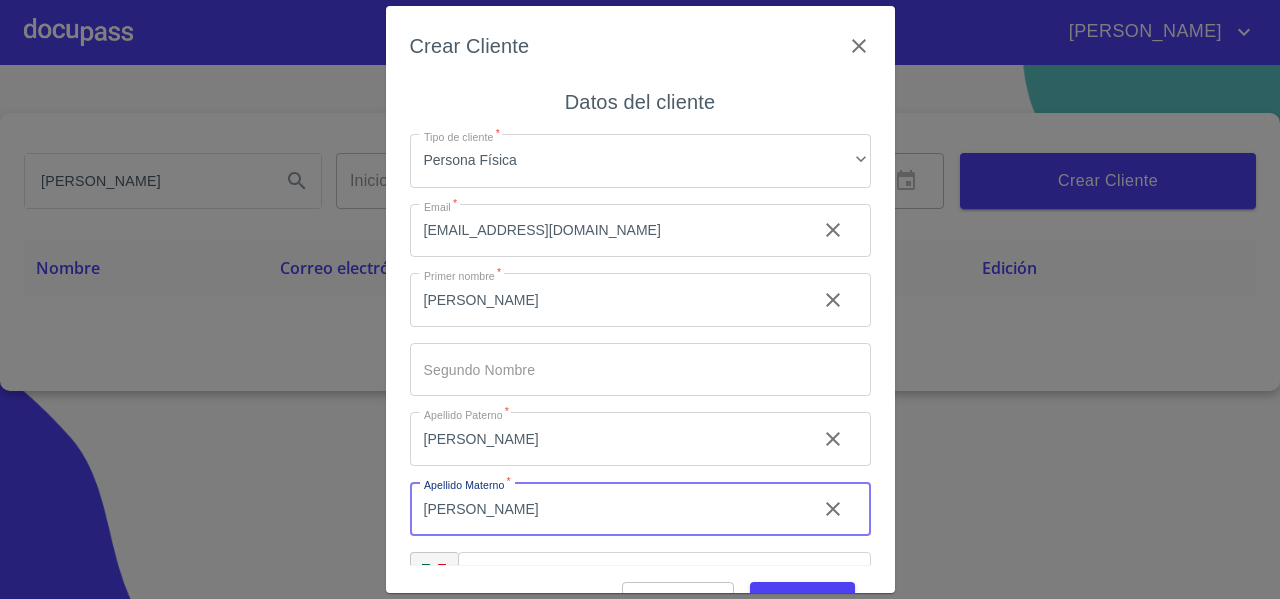scroll, scrollTop: 56, scrollLeft: 0, axis: vertical 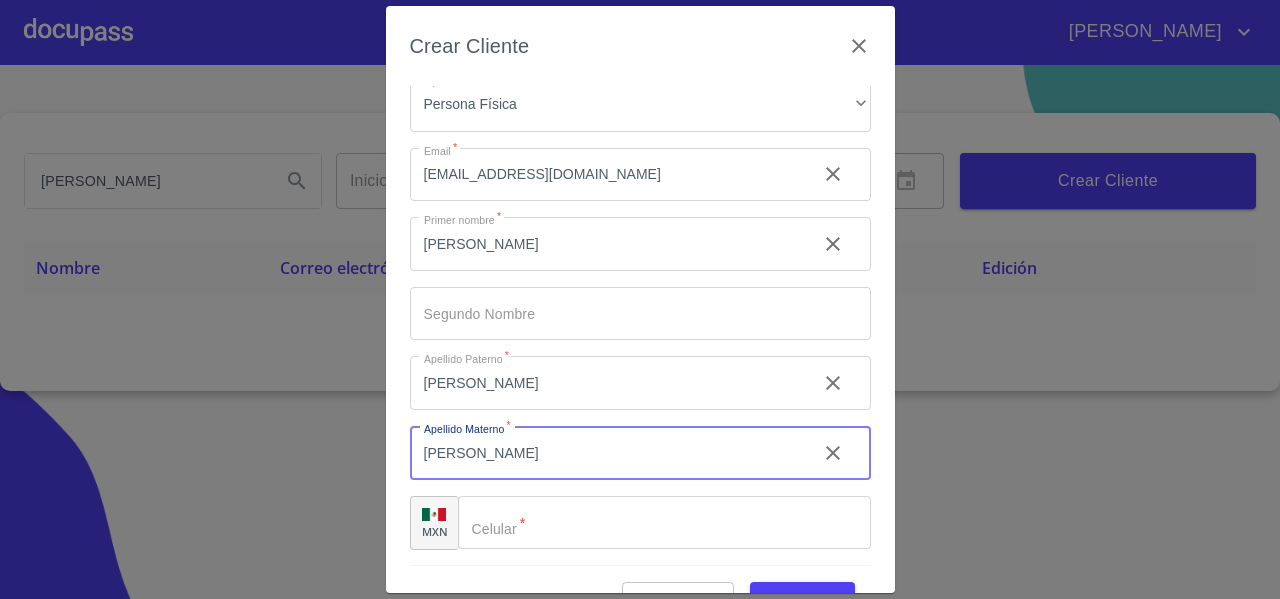 type on "[PERSON_NAME]" 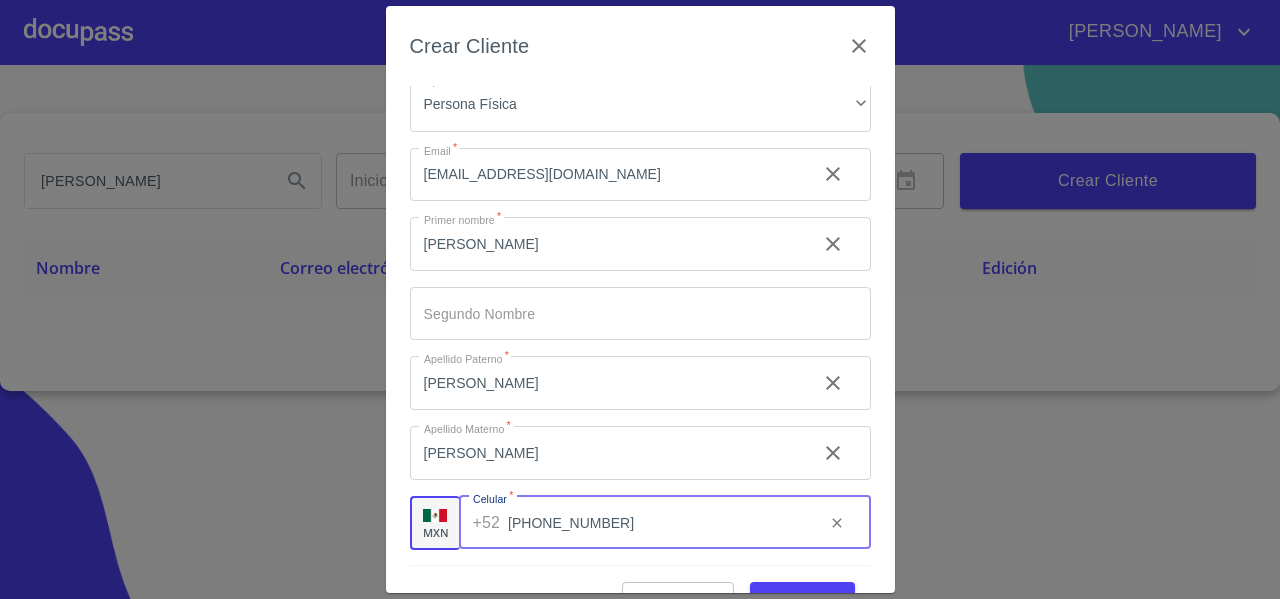 click on "(33)1222293" at bounding box center [658, 523] 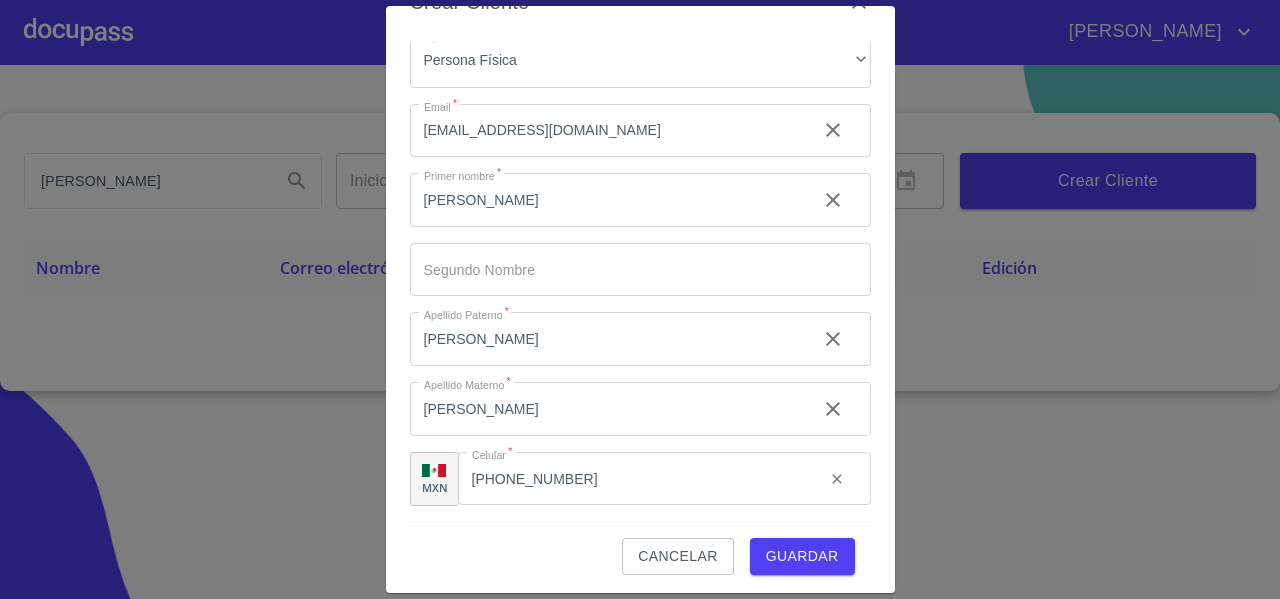scroll, scrollTop: 49, scrollLeft: 0, axis: vertical 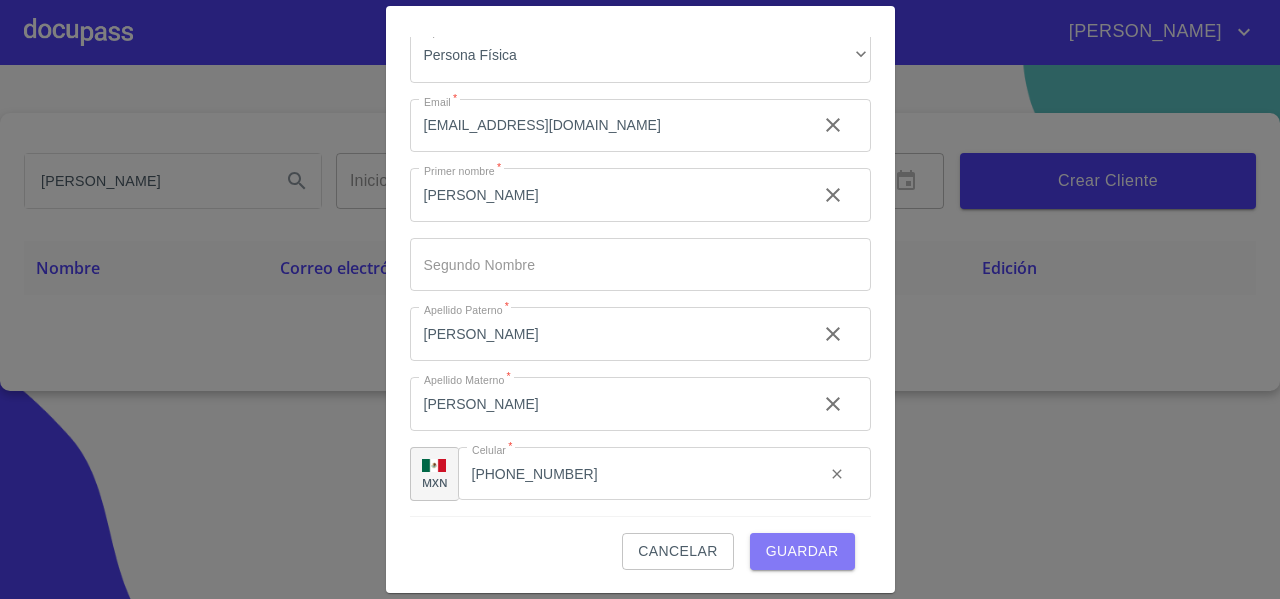 click on "Guardar" at bounding box center [802, 551] 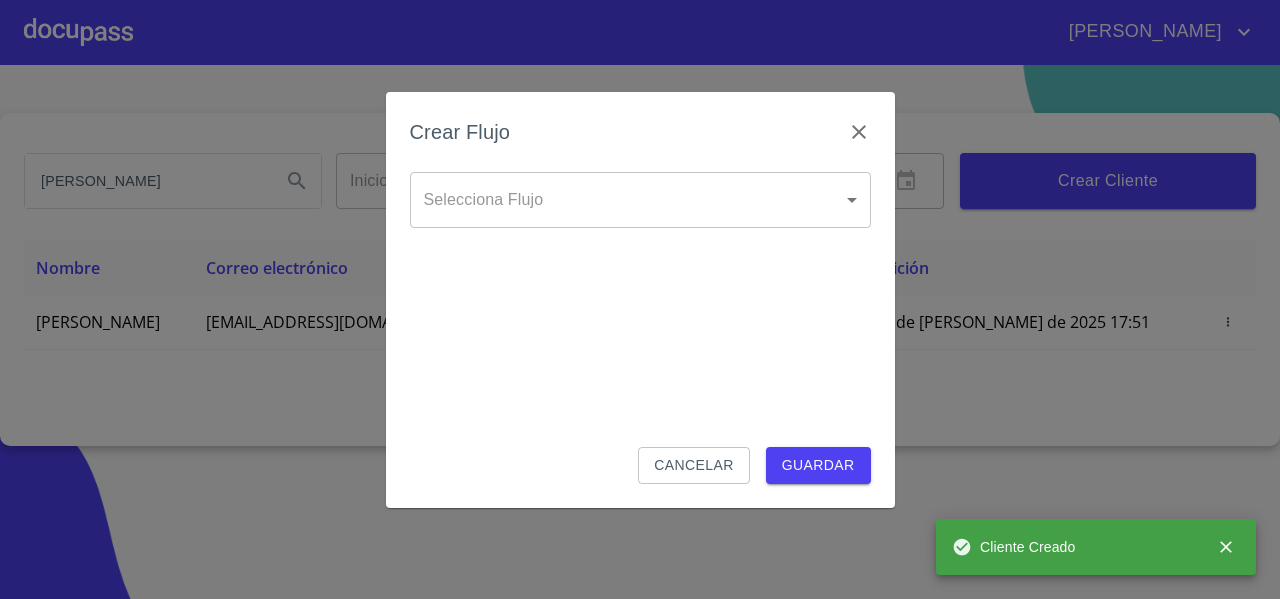 click on "FERNANDO manuel garcia cam Inicio ​ Fin ​ Crear Cliente Nombre   Correo electrónico   Registro   Edición     MANUEL GARCIA CAMPA mangarcam2@hotmail.com 14 de julio de 2025 17:51 14 de julio de 2025 17:51 1 Cliente Creado
Salir Crear Flujo Selecciona Flujo ​ Selecciona Flujo Cancelar Guardar" at bounding box center (640, 299) 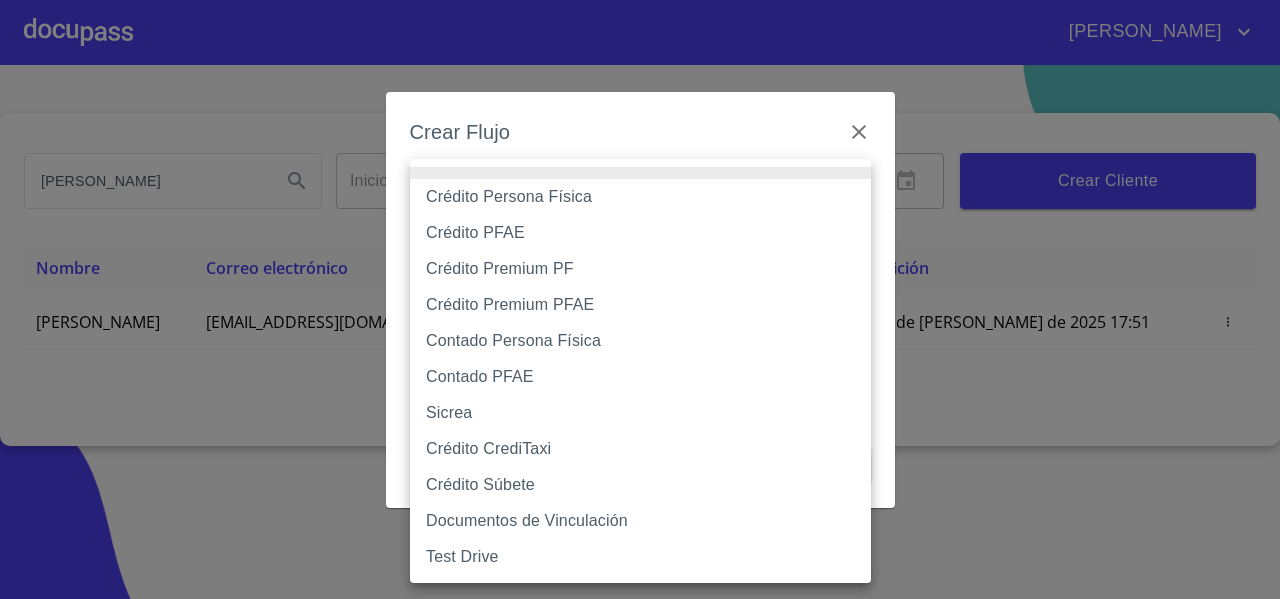 click on "Crédito PFAE" at bounding box center [640, 233] 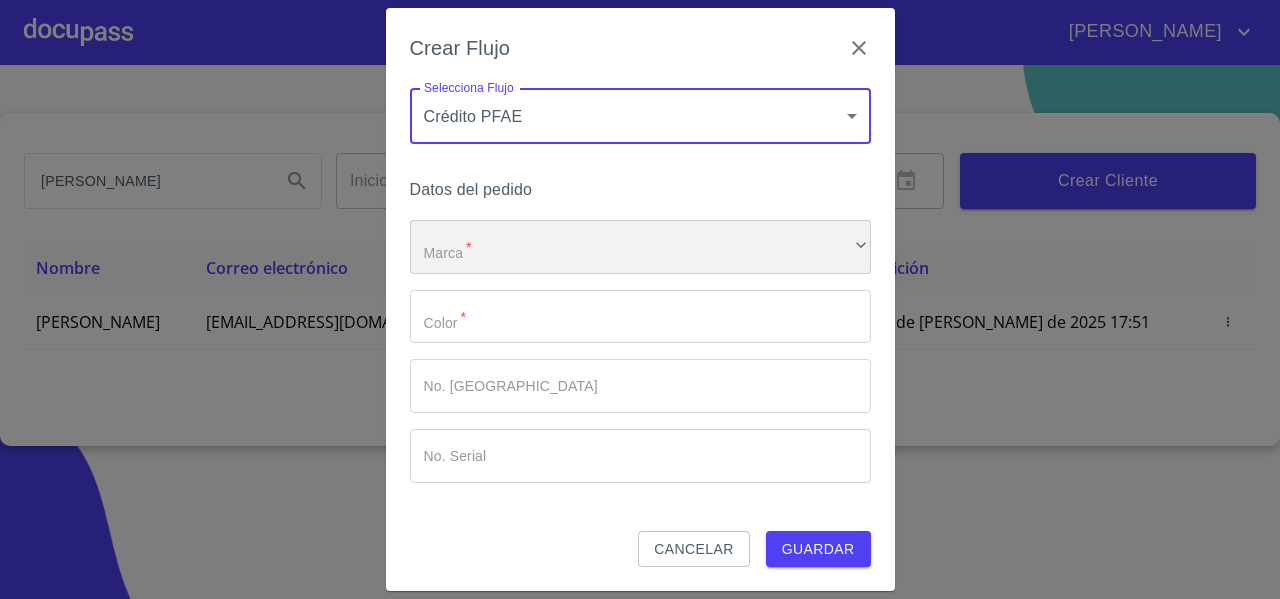 click on "​" at bounding box center (640, 247) 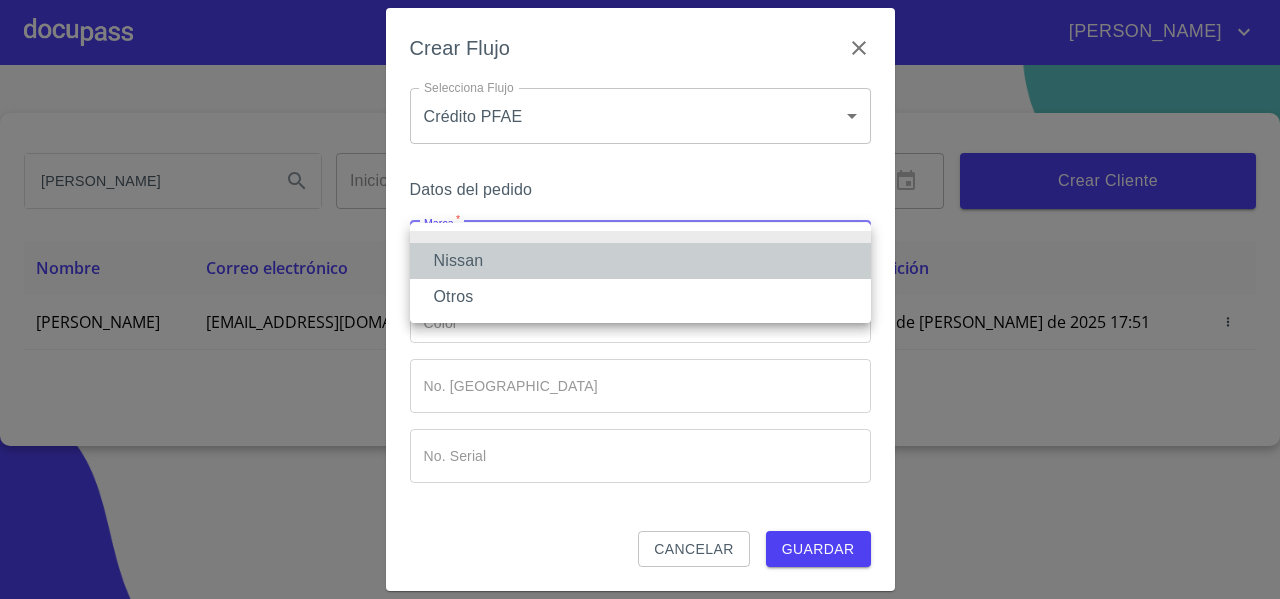 click on "Nissan" at bounding box center (640, 261) 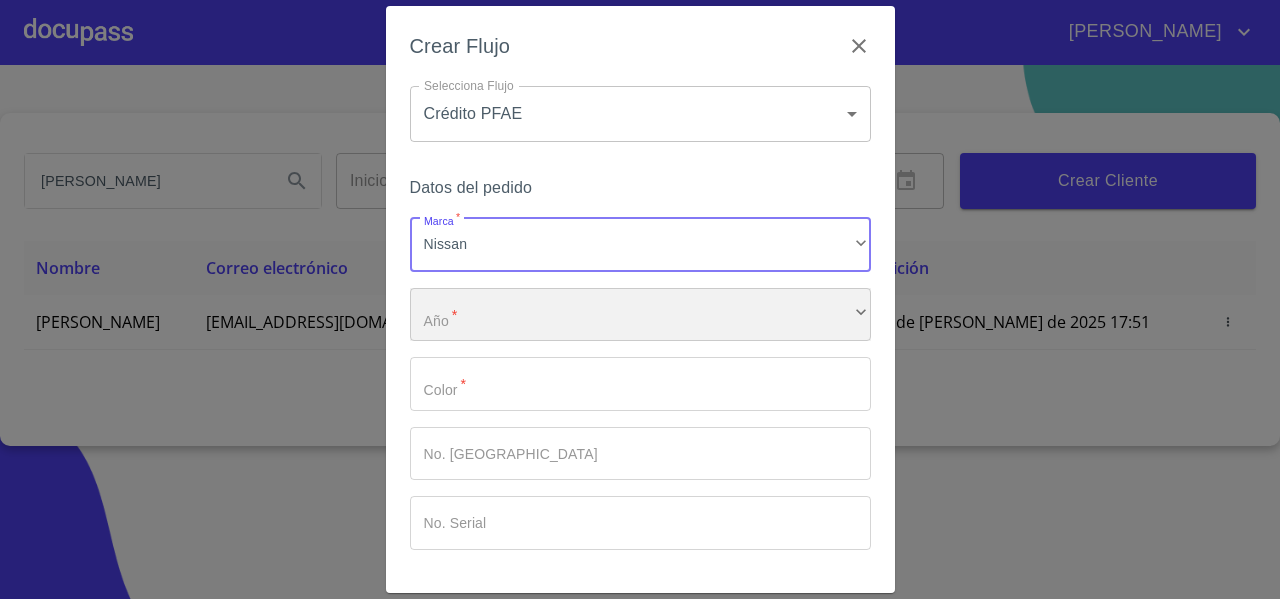 click on "​" at bounding box center (640, 315) 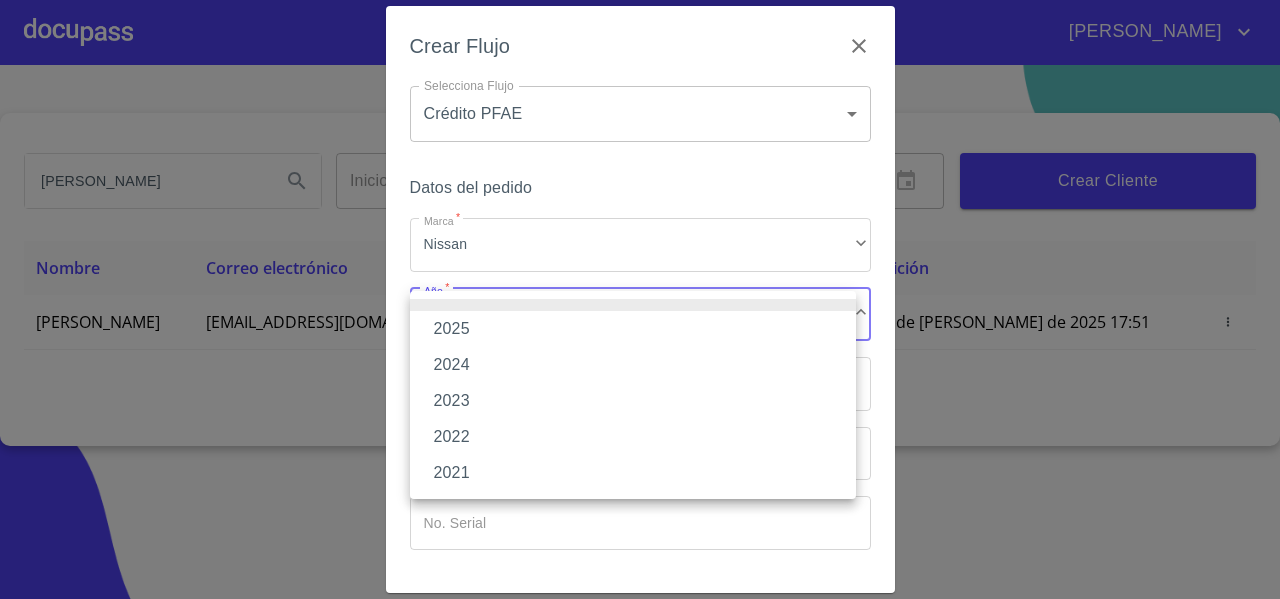 click on "2025" at bounding box center (633, 329) 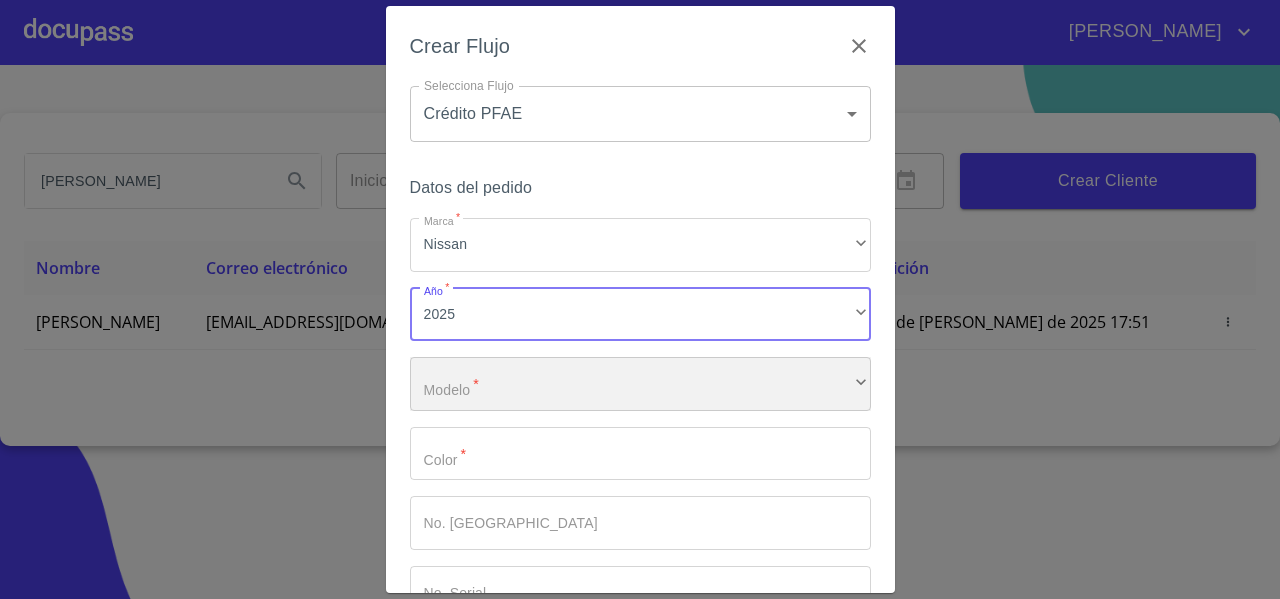 click on "​" at bounding box center [640, 384] 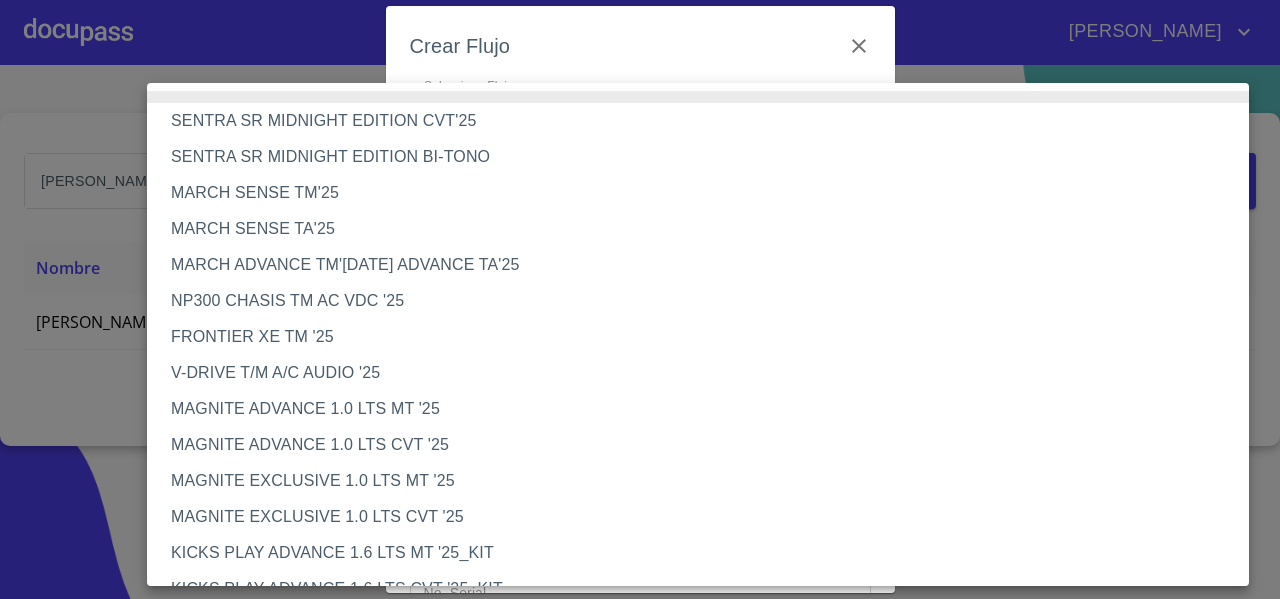 type 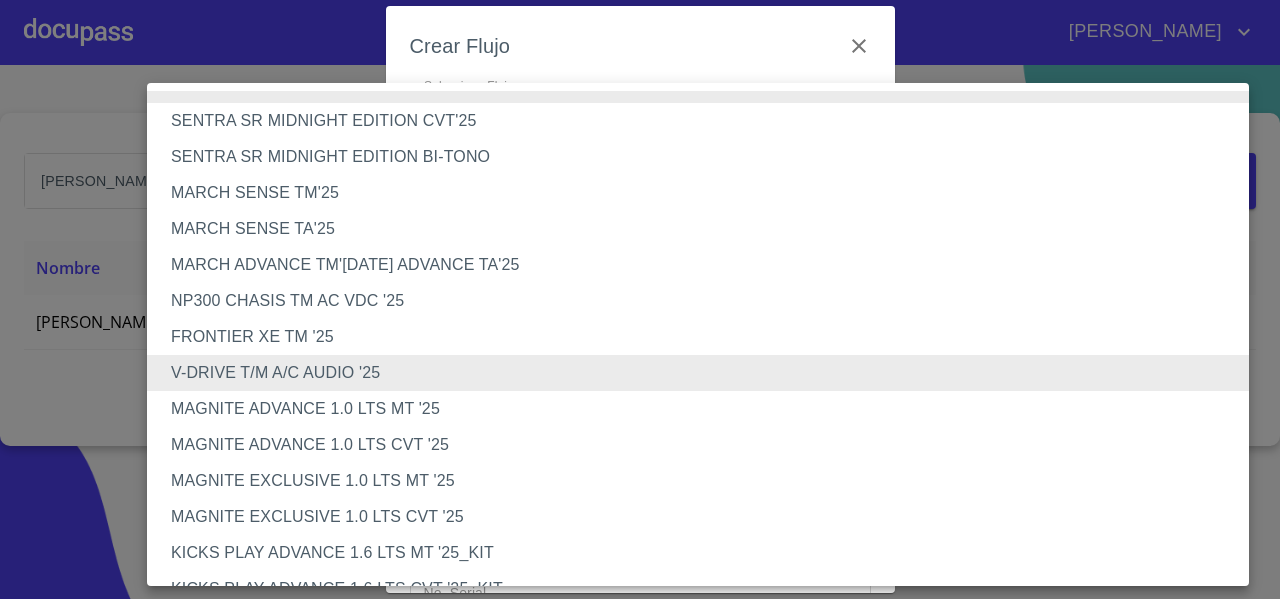 type 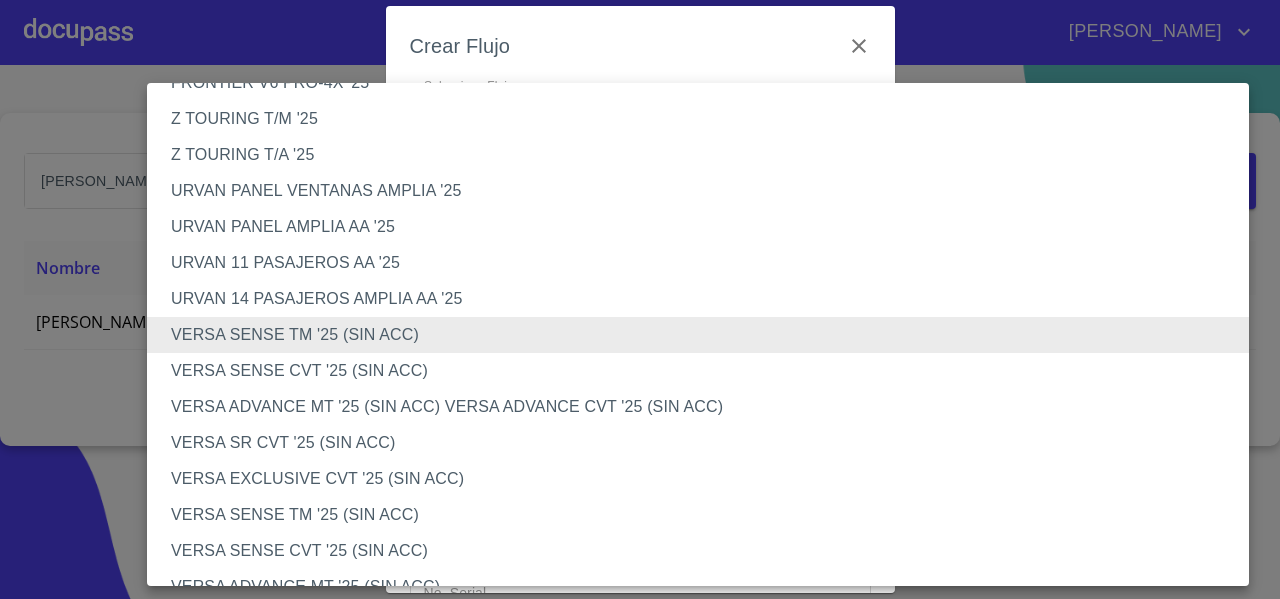 click on "VERSA SENSE CVT '25 (SIN ACC)" at bounding box center [705, 371] 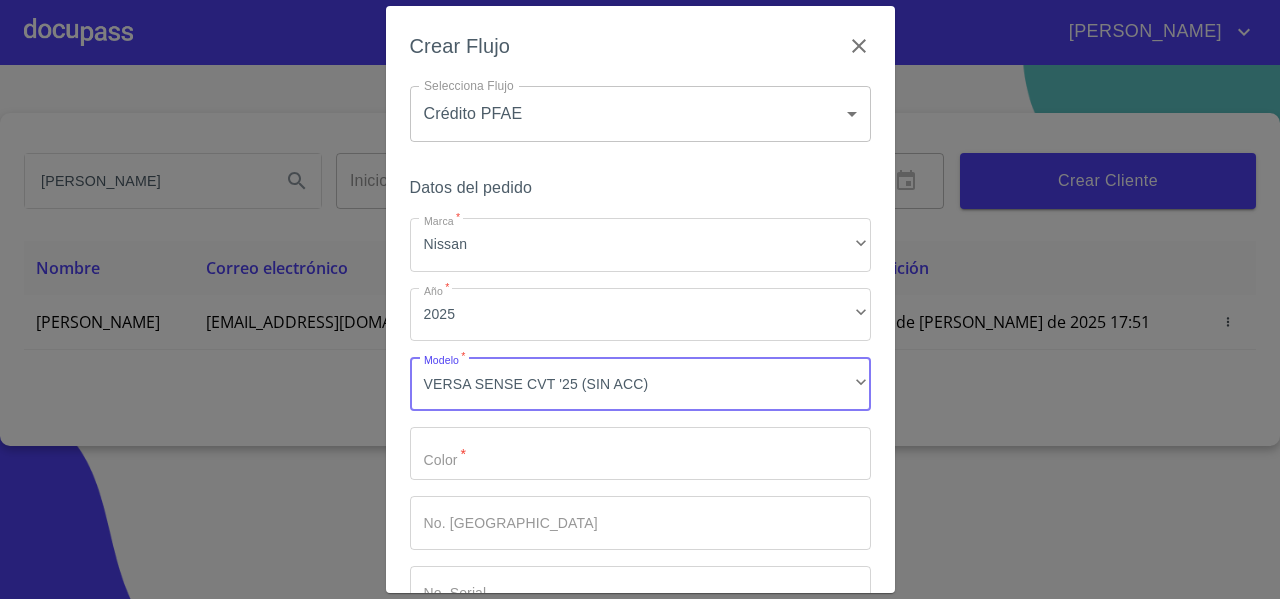 click on "Marca   *" at bounding box center [640, 454] 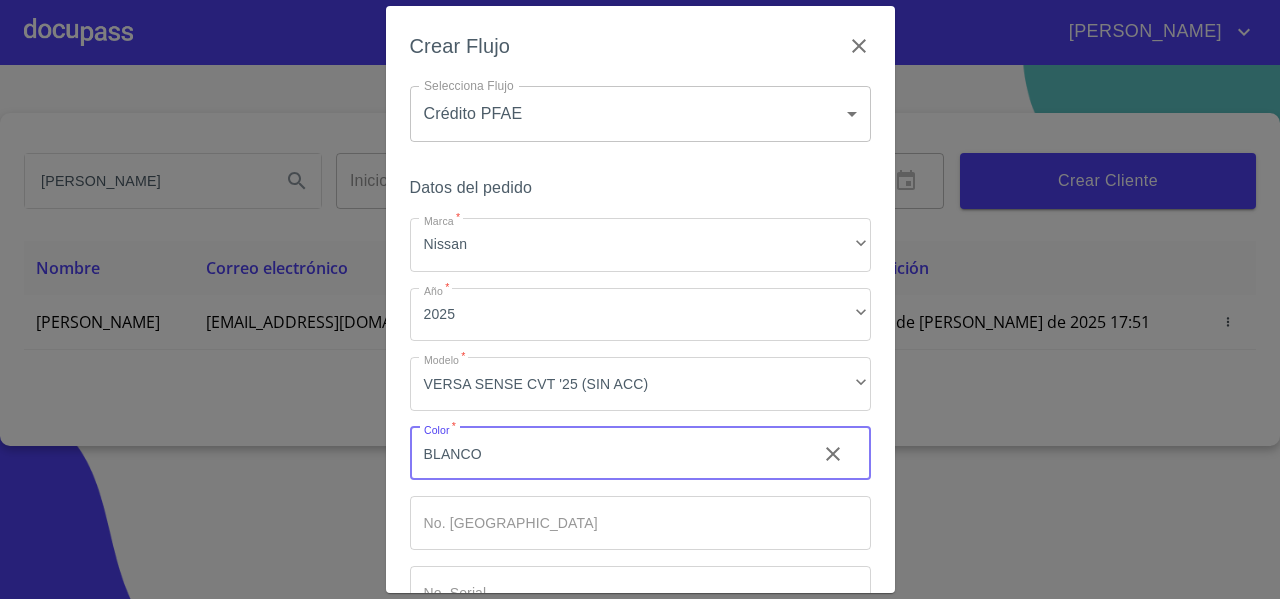 click on "BLANCO" at bounding box center [605, 454] 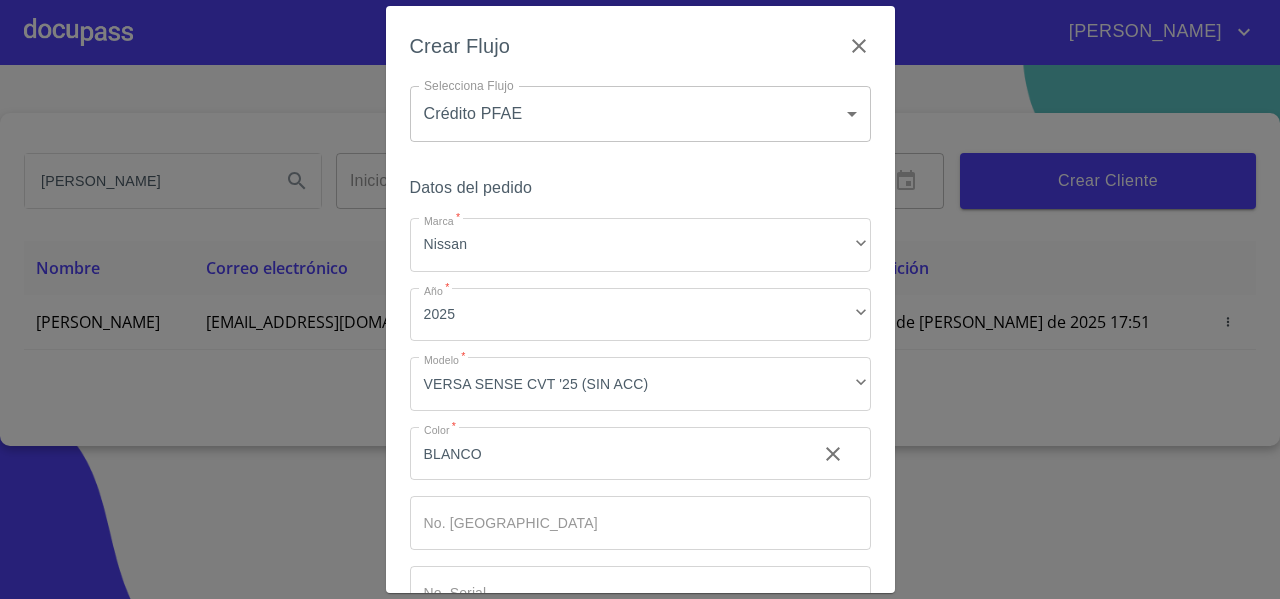 scroll, scrollTop: 135, scrollLeft: 0, axis: vertical 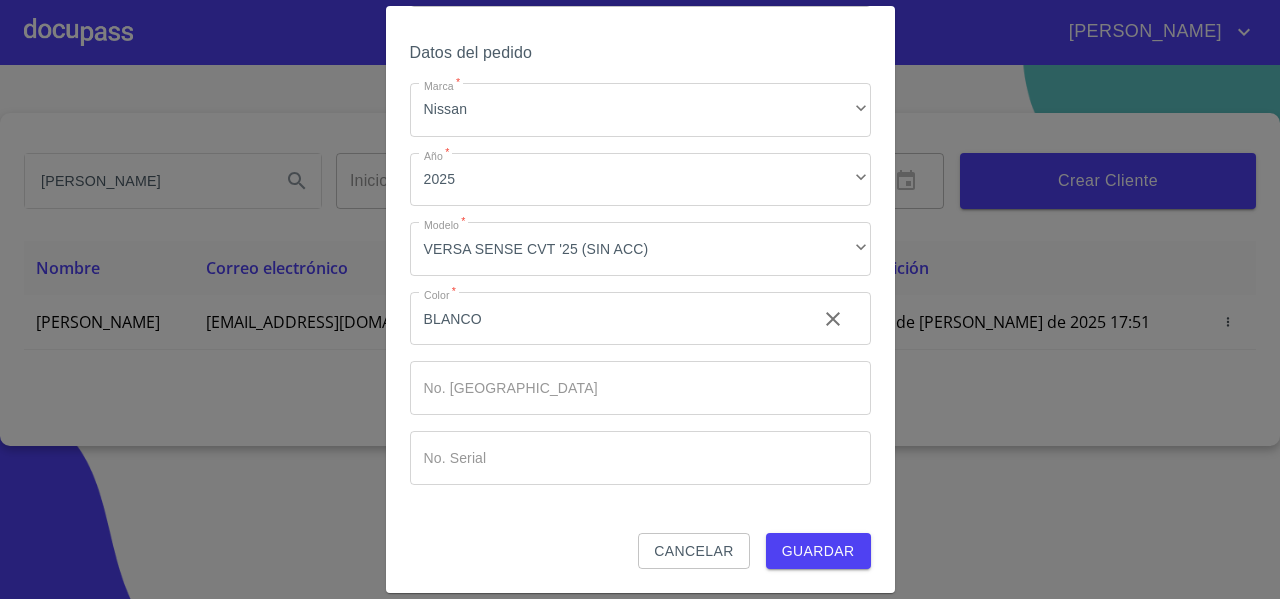 click on "Guardar" at bounding box center (818, 551) 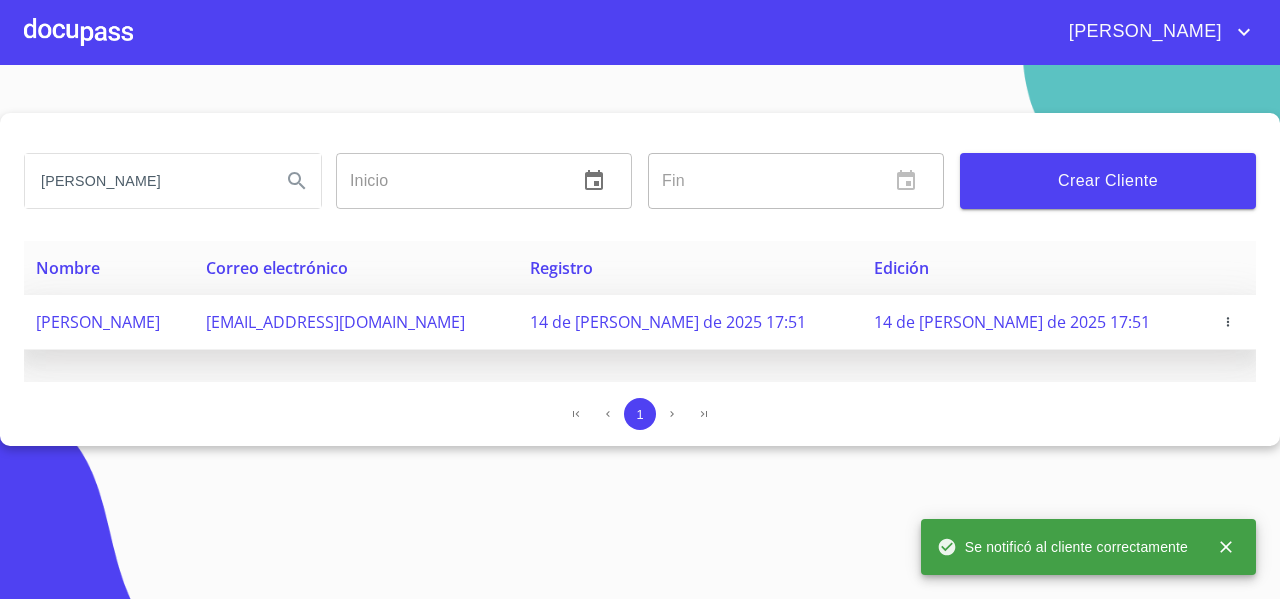 drag, startPoint x: 307, startPoint y: 320, endPoint x: 553, endPoint y: 327, distance: 246.09958 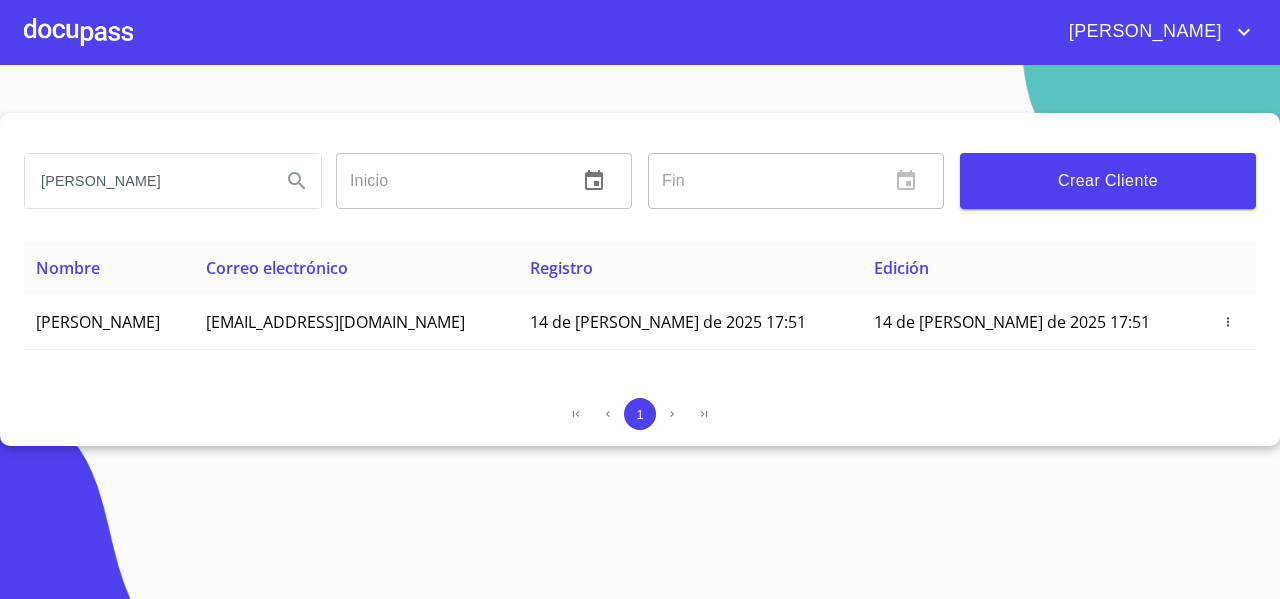 copy on "mangarcam2@hotmail.com" 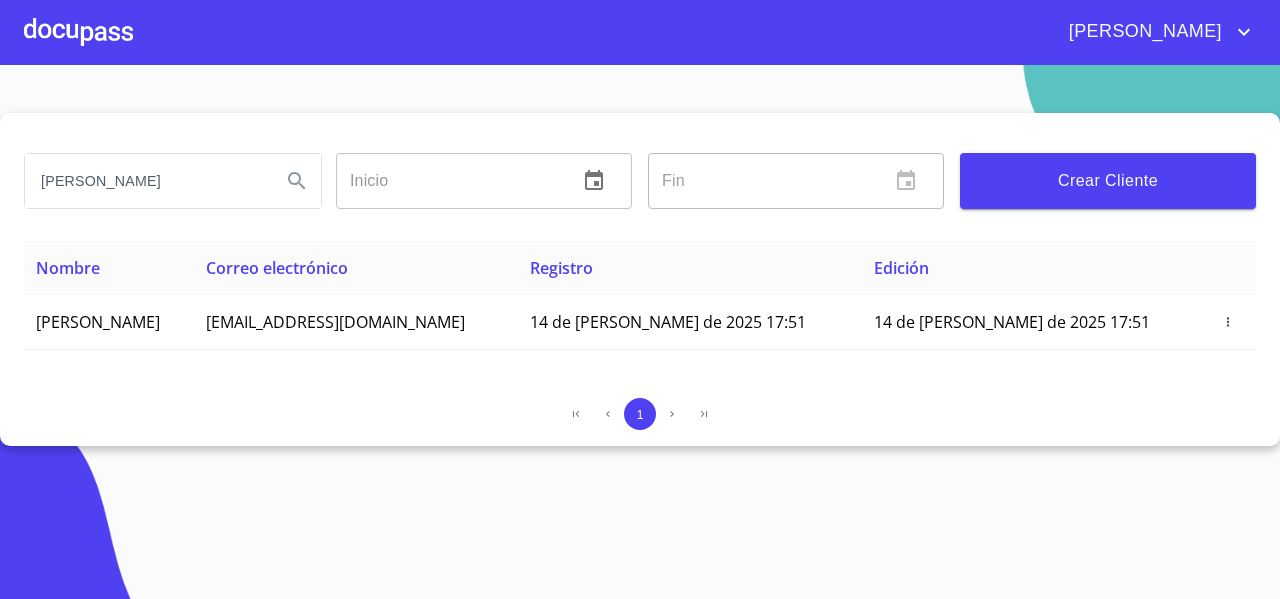 copy on "mangarcam2@hotmail.com" 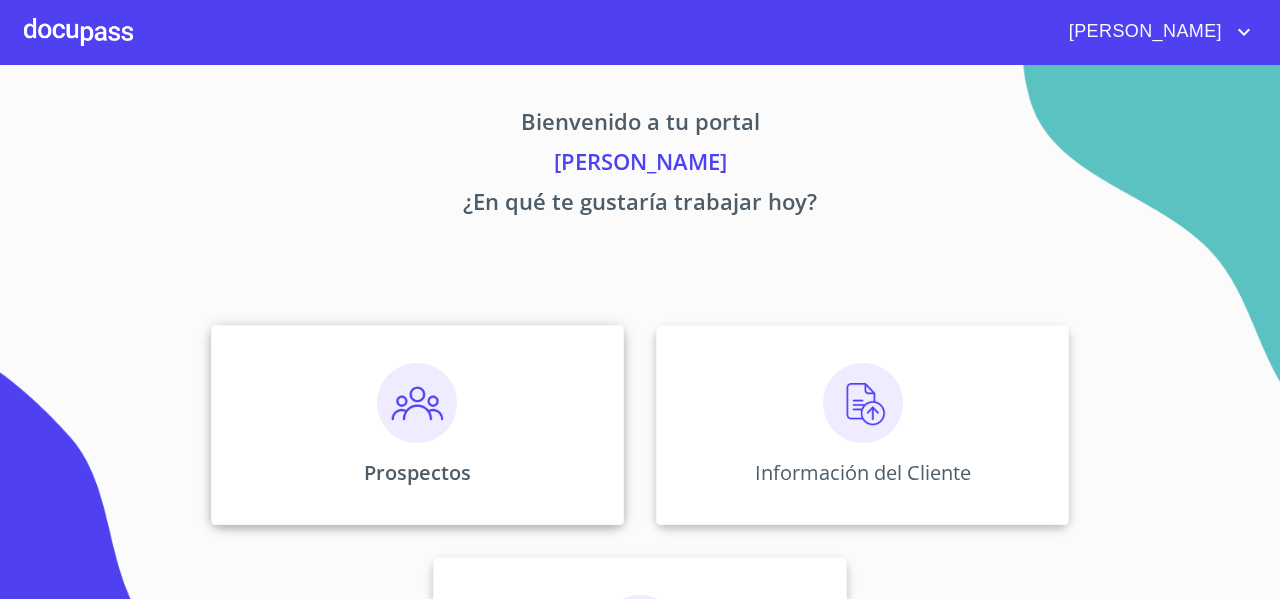 scroll, scrollTop: 0, scrollLeft: 0, axis: both 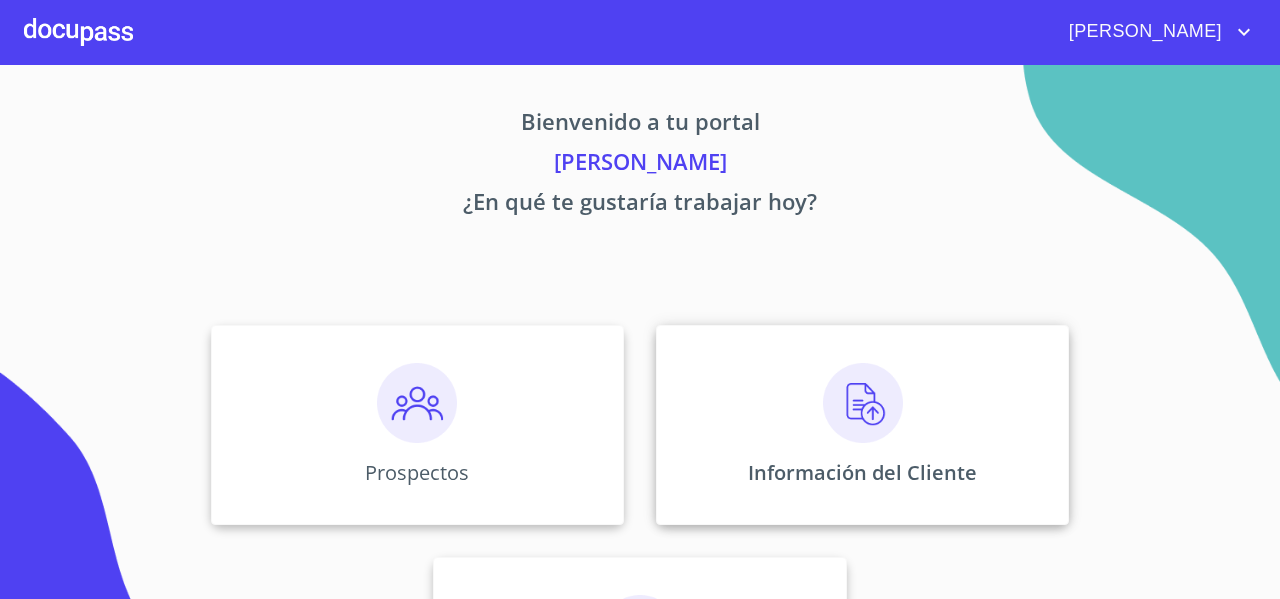 click on "Información del Cliente" at bounding box center [862, 425] 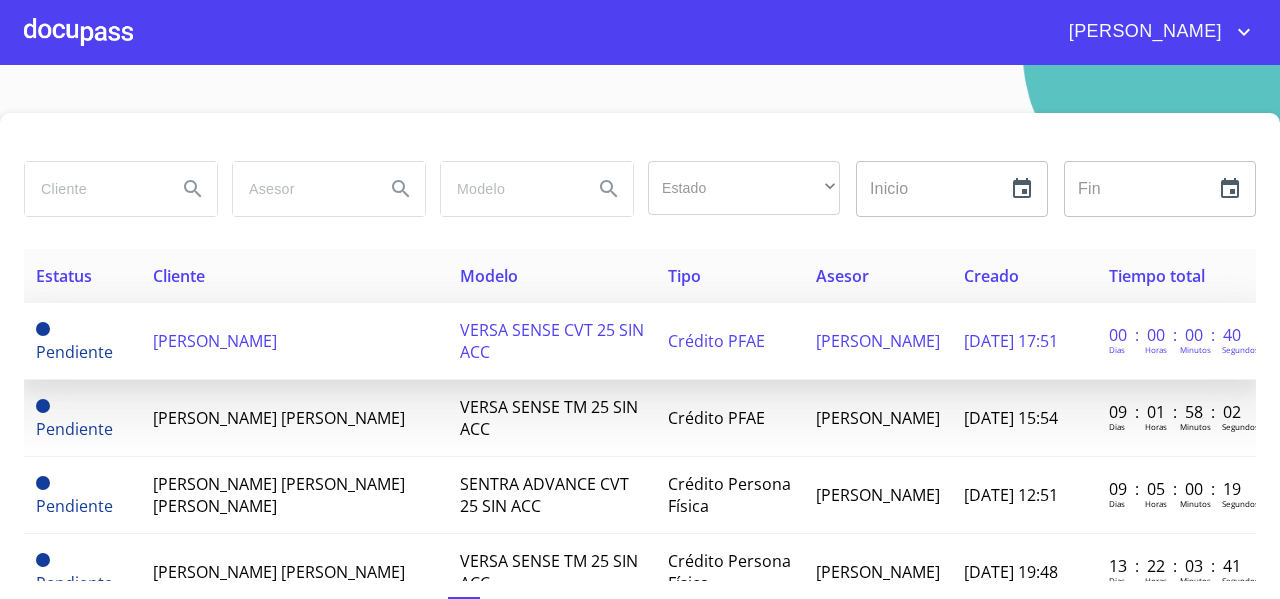 click on "[PERSON_NAME]" at bounding box center (215, 341) 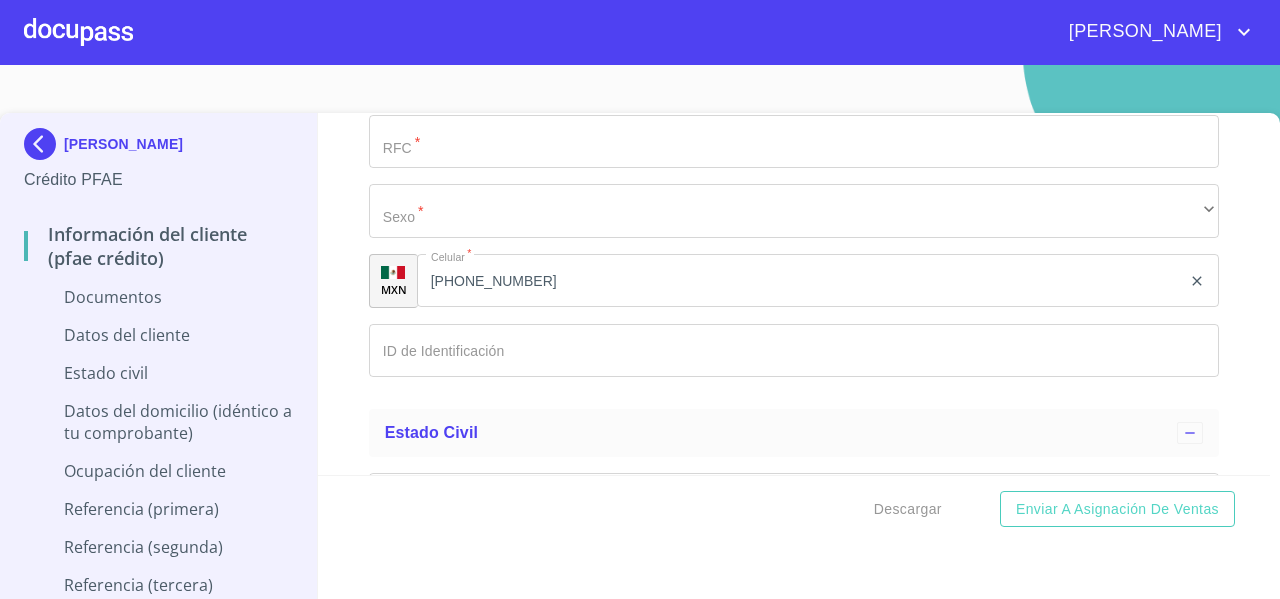 scroll, scrollTop: 3140, scrollLeft: 0, axis: vertical 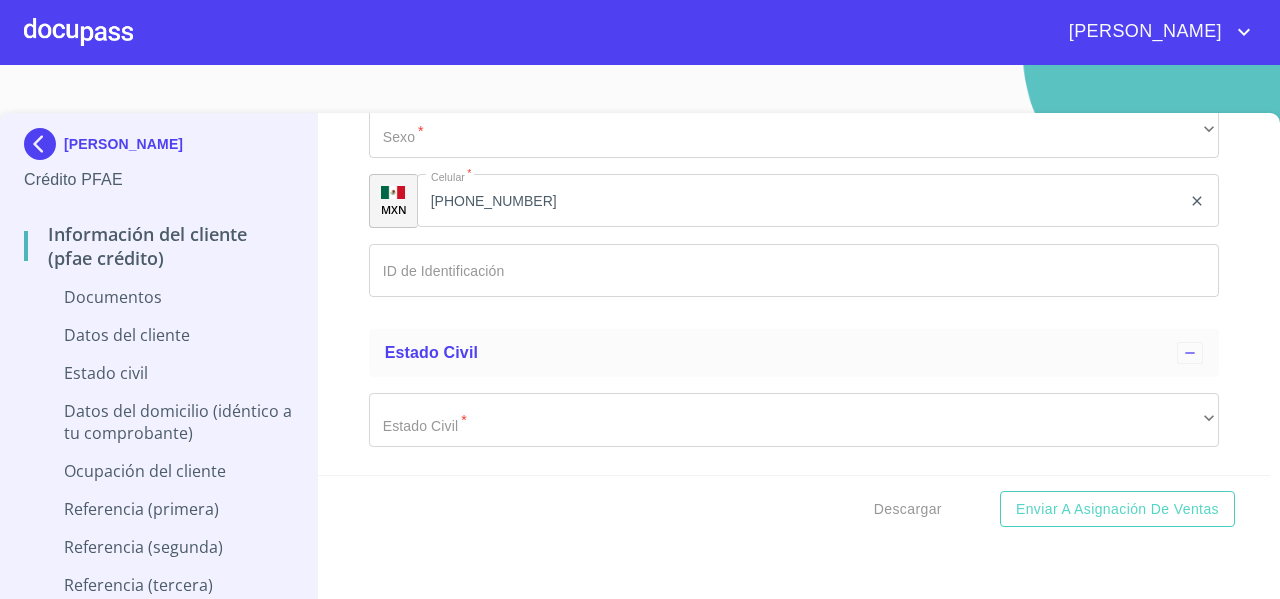 click on "[PHONE_NUMBER]" 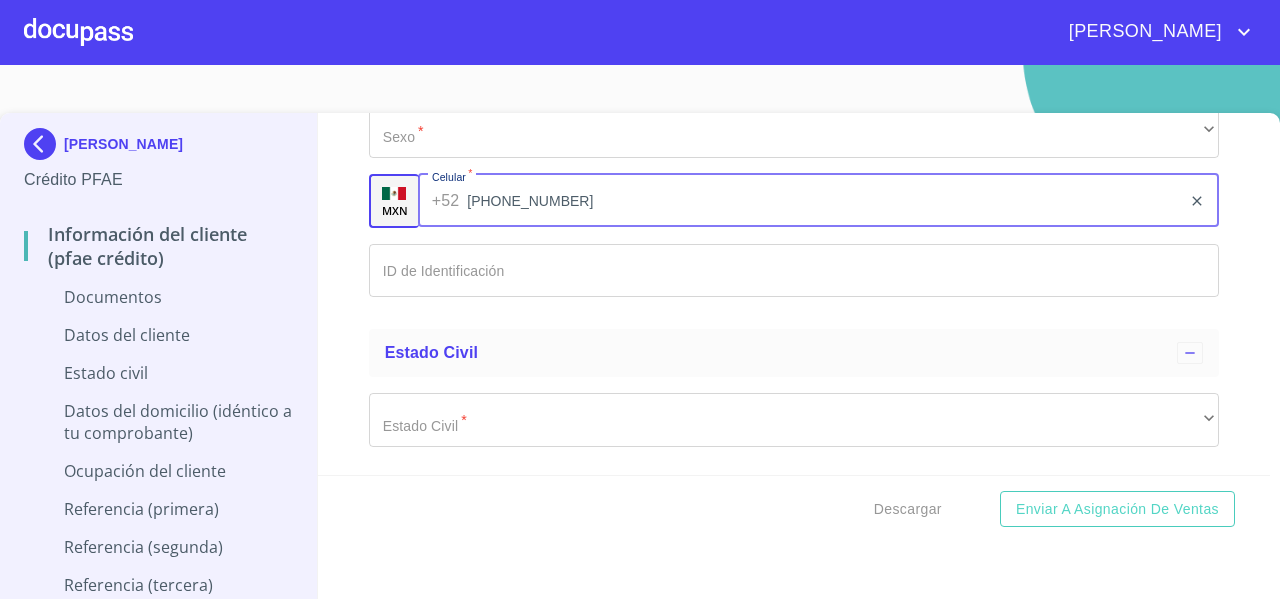 drag, startPoint x: 597, startPoint y: 187, endPoint x: 470, endPoint y: 200, distance: 127.66362 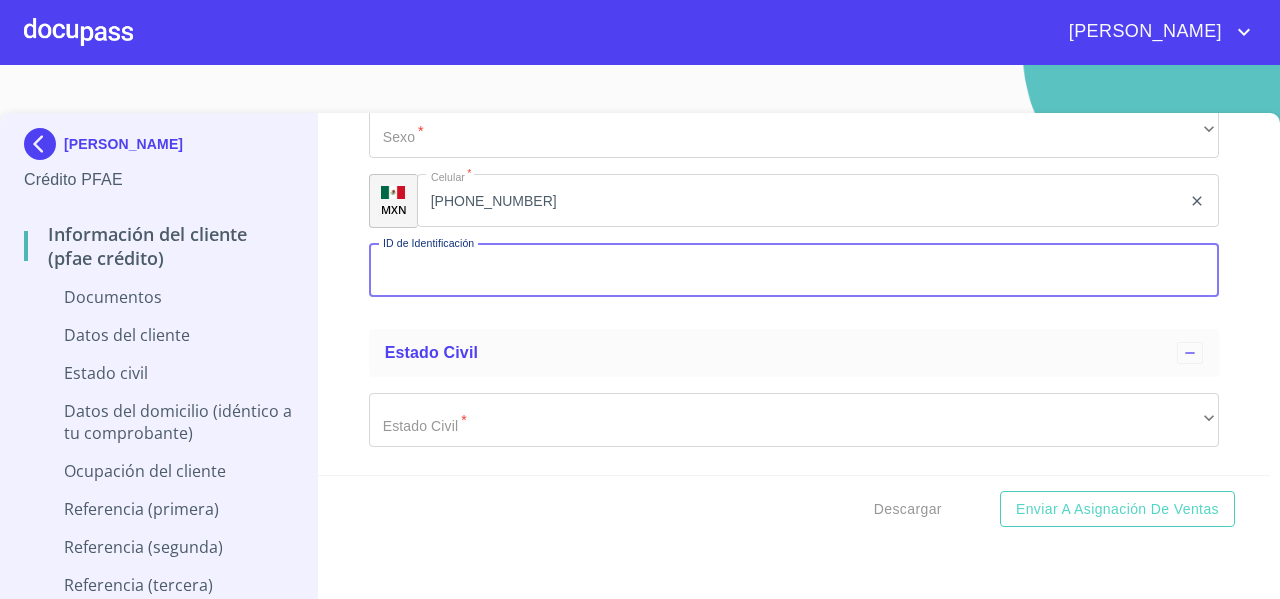 paste on "33)12222293" 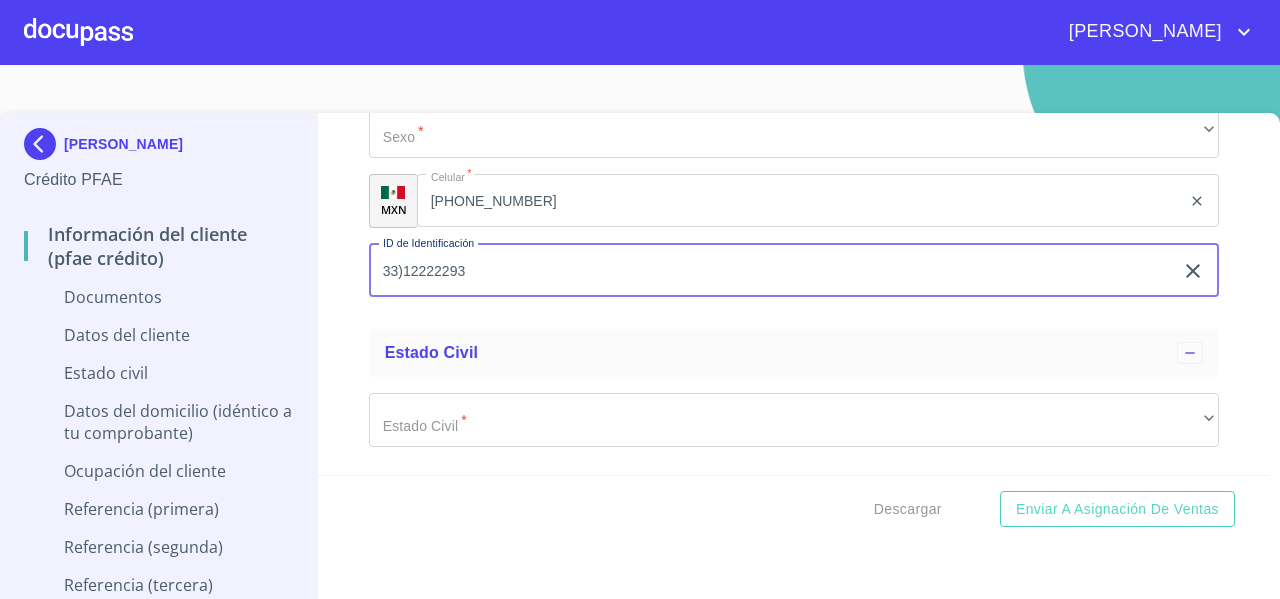 click on "33)12222293" at bounding box center [771, 271] 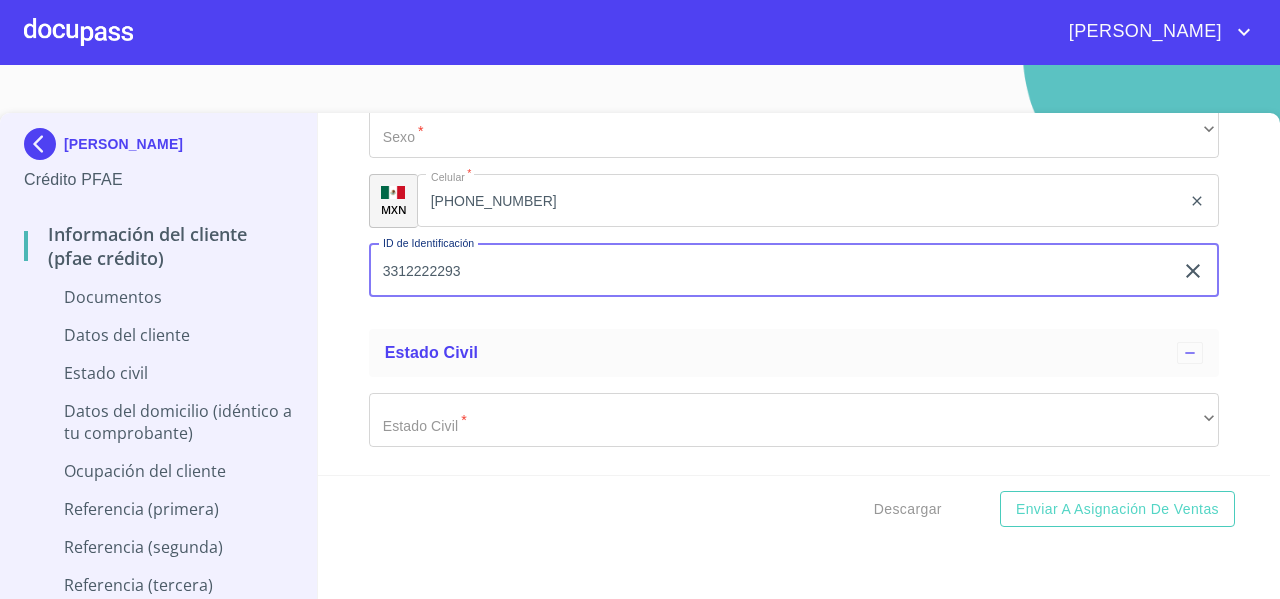 click on "3312222293" at bounding box center (771, 271) 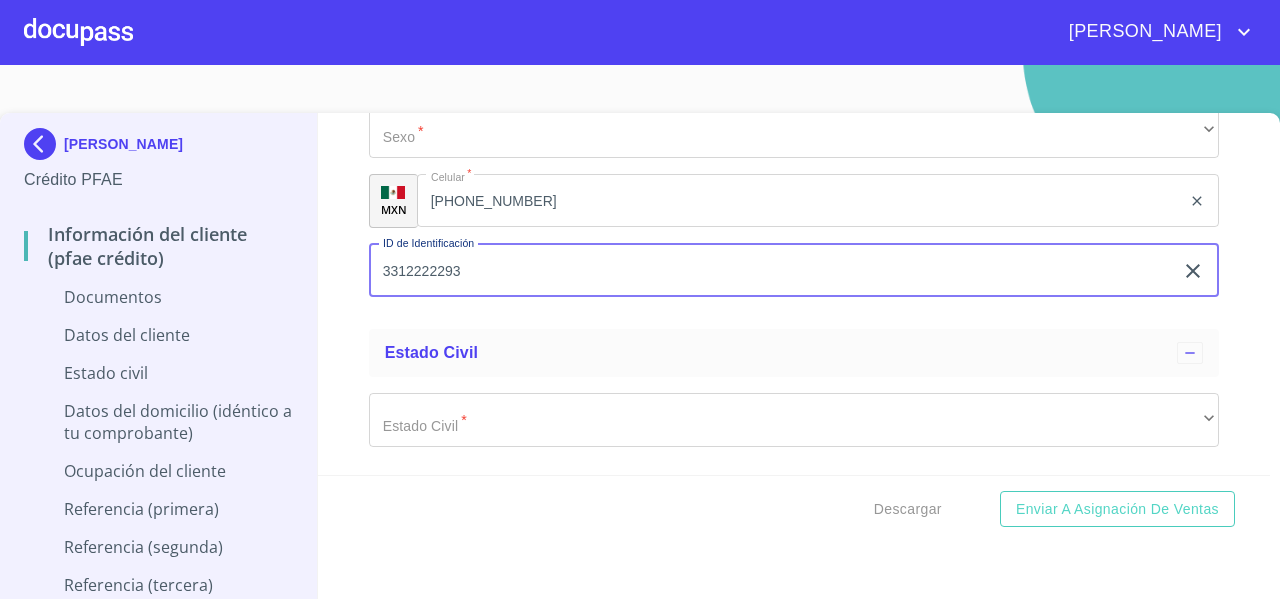 type 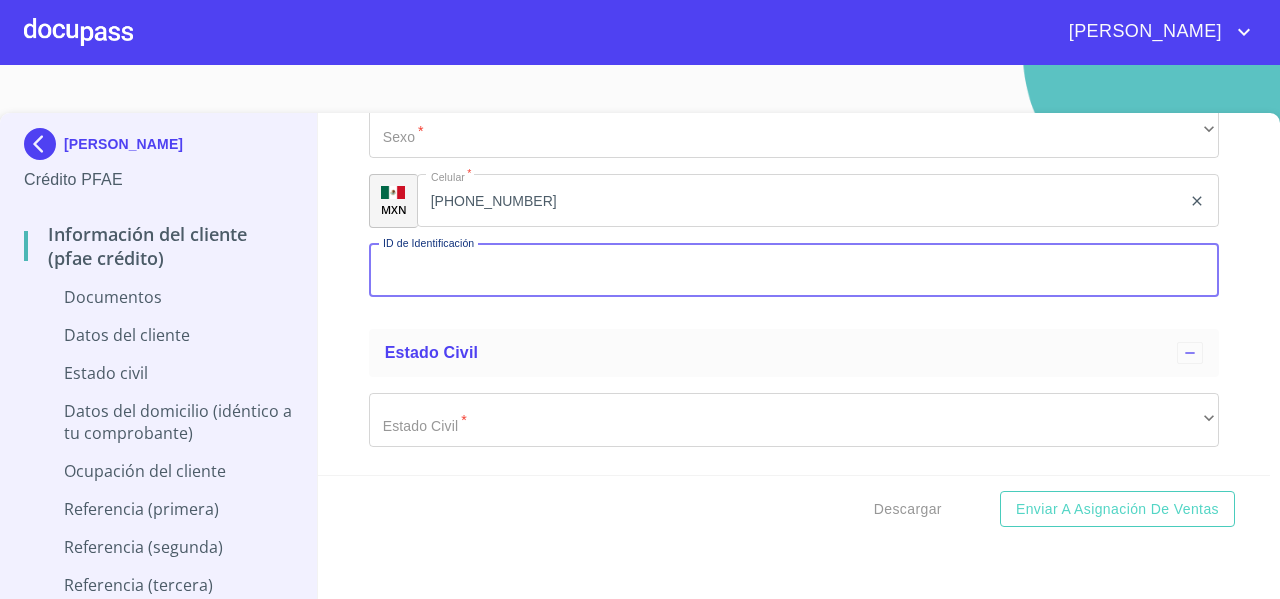 click on "Información del cliente (PFAE crédito)   Documentos Documento de identificación   * INE ​ Identificación Oficial * Arrastra o selecciona el (los) documento(s) para agregar Comprobante de Domicilio * Arrastra o selecciona el (los) documento(s) para agregar Fuente de ingresos   * Independiente/Dueño de negocio/Persona Moral ​ Comprobante de Ingresos mes 1 * Arrastra o selecciona el (los) documento(s) para agregar Comprobante de Ingresos mes 2 * Arrastra o selecciona el (los) documento(s) para agregar Comprobante de Ingresos mes 3 * Arrastra o selecciona el (los) documento(s) para agregar CURP * Arrastra o selecciona el (los) documento(s) para agregar [PERSON_NAME] de situación fiscal Arrastra o selecciona el (los) documento(s) para agregar Datos del cliente Apellido [PERSON_NAME]   * [PERSON_NAME] ​ Apellido Materno   * [PERSON_NAME] ​ Primer nombre   * [PERSON_NAME] ​ [PERSON_NAME] Nombre ​ Fecha de nacimiento * ​ Nacionalidad   * ​ ​ País de nacimiento   * ​ CURP   * ​ RFC   * ​ Sexo   * ​ ​" at bounding box center [794, 294] 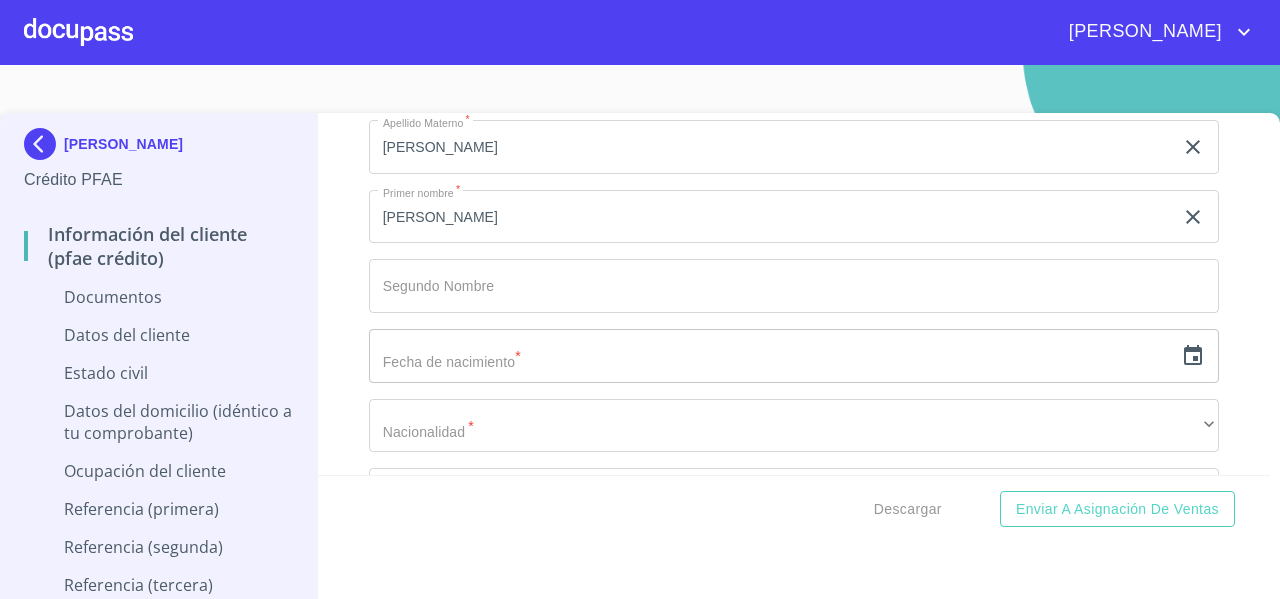 scroll, scrollTop: 2576, scrollLeft: 0, axis: vertical 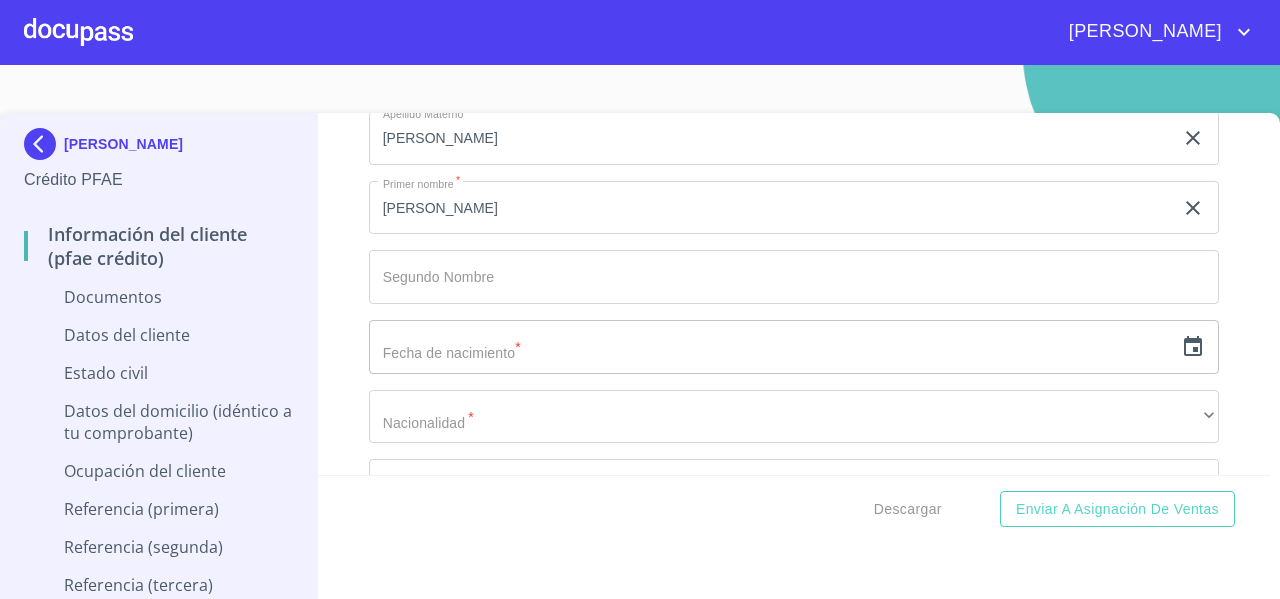 click on "Información del cliente (PFAE crédito)   Documentos Documento de identificación   * INE ​ Identificación Oficial * Arrastra o selecciona el (los) documento(s) para agregar Comprobante de Domicilio * Arrastra o selecciona el (los) documento(s) para agregar Fuente de ingresos   * Independiente/Dueño de negocio/Persona Moral ​ Comprobante de Ingresos mes 1 * Arrastra o selecciona el (los) documento(s) para agregar Comprobante de Ingresos mes 2 * Arrastra o selecciona el (los) documento(s) para agregar Comprobante de Ingresos mes 3 * Arrastra o selecciona el (los) documento(s) para agregar CURP * Arrastra o selecciona el (los) documento(s) para agregar [PERSON_NAME] de situación fiscal Arrastra o selecciona el (los) documento(s) para agregar Datos del cliente Apellido [PERSON_NAME]   * [PERSON_NAME] ​ Apellido Materno   * [PERSON_NAME] ​ Primer nombre   * [PERSON_NAME] ​ [PERSON_NAME] Nombre ​ Fecha de nacimiento * ​ Nacionalidad   * ​ ​ País de nacimiento   * ​ CURP   * ​ RFC   * ​ Sexo   * ​ ​" at bounding box center (794, 294) 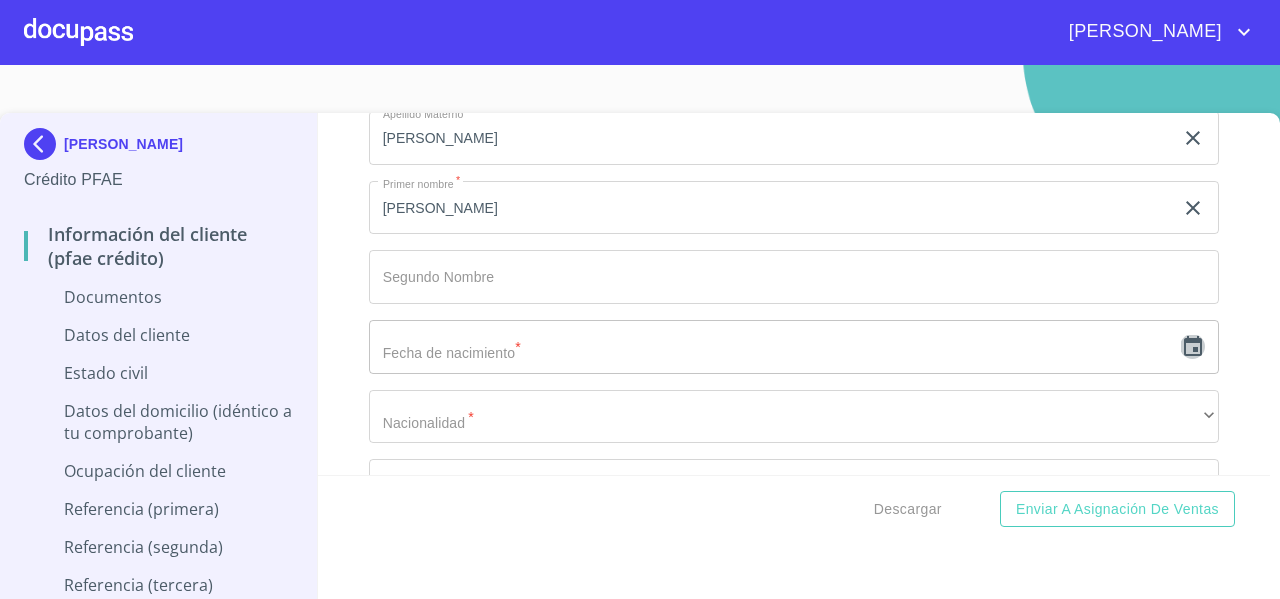 click 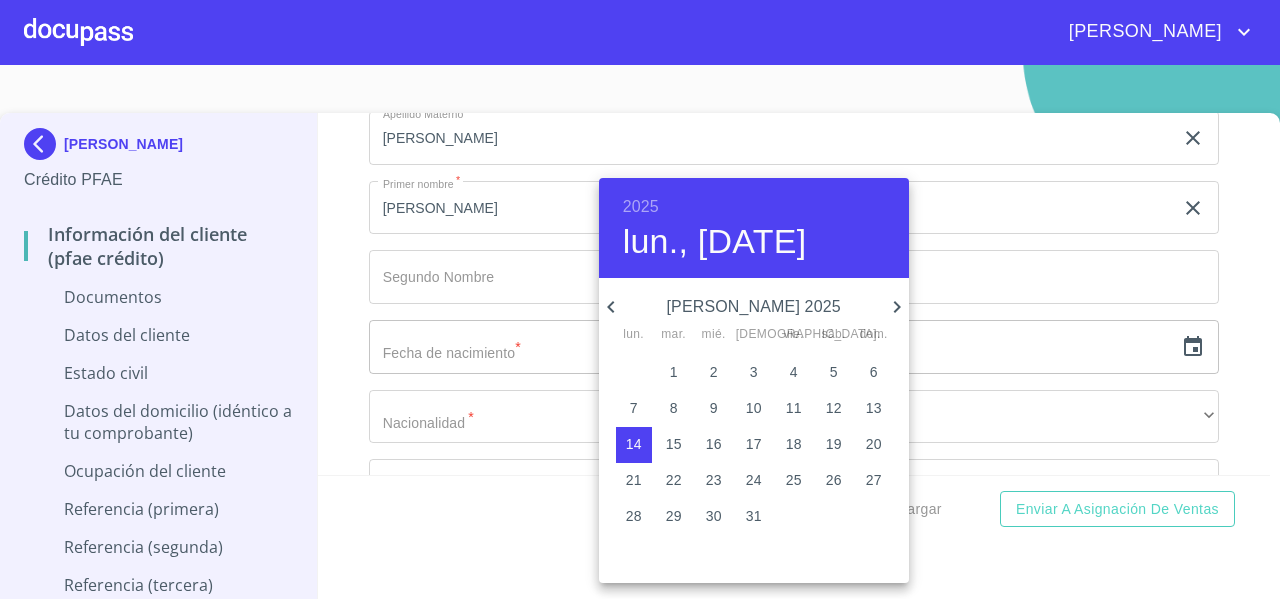 click on "2025" at bounding box center [641, 207] 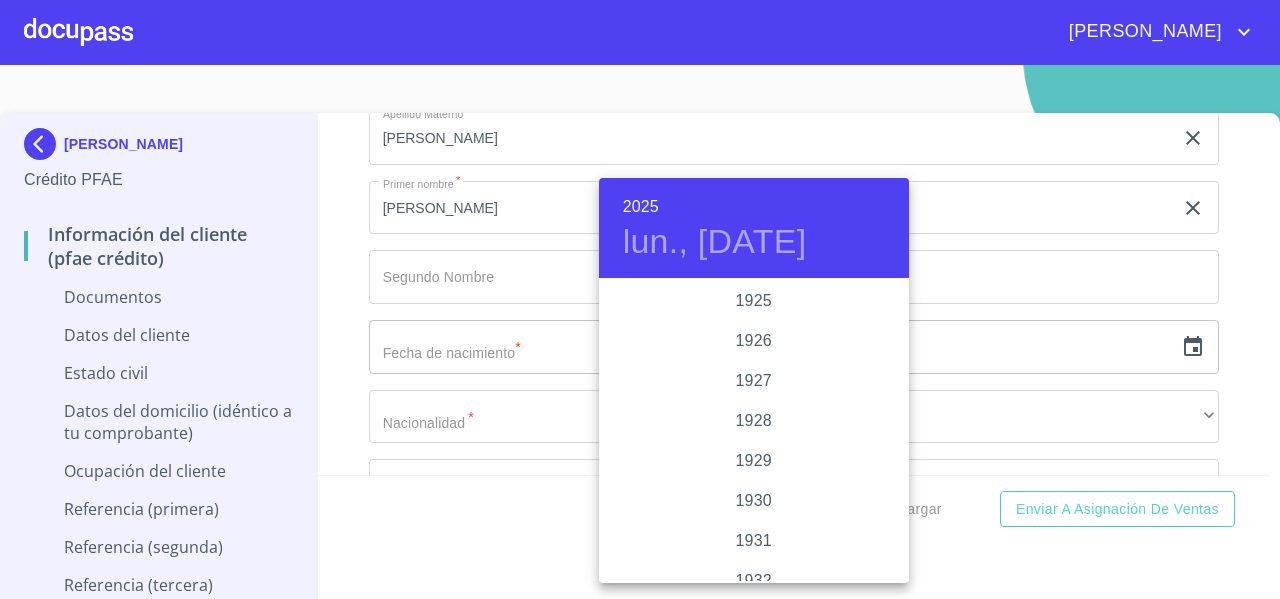 scroll, scrollTop: 3880, scrollLeft: 0, axis: vertical 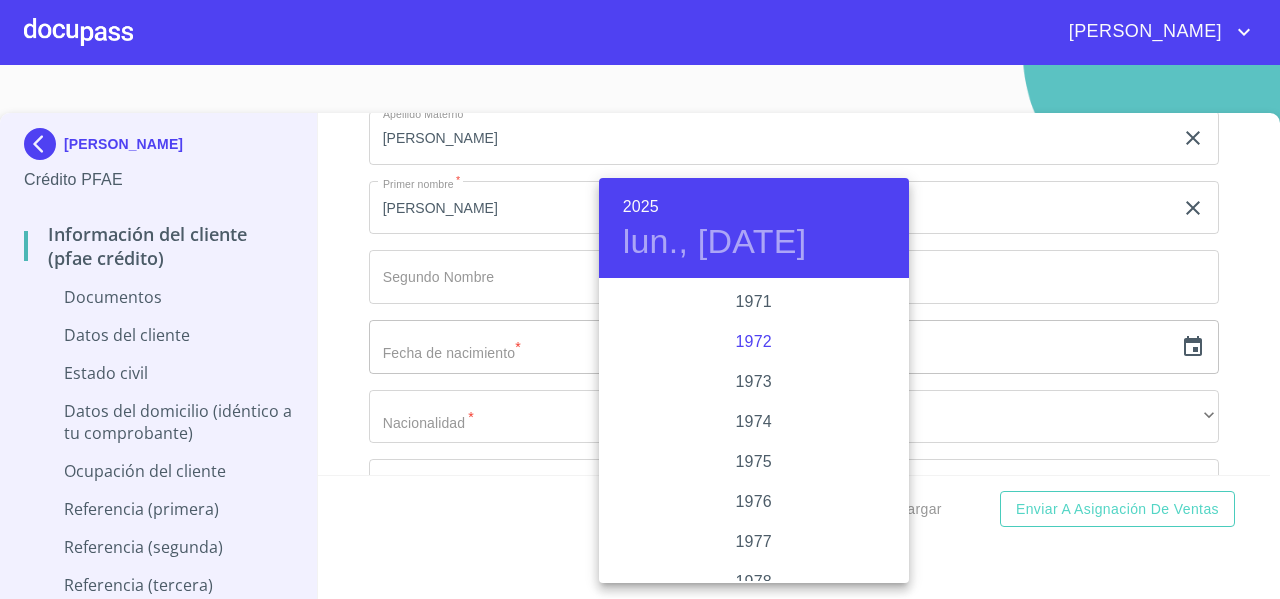 click on "1972" at bounding box center [754, 342] 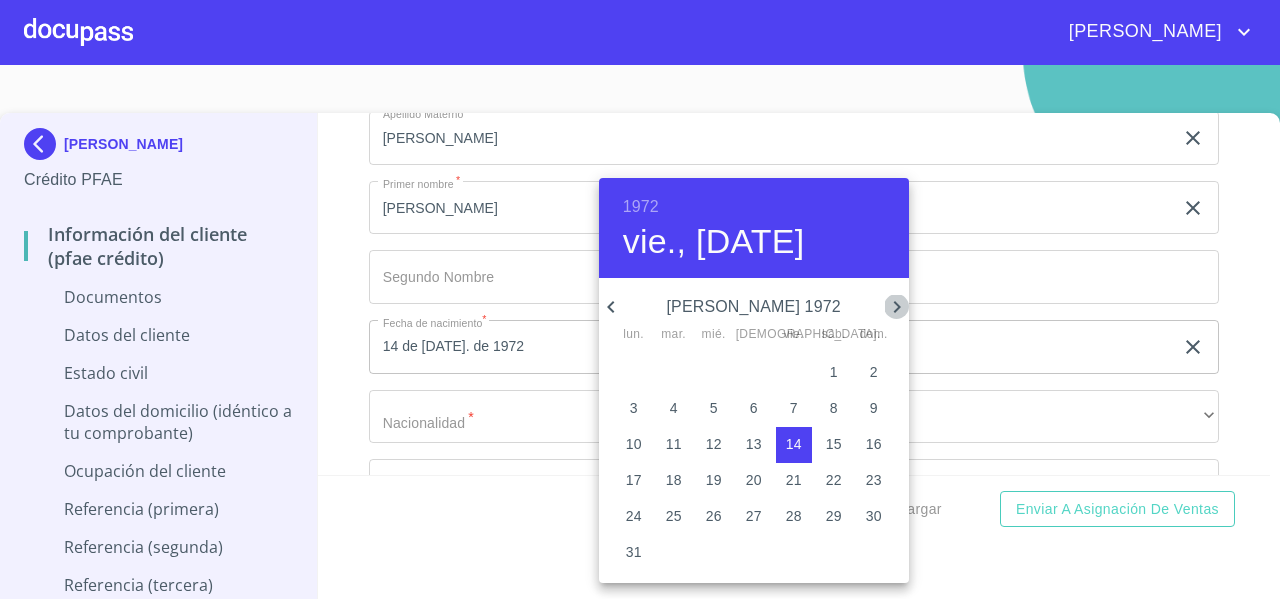 click 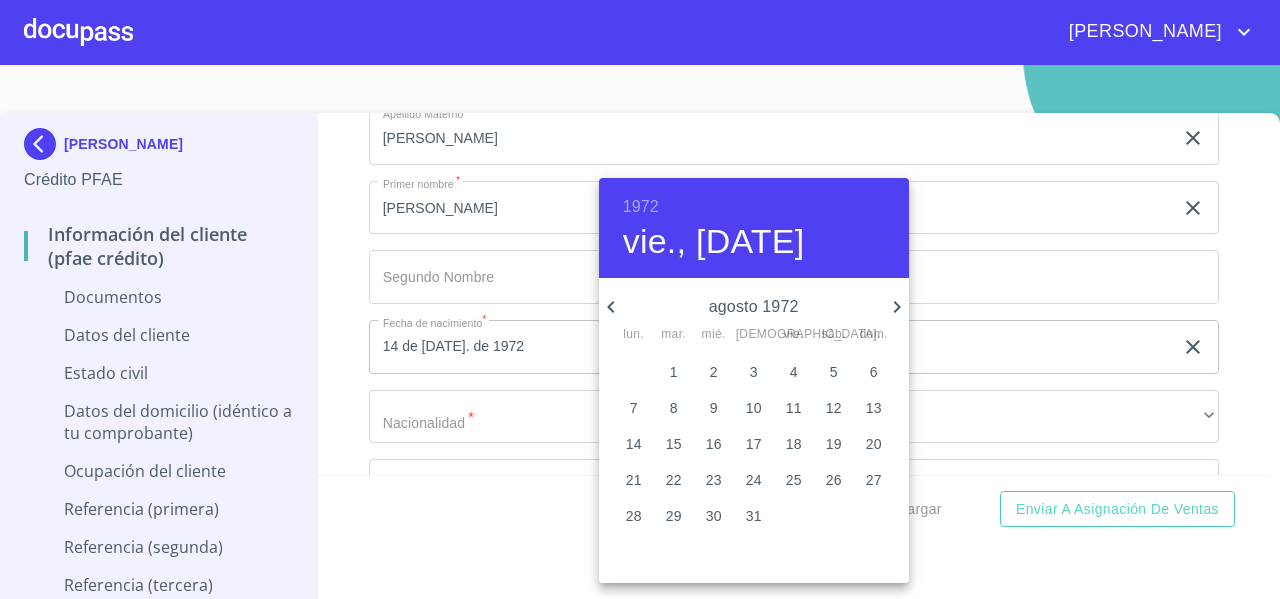 click 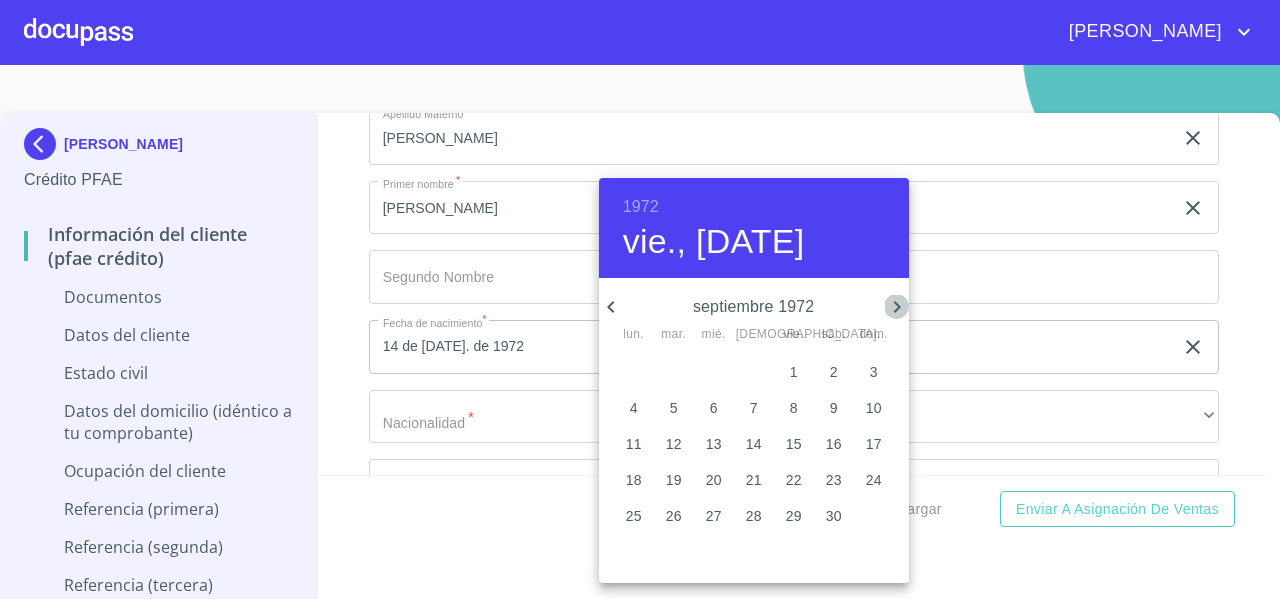 click 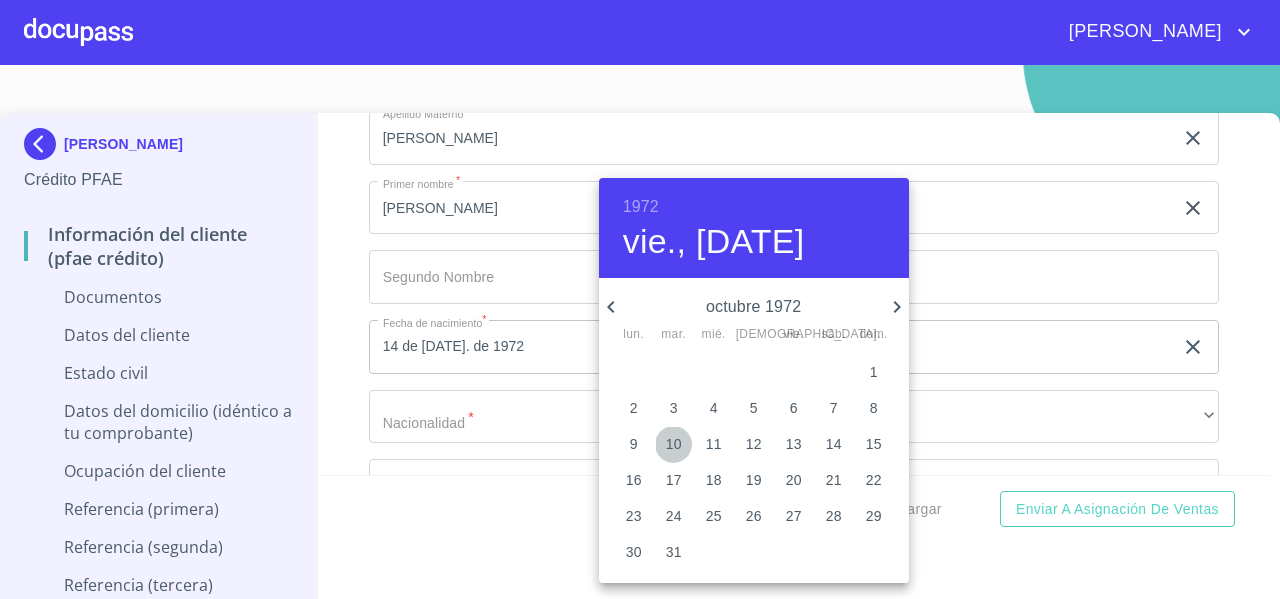 click on "10" at bounding box center [674, 444] 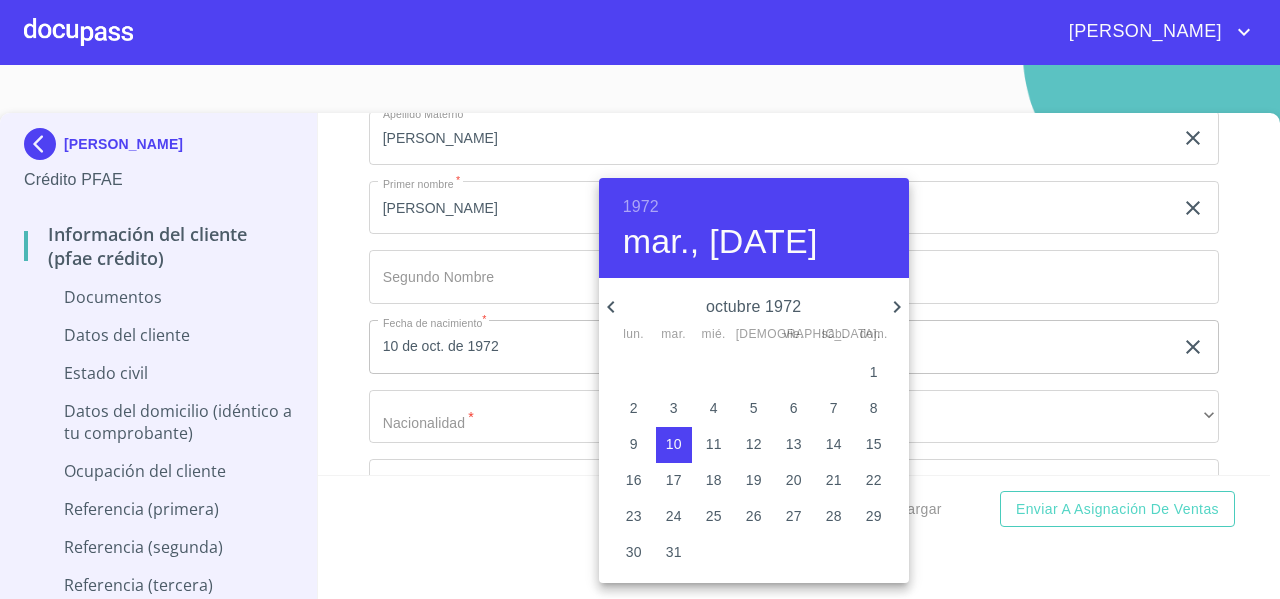 click at bounding box center (640, 299) 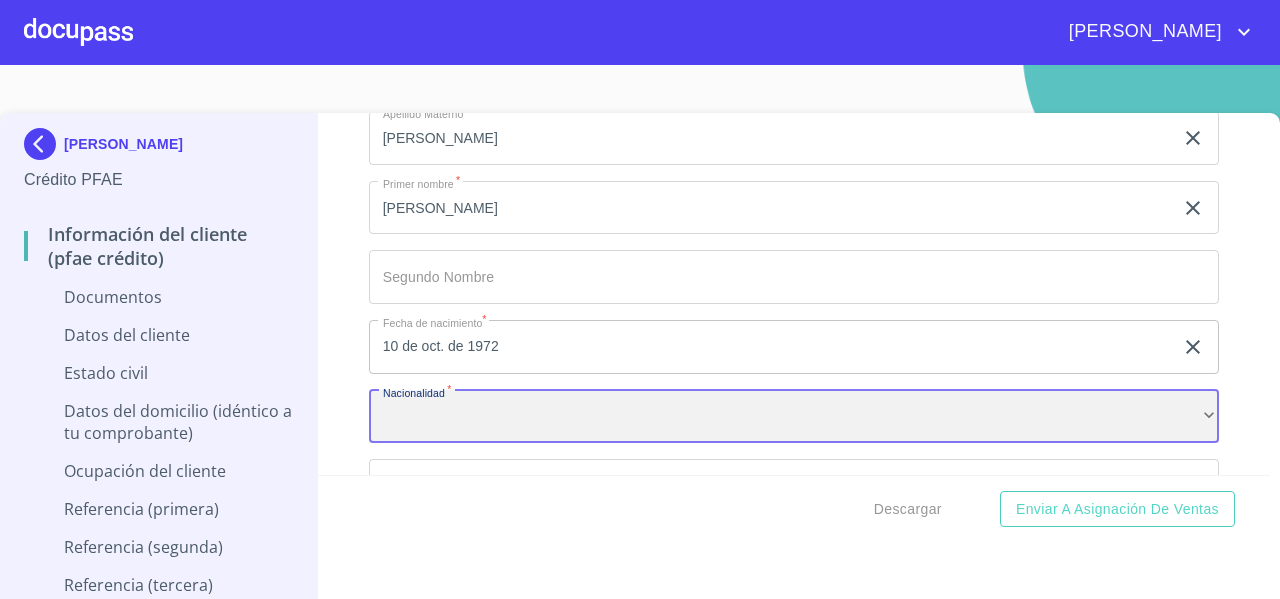 click on "​" at bounding box center [794, 417] 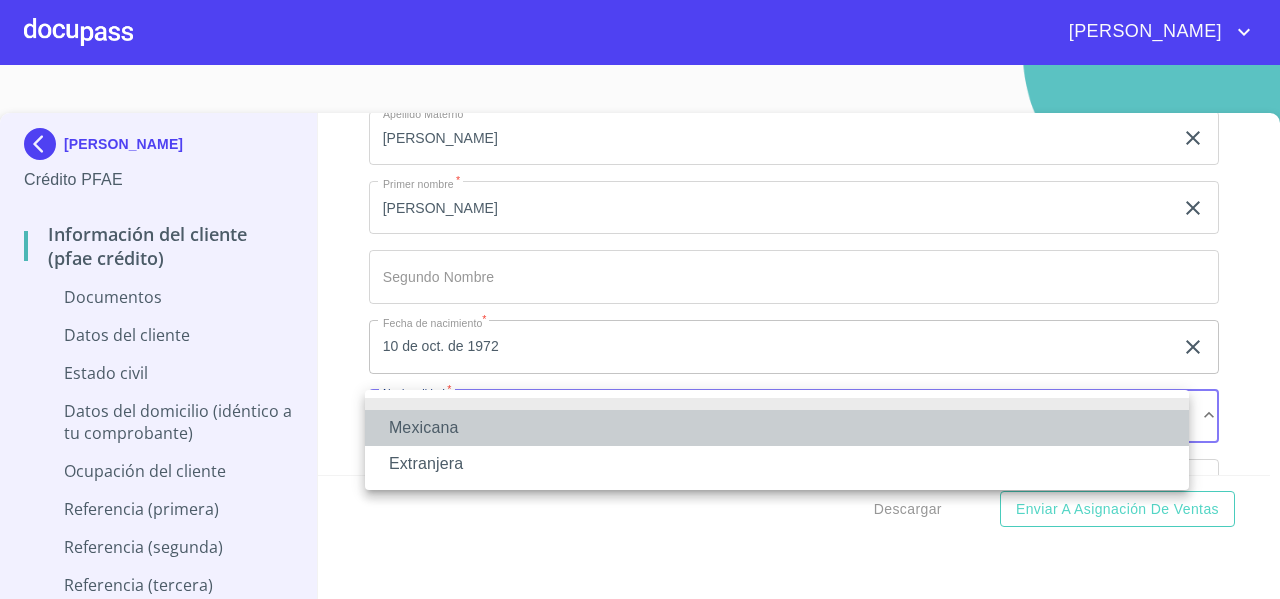 click on "Mexicana" at bounding box center [777, 428] 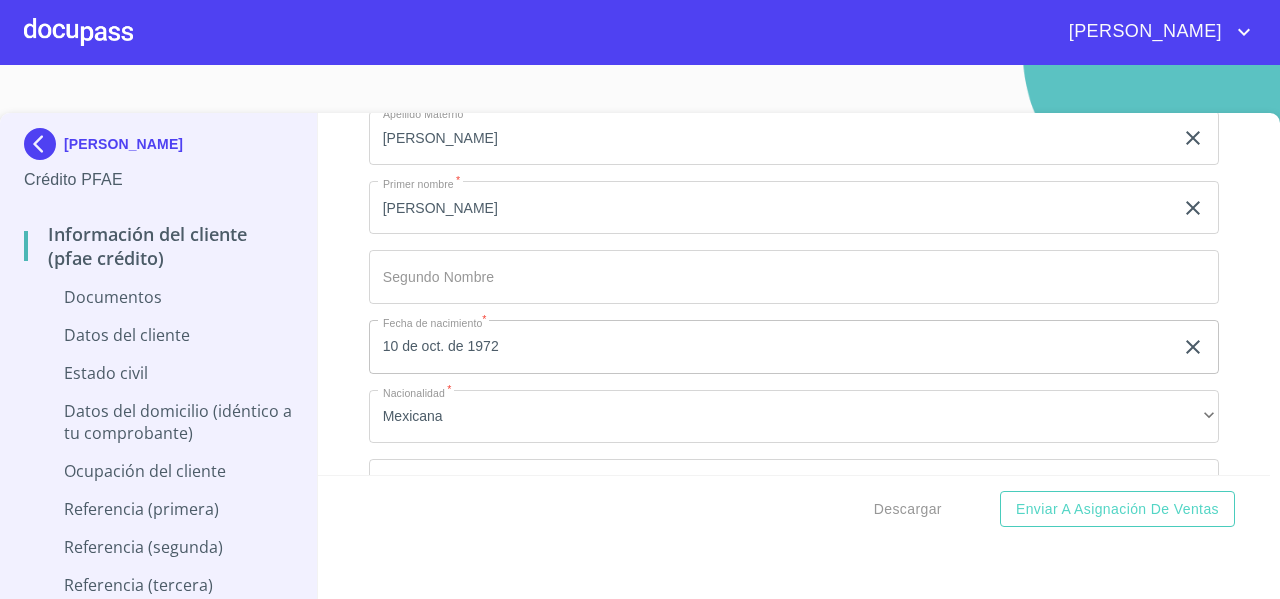 scroll, scrollTop: 2782, scrollLeft: 0, axis: vertical 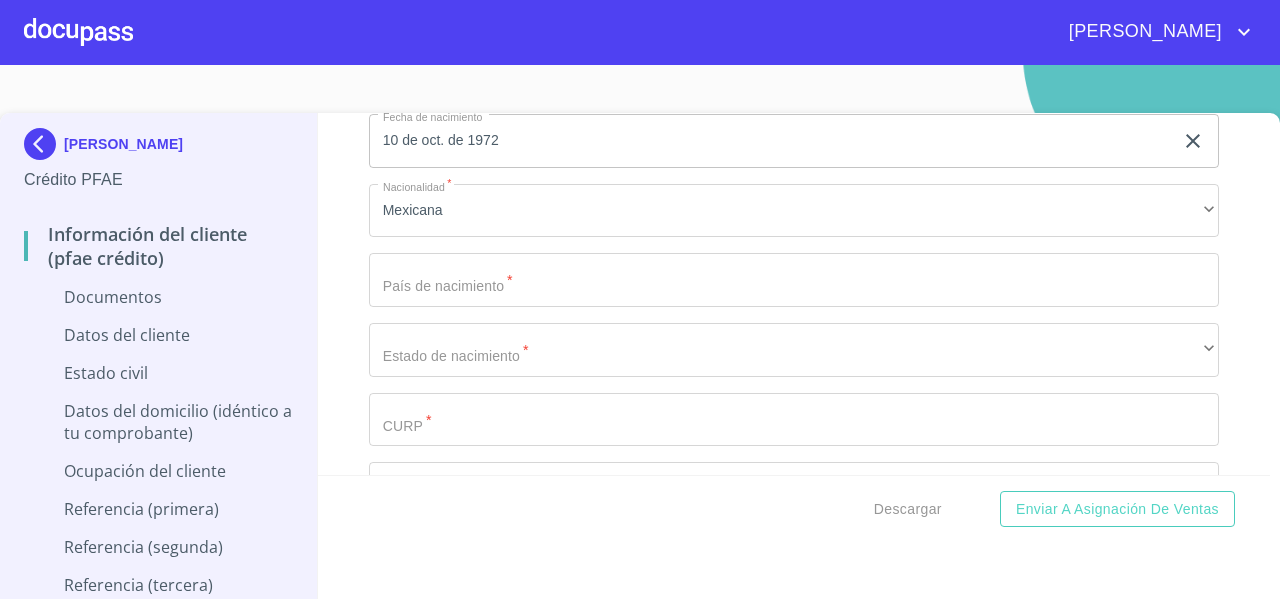click on "Documento de identificación   *" at bounding box center [771, -137] 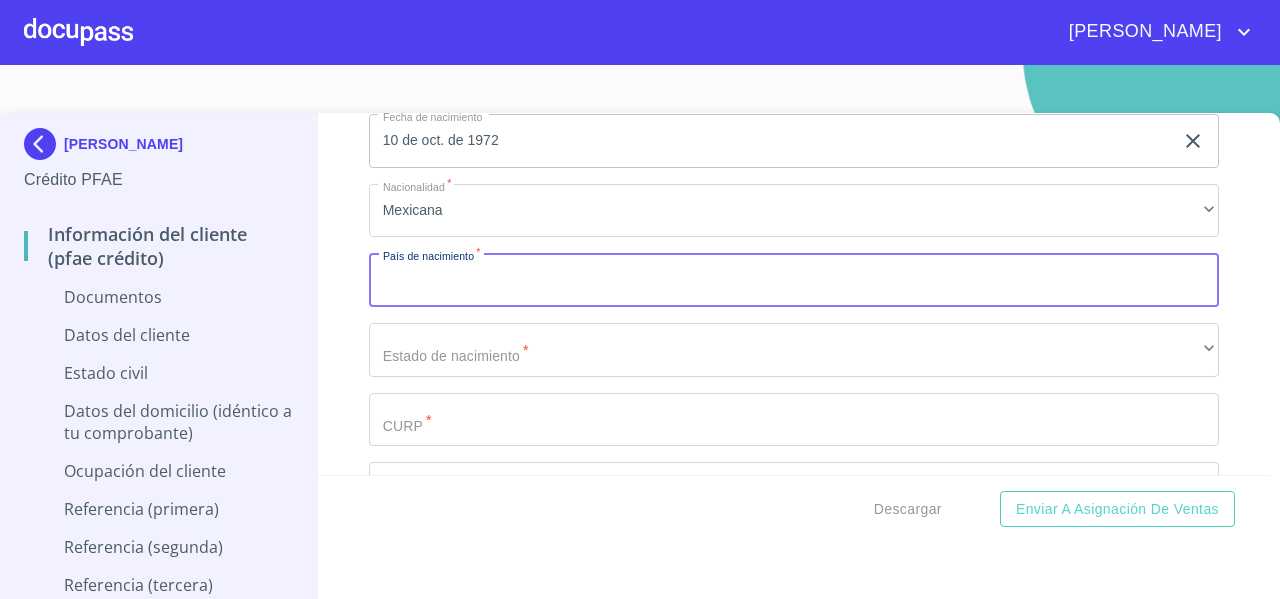 type on "," 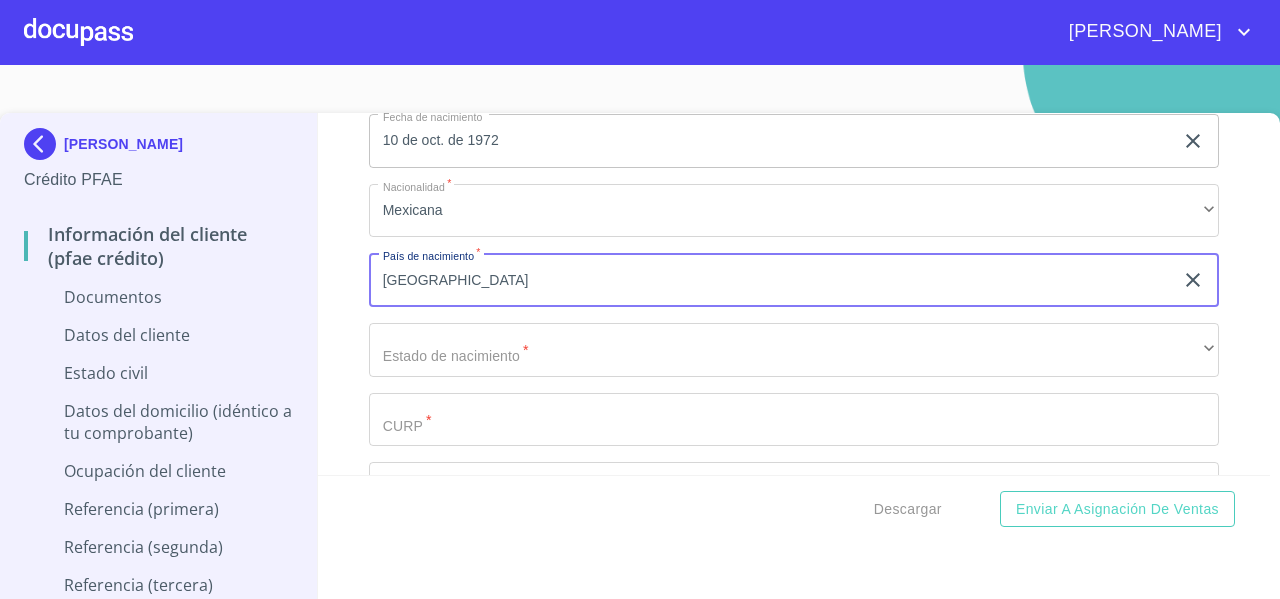 type on "[GEOGRAPHIC_DATA]" 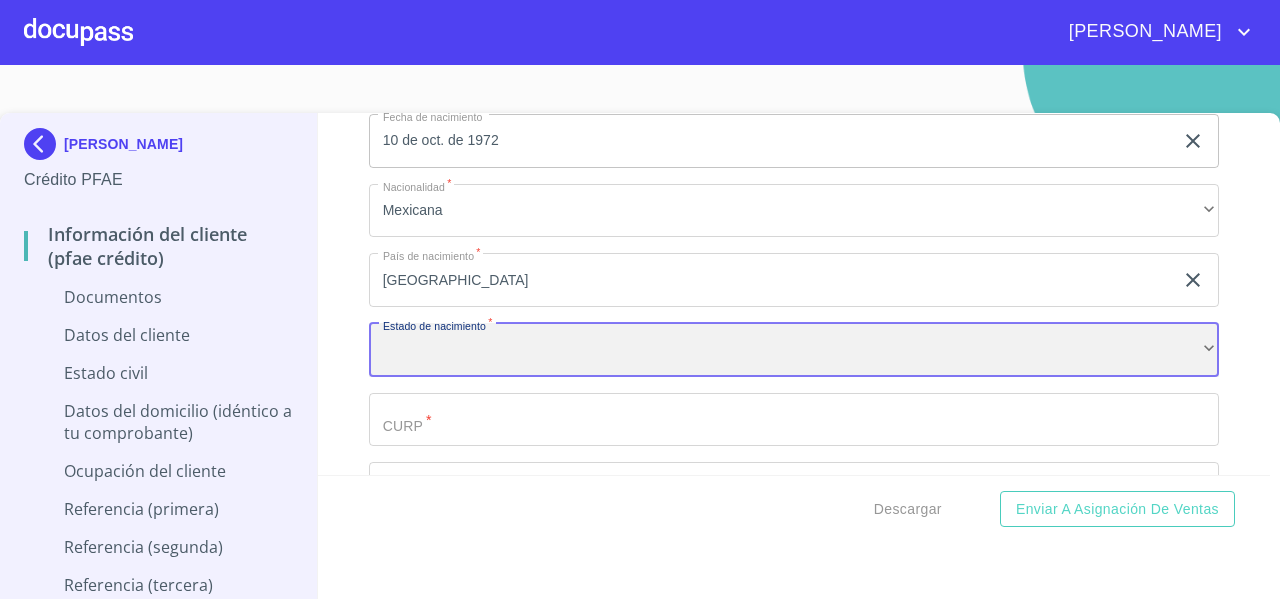 click on "​" at bounding box center [794, 350] 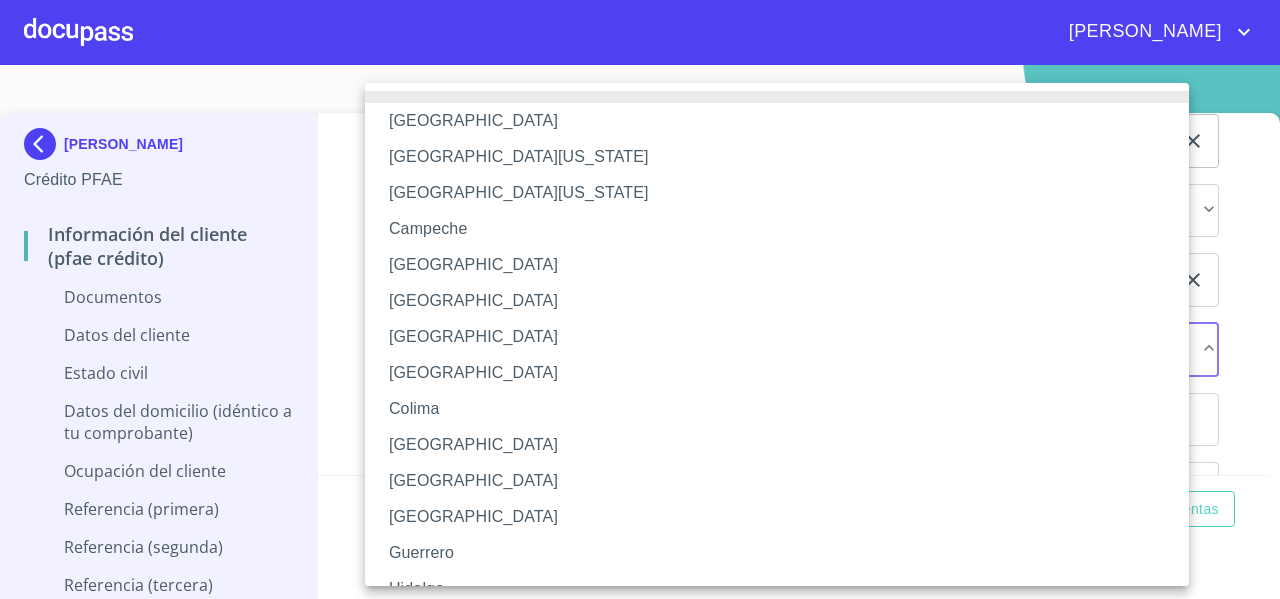 type 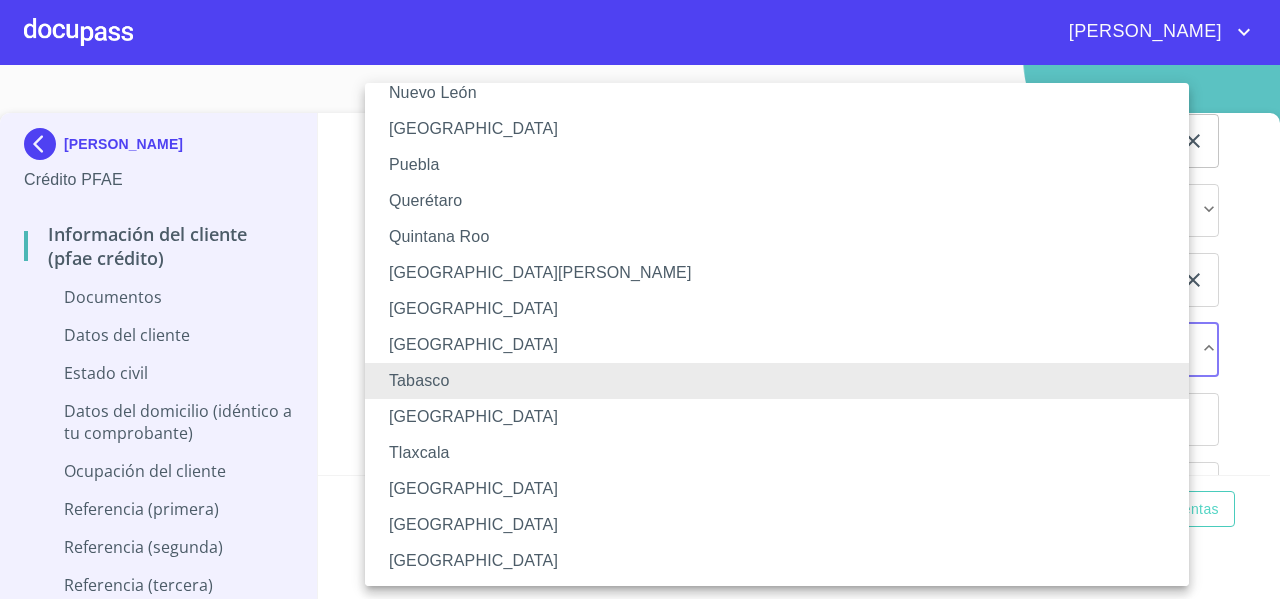 type 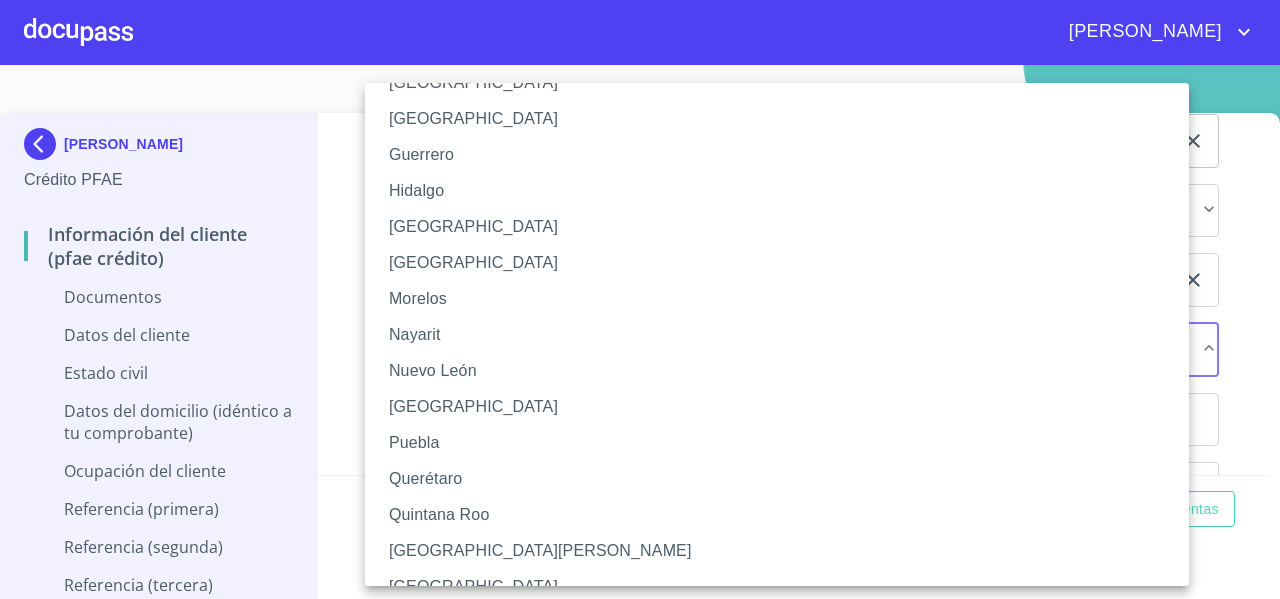 click on "Nayarit" at bounding box center (784, 335) 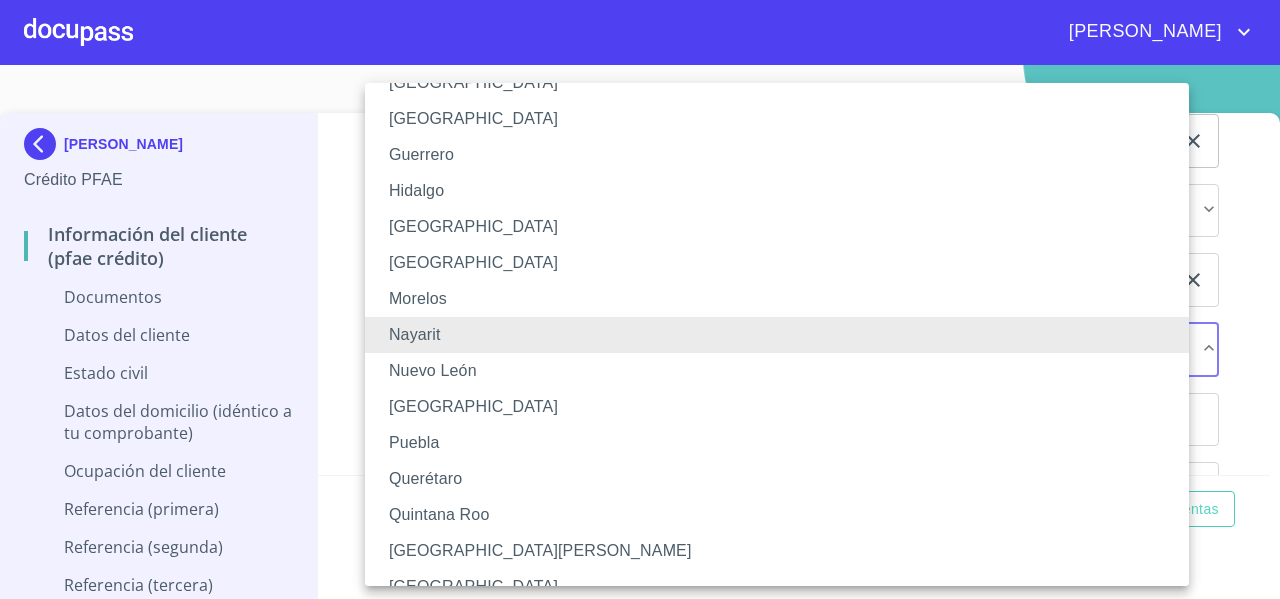 click on "[GEOGRAPHIC_DATA] [GEOGRAPHIC_DATA][US_STATE] [GEOGRAPHIC_DATA][US_STATE] [GEOGRAPHIC_DATA] [GEOGRAPHIC_DATA] [GEOGRAPHIC_DATA] [GEOGRAPHIC_DATA] [GEOGRAPHIC_DATA] [GEOGRAPHIC_DATA] [GEOGRAPHIC_DATA] [GEOGRAPHIC_DATA] [GEOGRAPHIC_DATA] [GEOGRAPHIC_DATA] [GEOGRAPHIC_DATA][PERSON_NAME][GEOGRAPHIC_DATA] [GEOGRAPHIC_DATA] [GEOGRAPHIC_DATA] [GEOGRAPHIC_DATA] [GEOGRAPHIC_DATA] [GEOGRAPHIC_DATA][PERSON_NAME][GEOGRAPHIC_DATA] [GEOGRAPHIC_DATA] [GEOGRAPHIC_DATA] [PERSON_NAME][GEOGRAPHIC_DATA] [GEOGRAPHIC_DATA][PERSON_NAME] [GEOGRAPHIC_DATA] [GEOGRAPHIC_DATA] [GEOGRAPHIC_DATA] [GEOGRAPHIC_DATA] [GEOGRAPHIC_DATA] [GEOGRAPHIC_DATA] [GEOGRAPHIC_DATA] [GEOGRAPHIC_DATA]" at bounding box center [640, 299] 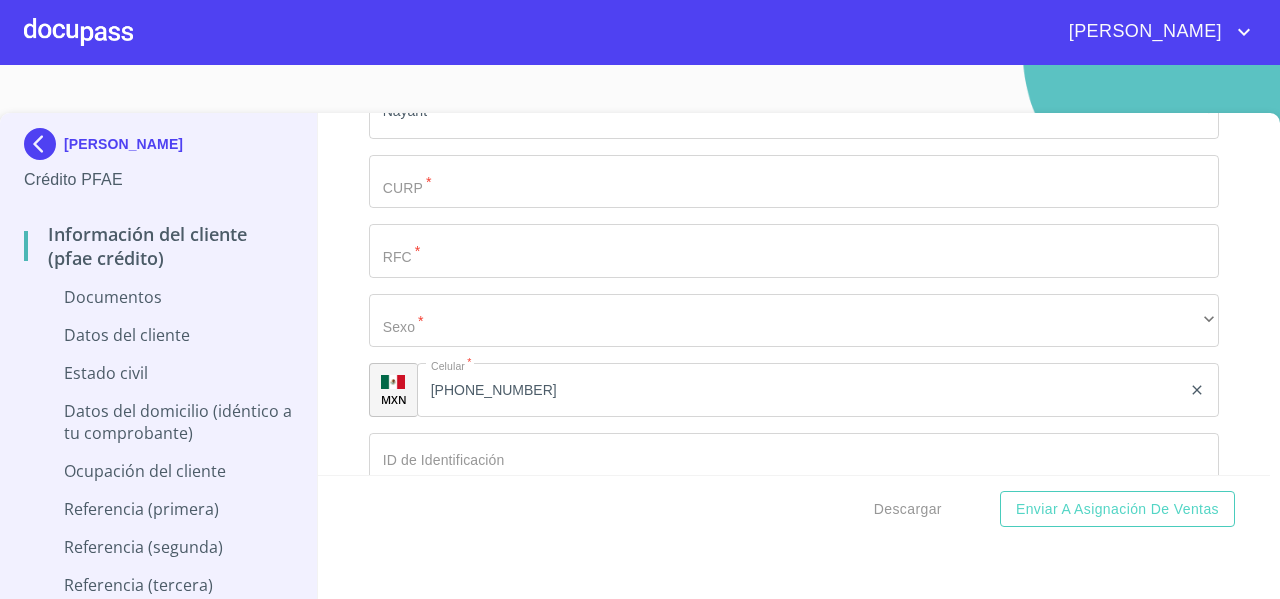 scroll, scrollTop: 3084, scrollLeft: 0, axis: vertical 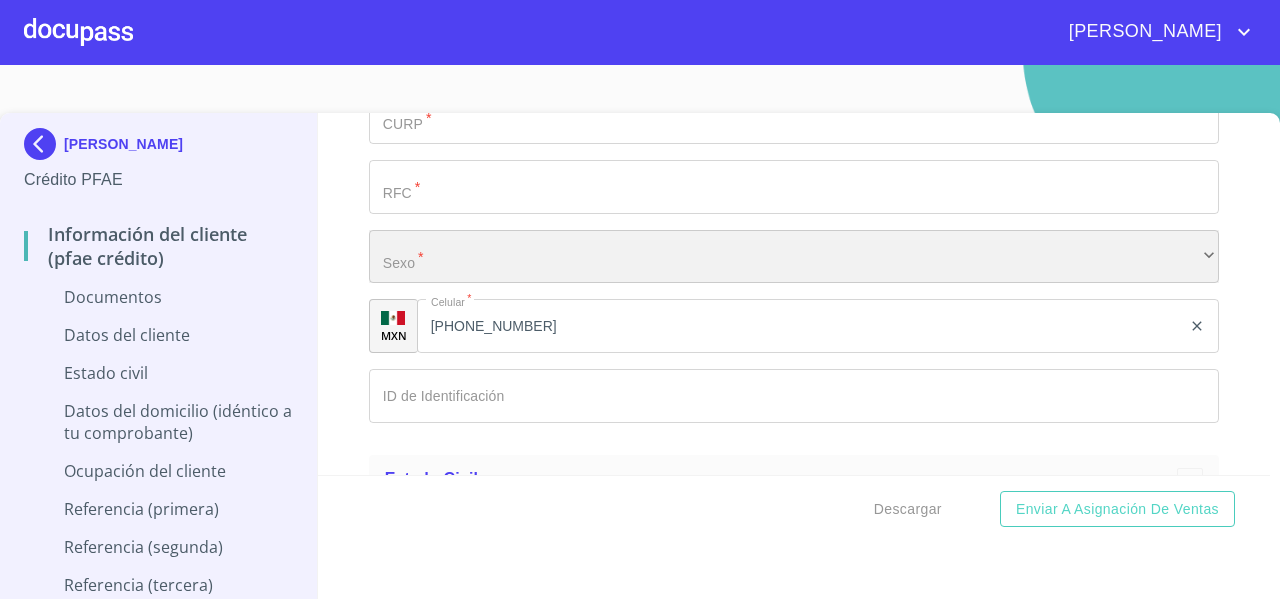 click on "​" at bounding box center (794, 257) 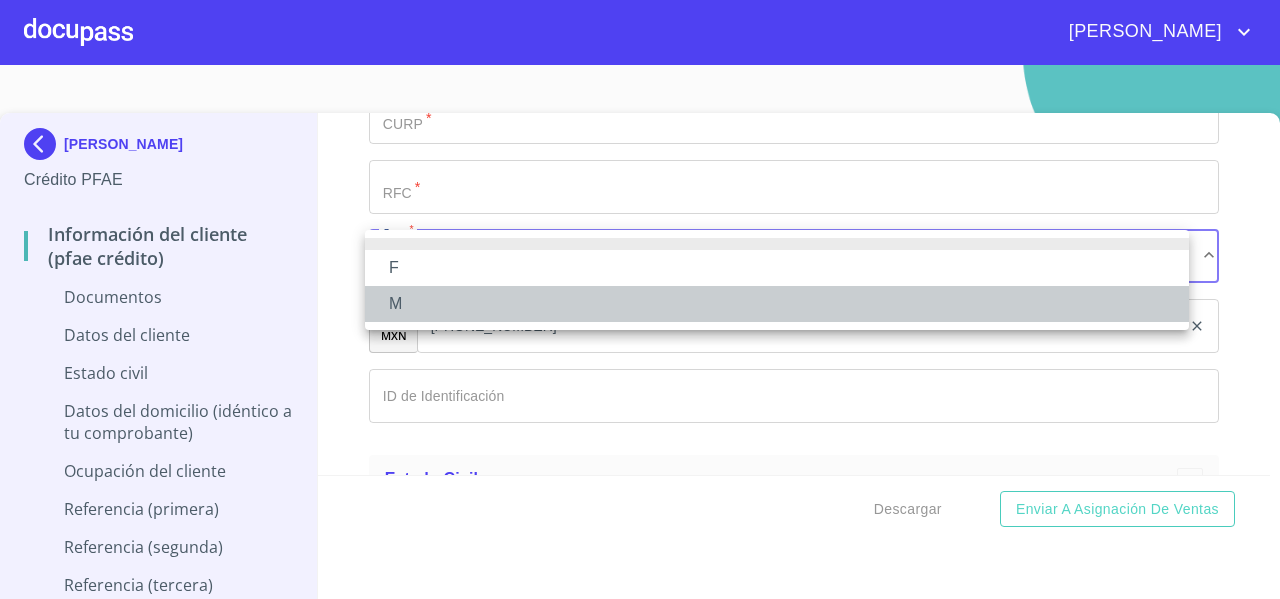 click on "M" at bounding box center (777, 304) 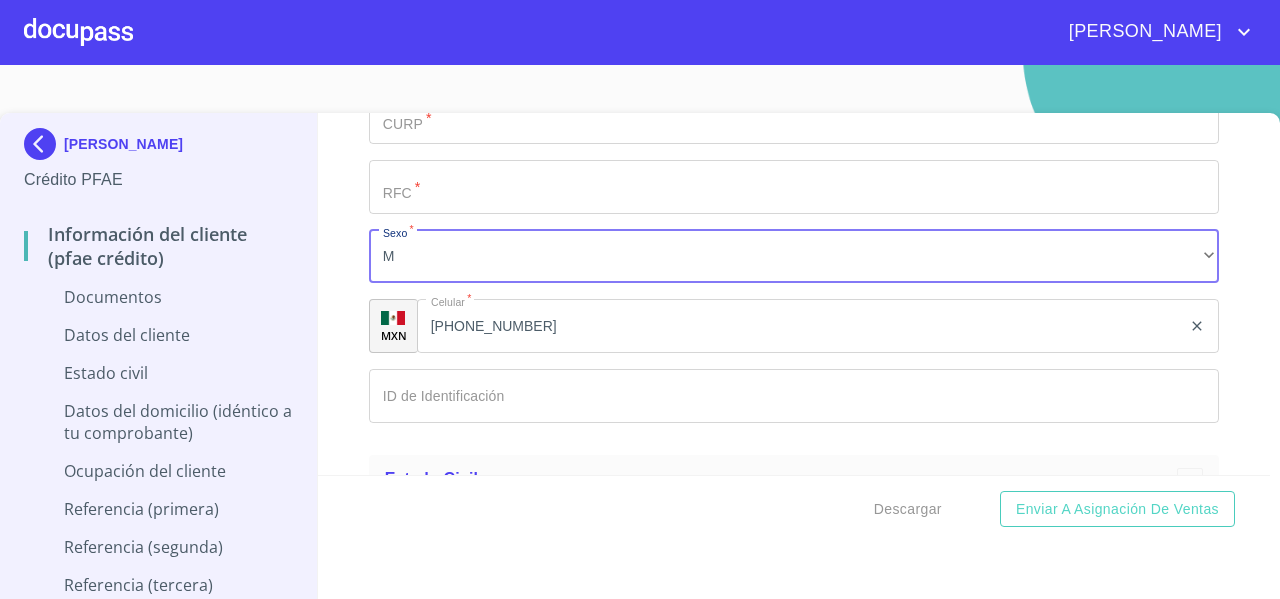 click on "Información del cliente (PFAE crédito)   Documentos Documento de identificación   * INE ​ Identificación Oficial * Arrastra o selecciona el (los) documento(s) para agregar Comprobante de Domicilio * Arrastra o selecciona el (los) documento(s) para agregar Fuente de ingresos   * Independiente/Dueño de negocio/Persona Moral ​ Comprobante de Ingresos mes 1 * Arrastra o selecciona el (los) documento(s) para agregar Comprobante de Ingresos mes 2 * Arrastra o selecciona el (los) documento(s) para agregar Comprobante de Ingresos mes 3 * Arrastra o selecciona el (los) documento(s) para agregar CURP * Arrastra o selecciona el (los) documento(s) para agregar [PERSON_NAME] de situación fiscal Arrastra o selecciona el (los) documento(s) para agregar Datos del cliente Apellido [PERSON_NAME]   * [PERSON_NAME] ​ Apellido Materno   * [PERSON_NAME] ​ Primer nombre   * [PERSON_NAME] ​ [PERSON_NAME] Nombre ​ Fecha de nacimiento * 10 de oct. de [DEMOGRAPHIC_DATA] ​ Nacionalidad   * Mexicana ​ País de nacimiento   * MEXICO ​   * Nayarit *" at bounding box center [794, 294] 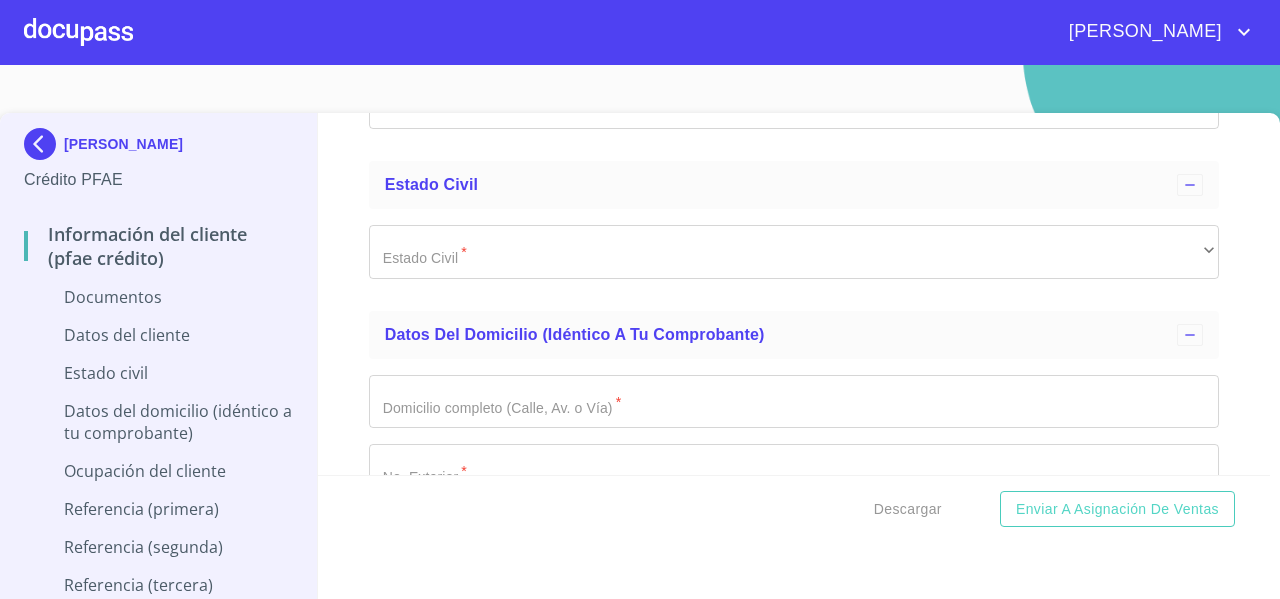 scroll, scrollTop: 3381, scrollLeft: 0, axis: vertical 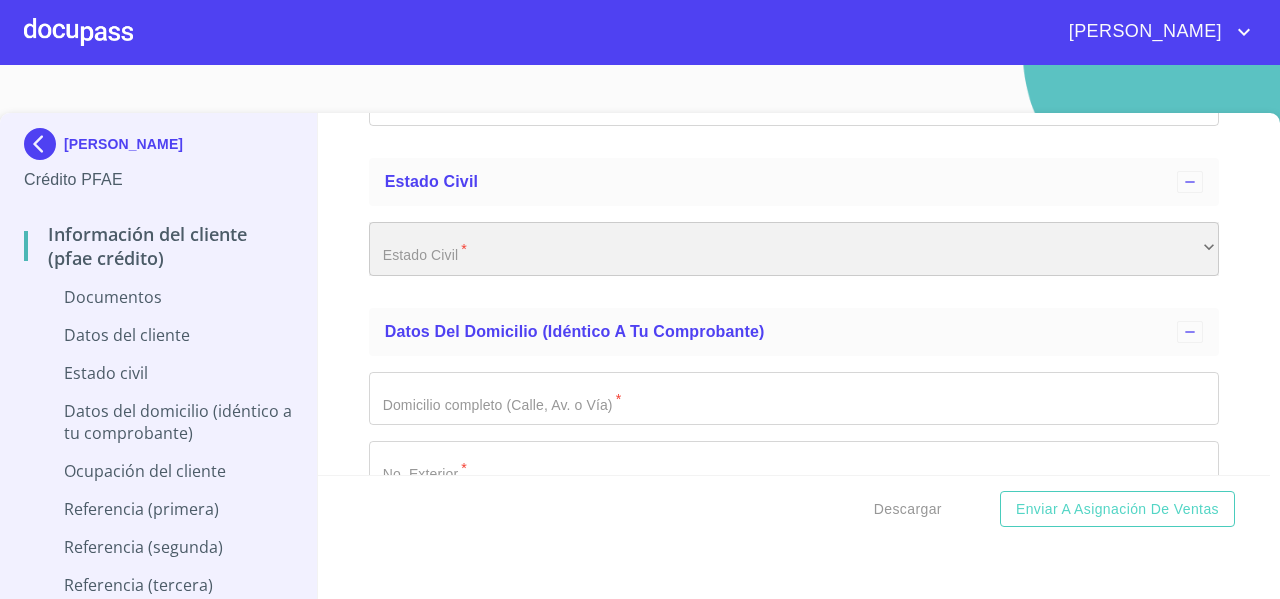 click on "​" at bounding box center (794, 249) 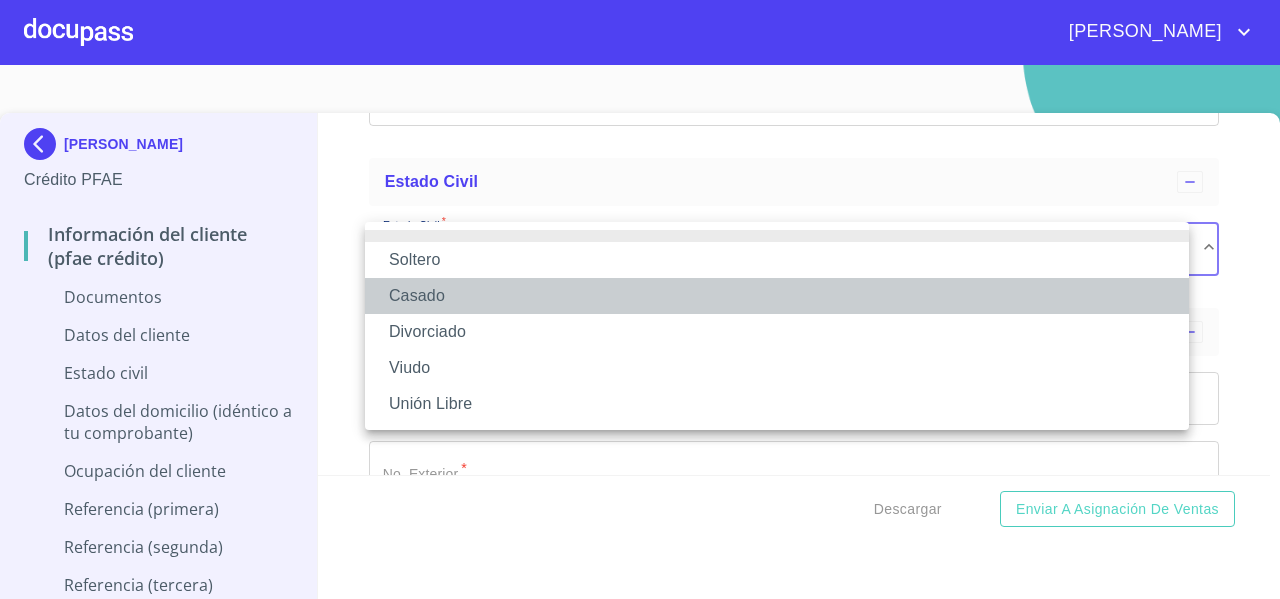 click on "Casado" at bounding box center [777, 296] 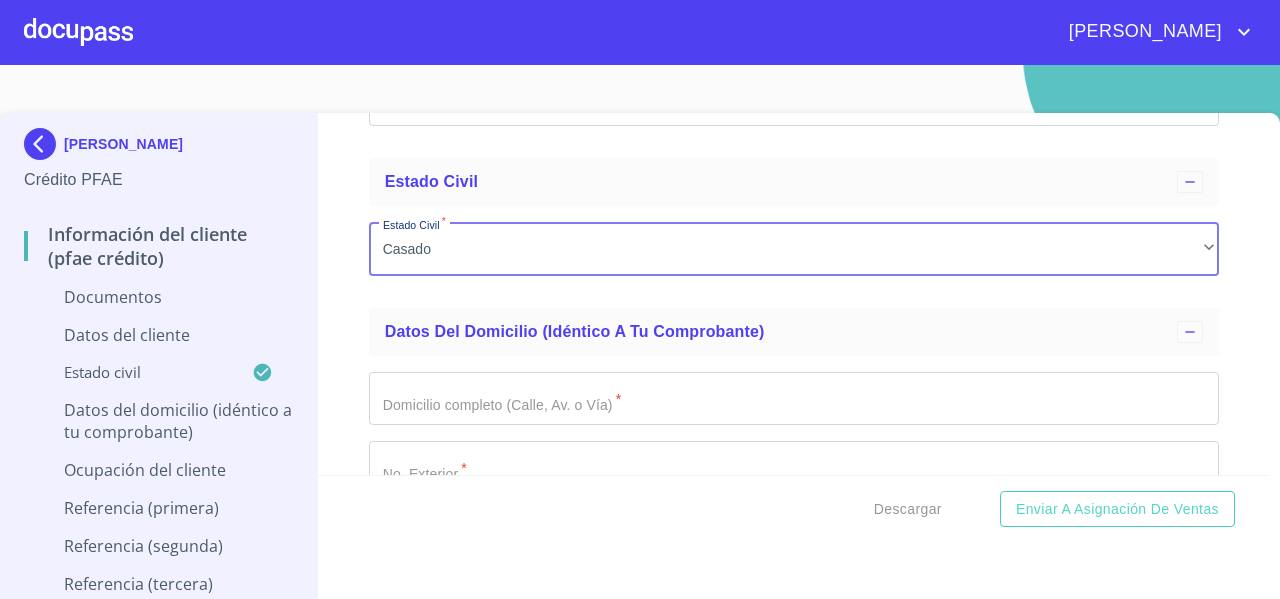 click on "Información del cliente (PFAE crédito)   Documentos Documento de identificación   * INE ​ Identificación Oficial * Arrastra o selecciona el (los) documento(s) para agregar Comprobante de Domicilio * Arrastra o selecciona el (los) documento(s) para agregar Fuente de ingresos   * Independiente/Dueño de negocio/Persona Moral ​ Comprobante de Ingresos mes 1 * Arrastra o selecciona el (los) documento(s) para agregar Comprobante de Ingresos mes 2 * Arrastra o selecciona el (los) documento(s) para agregar Comprobante de Ingresos mes 3 * Arrastra o selecciona el (los) documento(s) para agregar CURP * Arrastra o selecciona el (los) documento(s) para agregar [PERSON_NAME] de situación fiscal Arrastra o selecciona el (los) documento(s) para agregar Datos del cliente Apellido [PERSON_NAME]   * [PERSON_NAME] ​ Apellido Materno   * [PERSON_NAME] ​ Primer nombre   * [PERSON_NAME] ​ [PERSON_NAME] Nombre ​ Fecha de nacimiento * 10 de oct. de [DEMOGRAPHIC_DATA] ​ Nacionalidad   * Mexicana ​ País de nacimiento   * MEXICO ​   * Nayarit *" at bounding box center [794, 294] 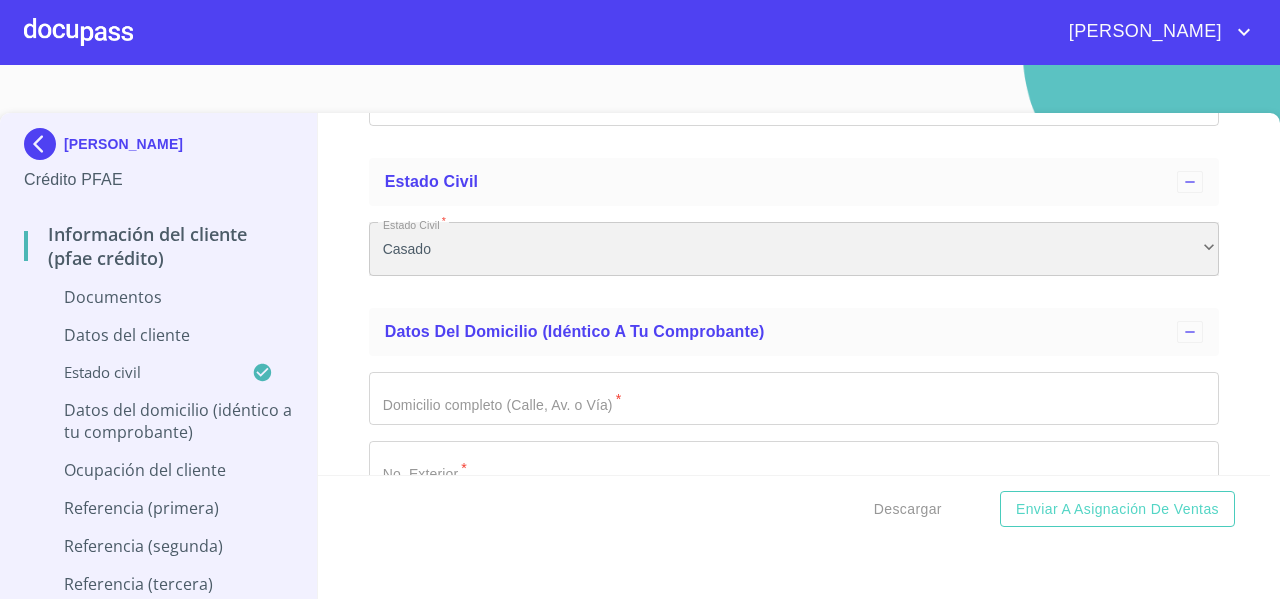 click on "Casado" at bounding box center (794, 249) 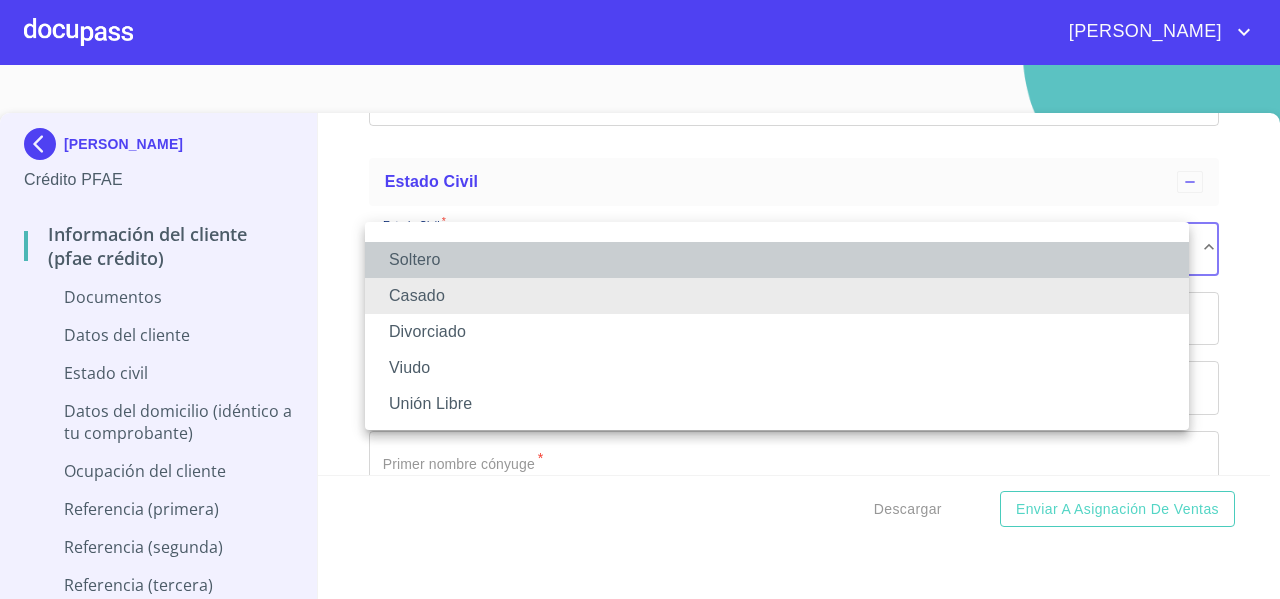 click on "Soltero" at bounding box center (777, 260) 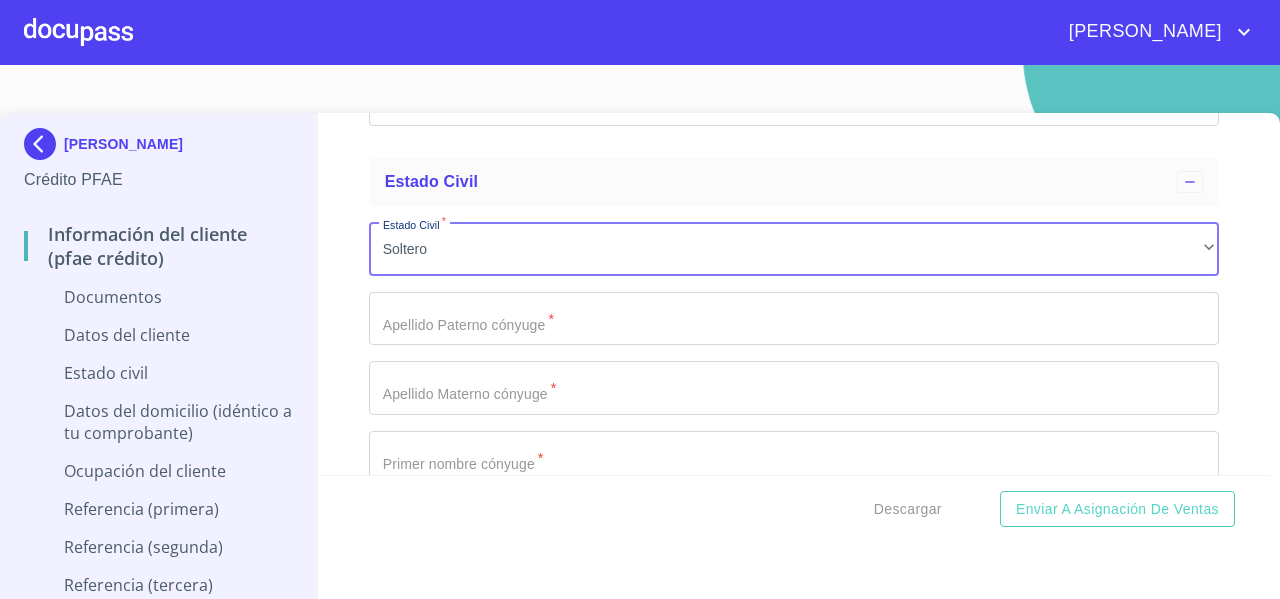 click on "[PERSON_NAME] Divorciado Viudo Unión Libre" at bounding box center [640, 299] 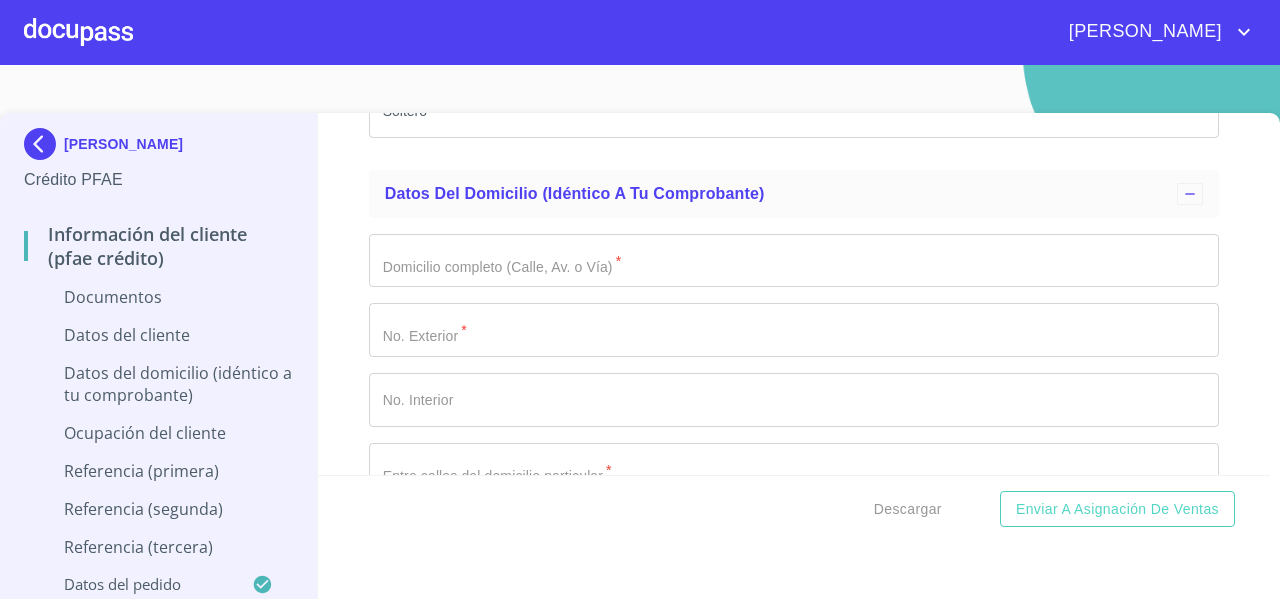 scroll, scrollTop: 3385, scrollLeft: 0, axis: vertical 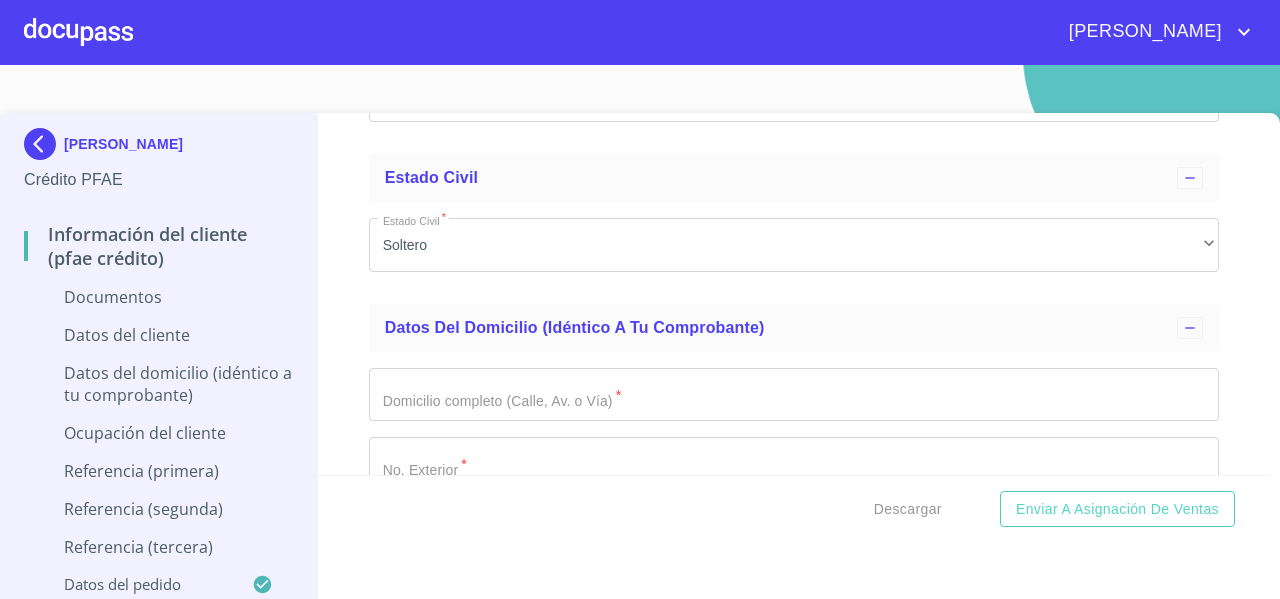 click on "Información del cliente (PFAE crédito)   Documentos Documento de identificación   * INE ​ Identificación Oficial * Arrastra o selecciona el (los) documento(s) para agregar Comprobante de Domicilio * Arrastra o selecciona el (los) documento(s) para agregar Fuente de ingresos   * Independiente/Dueño de negocio/Persona Moral ​ Comprobante de Ingresos mes 1 * Arrastra o selecciona el (los) documento(s) para agregar Comprobante de Ingresos mes 2 * Arrastra o selecciona el (los) documento(s) para agregar Comprobante de Ingresos mes 3 * Arrastra o selecciona el (los) documento(s) para agregar CURP * Arrastra o selecciona el (los) documento(s) para agregar [PERSON_NAME] de situación fiscal Arrastra o selecciona el (los) documento(s) para agregar Datos del cliente Apellido [PERSON_NAME]   * [PERSON_NAME] ​ Apellido Materno   * [PERSON_NAME] ​ Primer nombre   * [PERSON_NAME] ​ [PERSON_NAME] Nombre ​ Fecha de nacimiento * 10 de oct. de [DEMOGRAPHIC_DATA] ​ Nacionalidad   * Mexicana ​ País de nacimiento   * MEXICO ​   * Nayarit *" at bounding box center [794, 294] 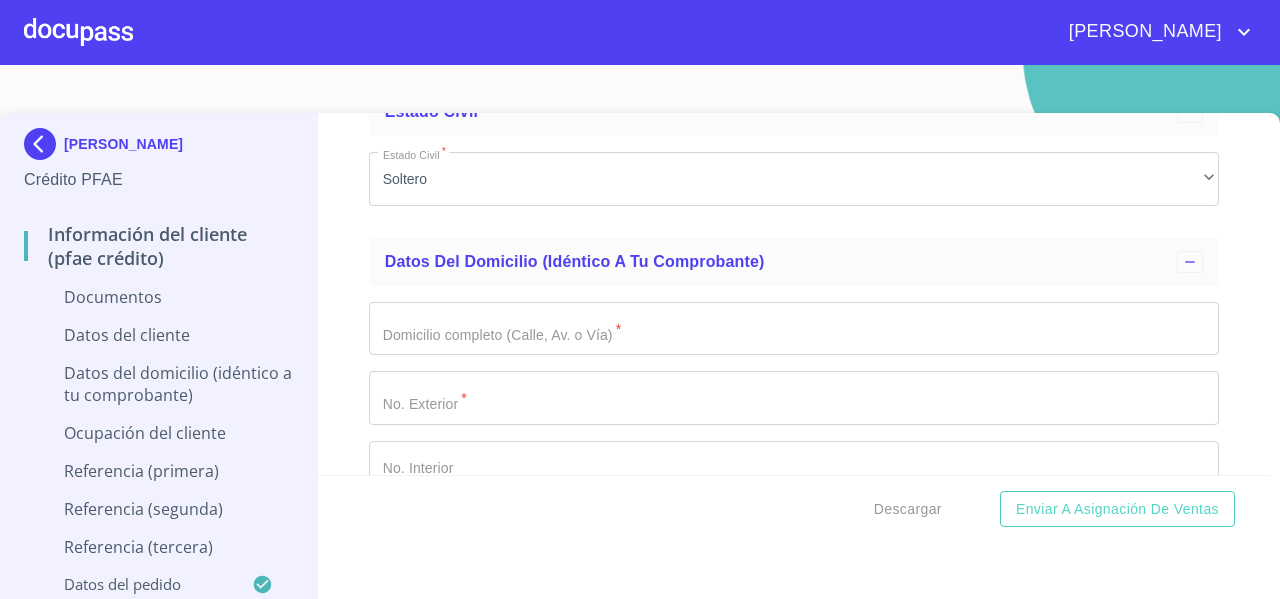 scroll, scrollTop: 3469, scrollLeft: 0, axis: vertical 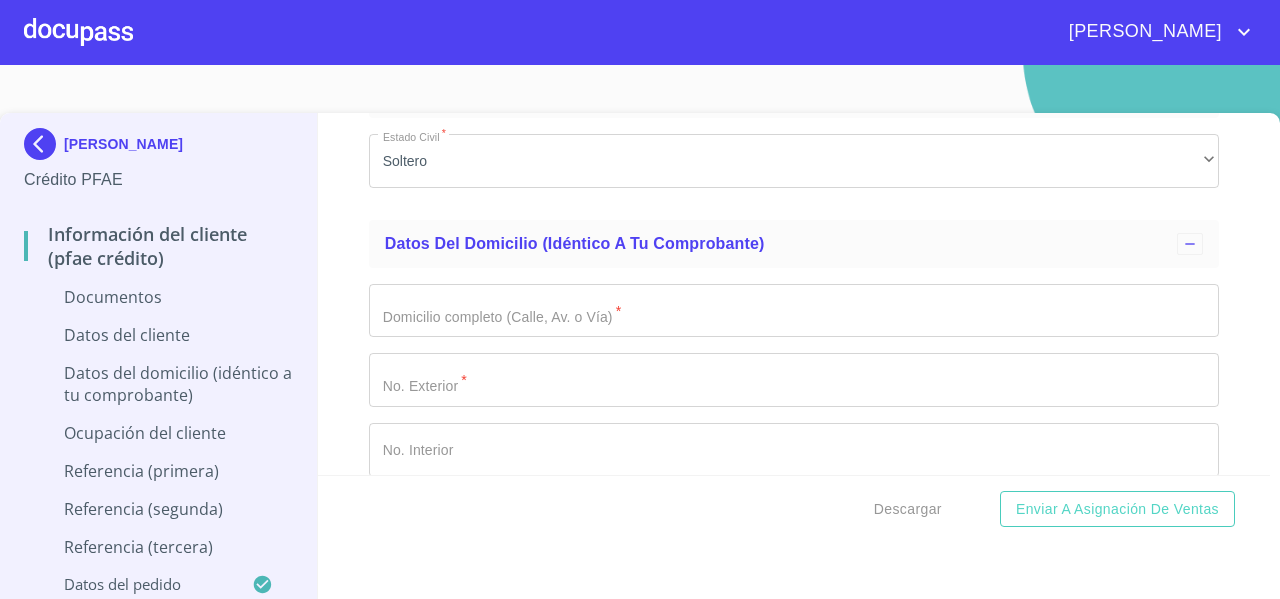 click on "Documento de identificación   *" at bounding box center [771, -824] 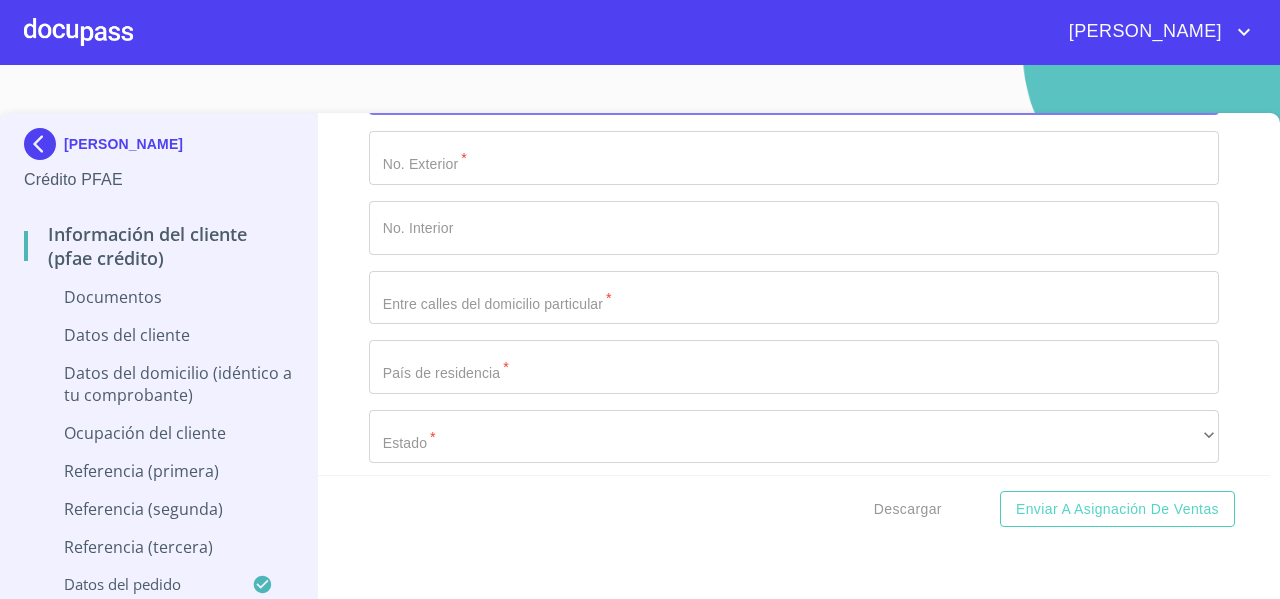 scroll, scrollTop: 3748, scrollLeft: 0, axis: vertical 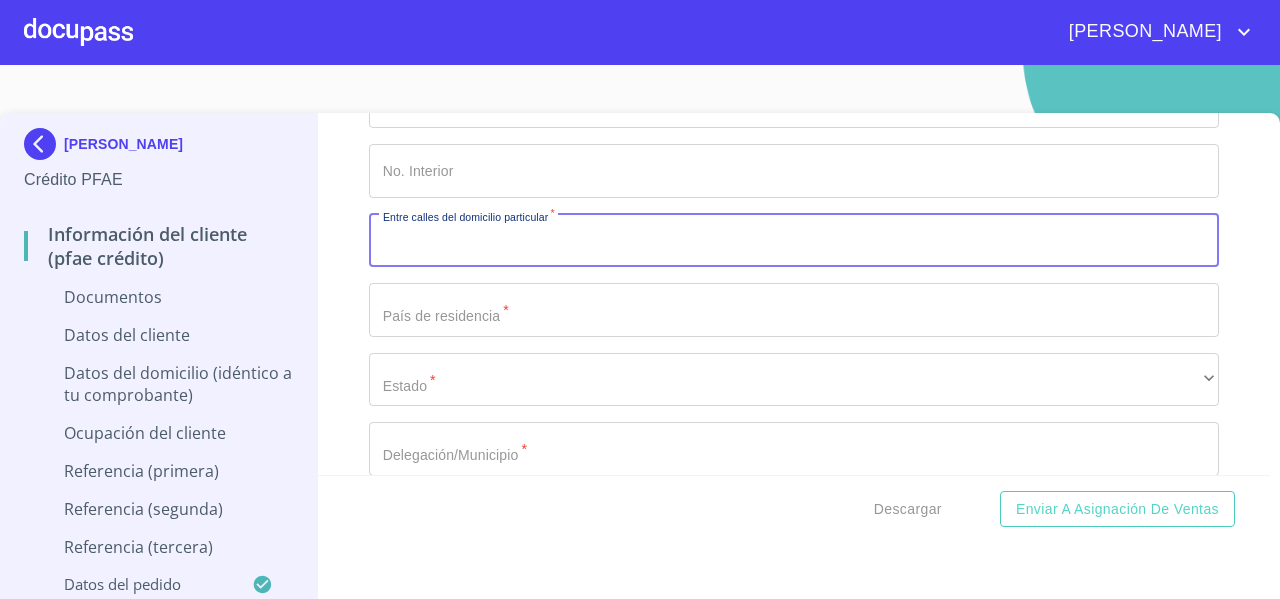click on "Documento de identificación   *" at bounding box center [794, 241] 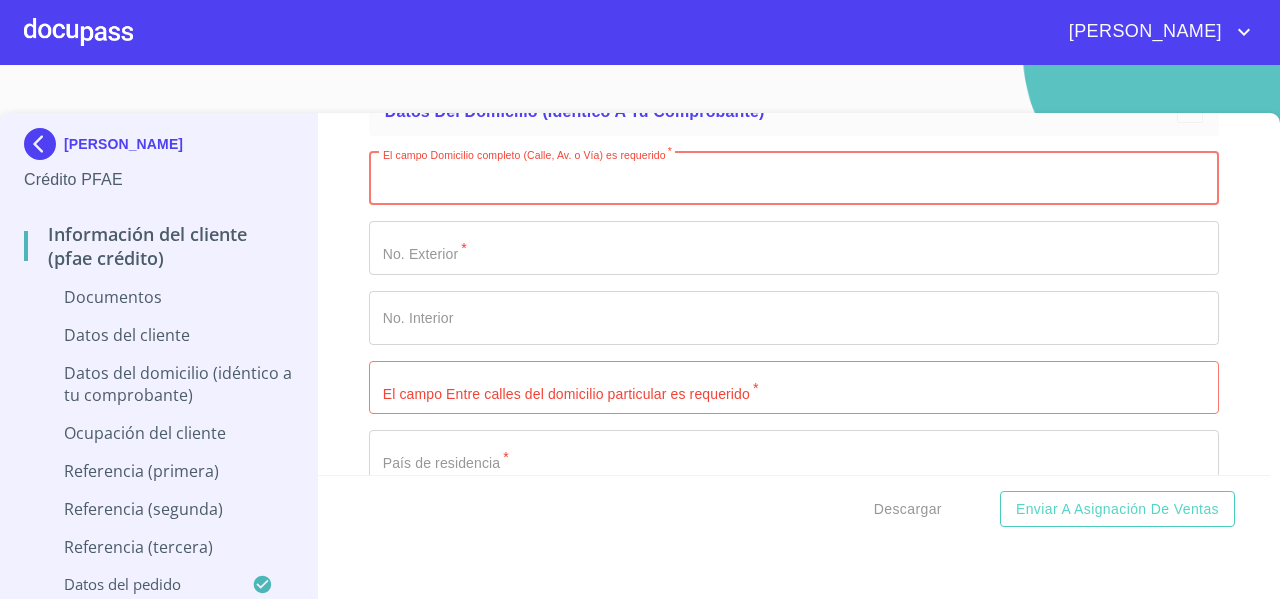click on "Documento de identificación   *" at bounding box center (794, 179) 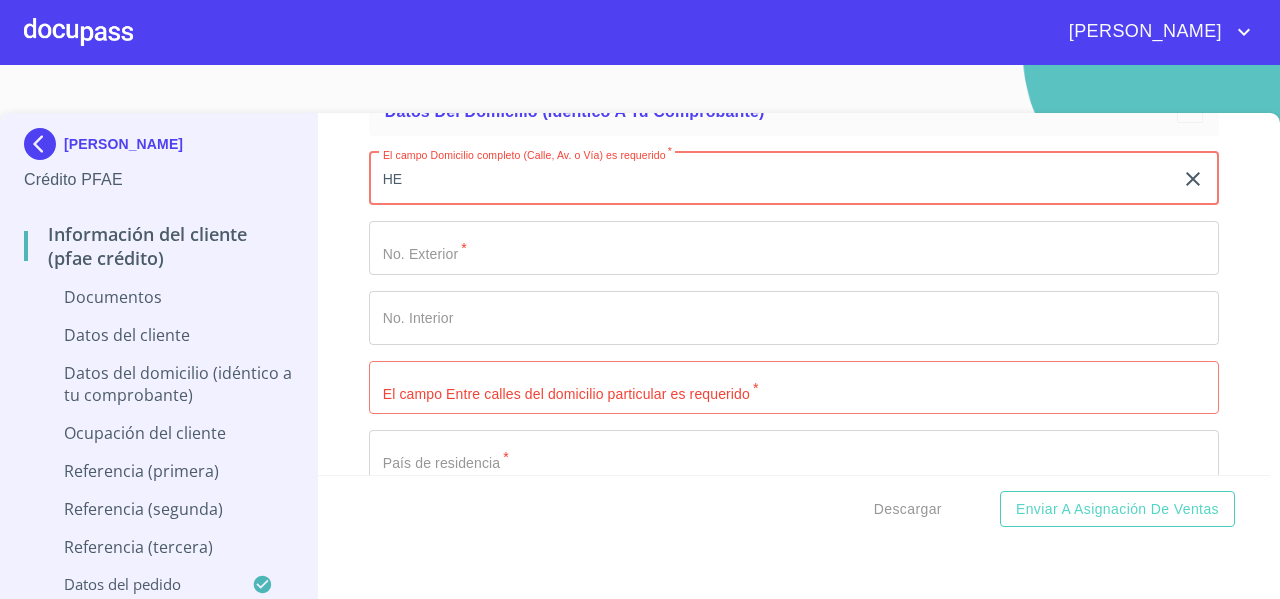 type on "H" 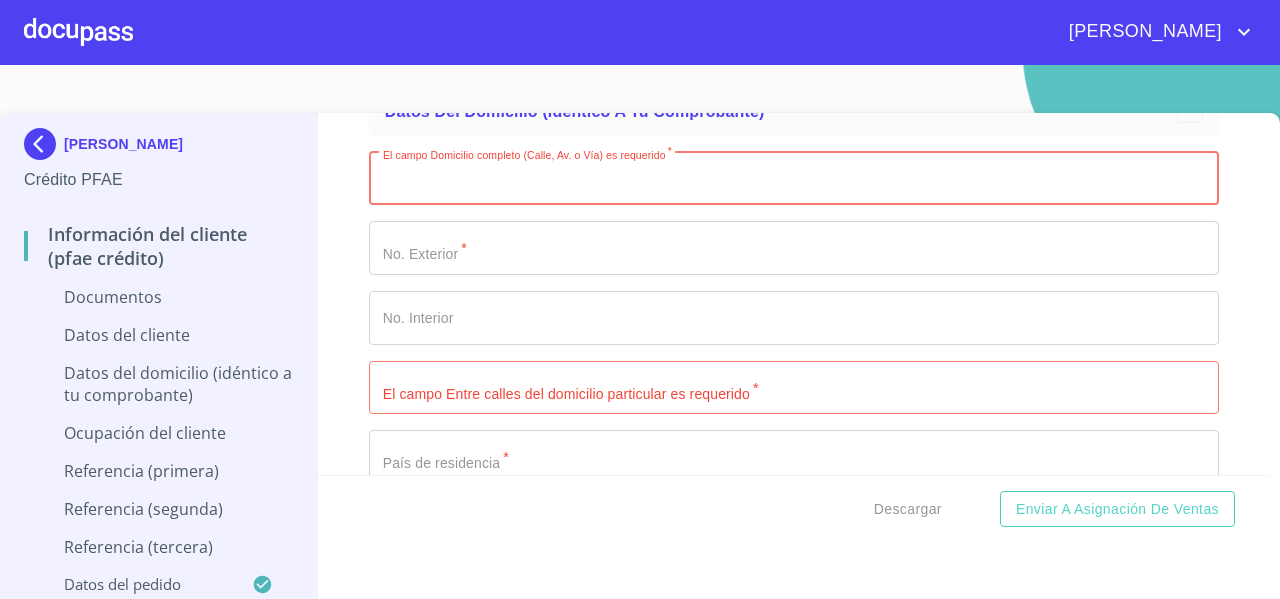 click on "Información del cliente (PFAE crédito)   Documentos Documento de identificación   * INE ​ Identificación Oficial * Arrastra o selecciona el (los) documento(s) para agregar Comprobante de Domicilio * Arrastra o selecciona el (los) documento(s) para agregar Fuente de ingresos   * Independiente/Dueño de negocio/Persona Moral ​ Comprobante de Ingresos mes 1 * Arrastra o selecciona el (los) documento(s) para agregar Comprobante de Ingresos mes 2 * Arrastra o selecciona el (los) documento(s) para agregar Comprobante de Ingresos mes 3 * Arrastra o selecciona el (los) documento(s) para agregar CURP * Arrastra o selecciona el (los) documento(s) para agregar [PERSON_NAME] de situación fiscal Arrastra o selecciona el (los) documento(s) para agregar Datos del cliente Apellido [PERSON_NAME]   * [PERSON_NAME] ​ Apellido Materno   * [PERSON_NAME] ​ Primer nombre   * [PERSON_NAME] ​ [PERSON_NAME] Nombre ​ Fecha de nacimiento * 10 de oct. de [DEMOGRAPHIC_DATA] ​ Nacionalidad   * Mexicana ​ País de nacimiento   * MEXICO ​   * Nayarit *" at bounding box center (794, 294) 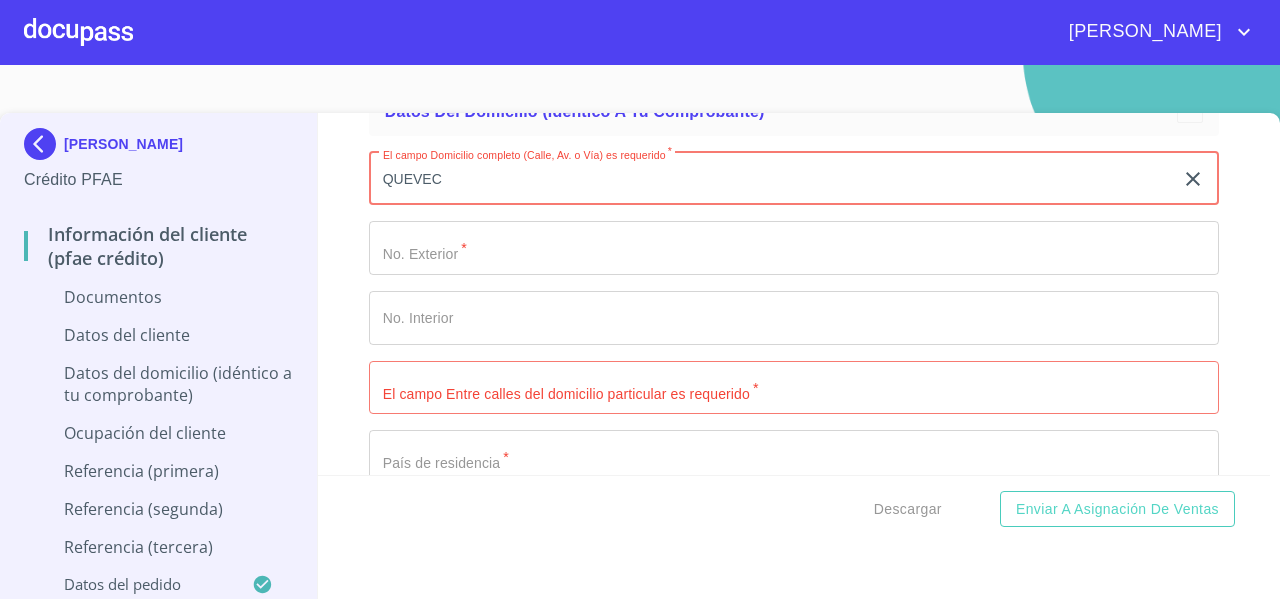 click on "QUEVEC" at bounding box center [771, 179] 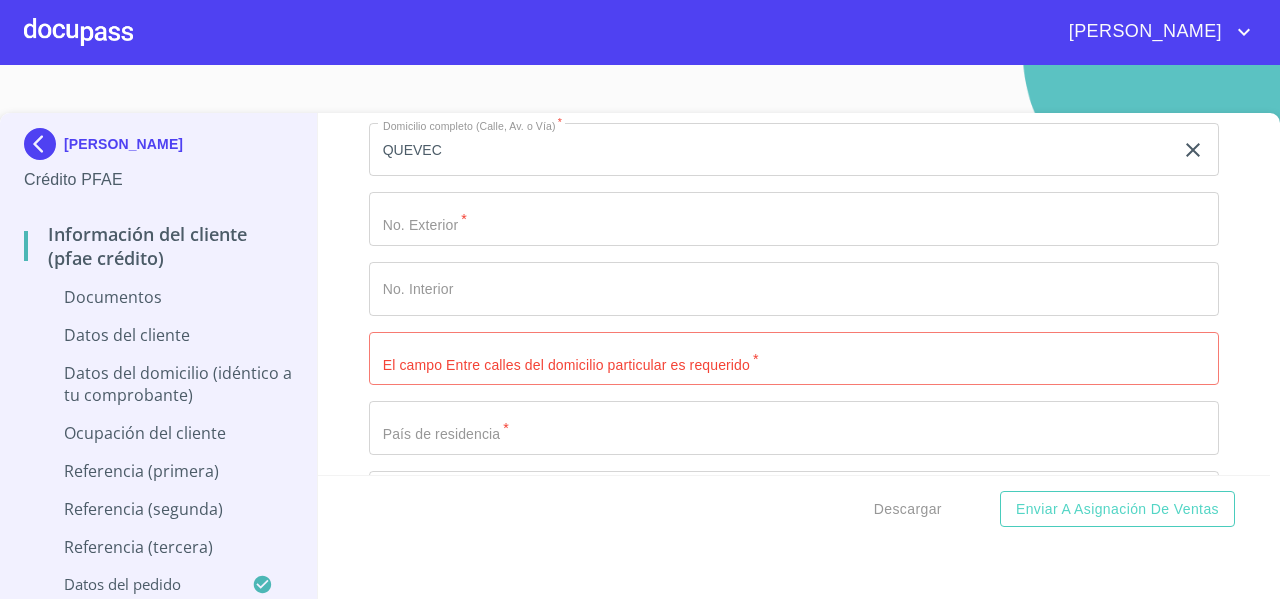 scroll, scrollTop: 3631, scrollLeft: 0, axis: vertical 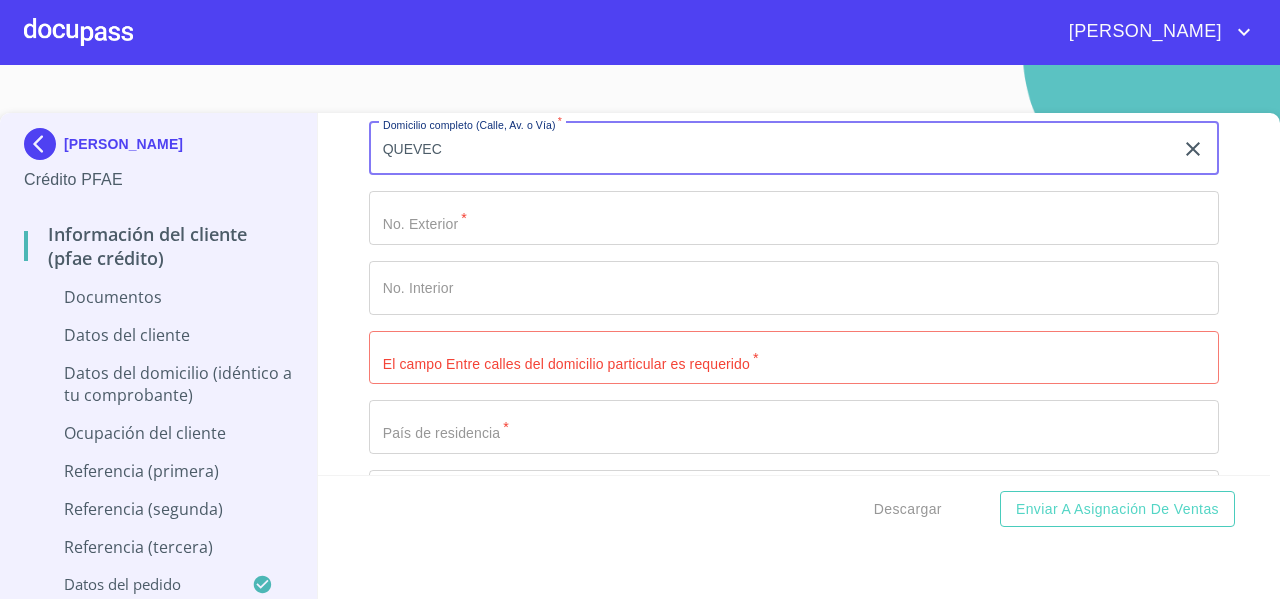 click on "QUEVEC" at bounding box center [771, 149] 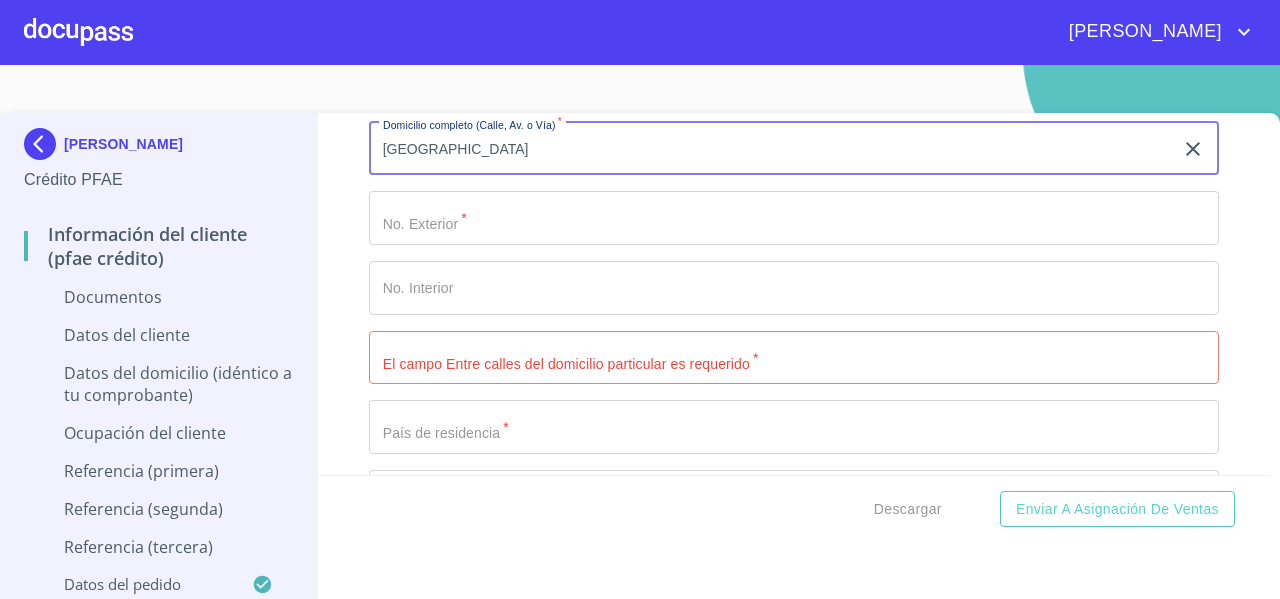type on "[GEOGRAPHIC_DATA]" 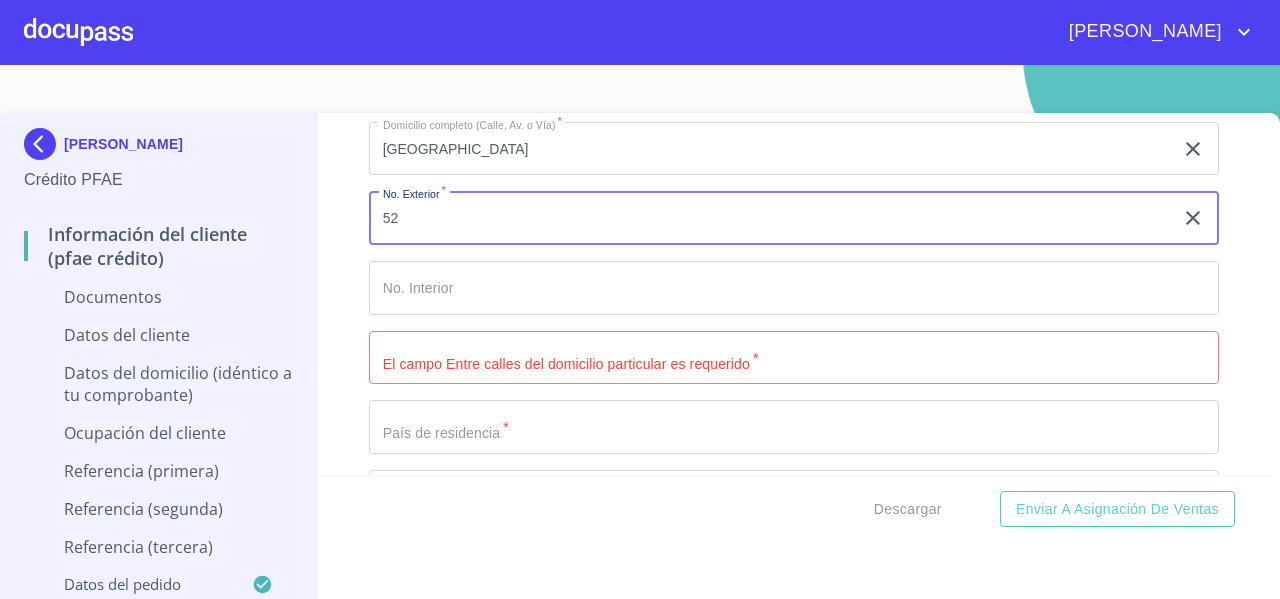type on "52" 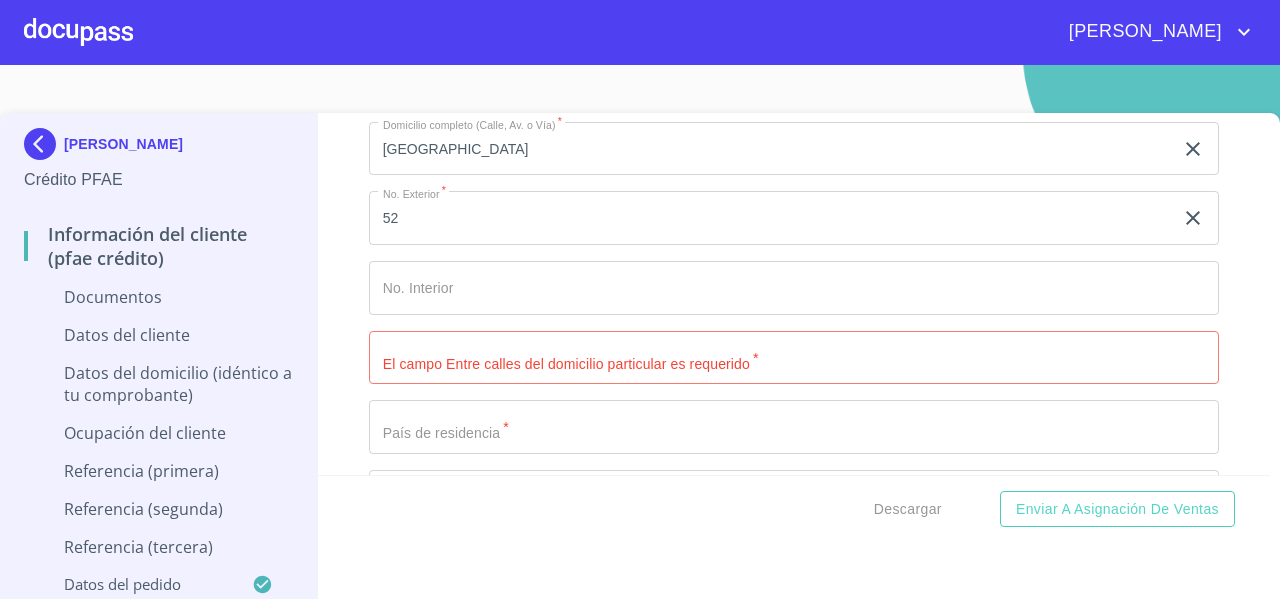 drag, startPoint x: 453, startPoint y: 393, endPoint x: 399, endPoint y: 352, distance: 67.80118 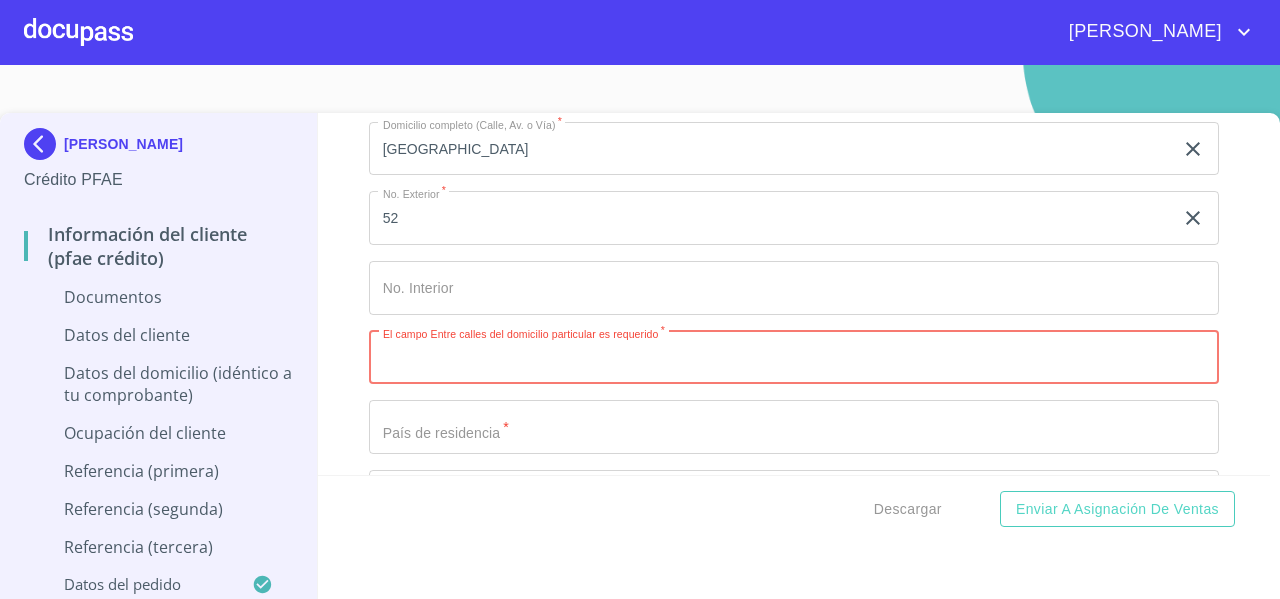 scroll, scrollTop: 3671, scrollLeft: 0, axis: vertical 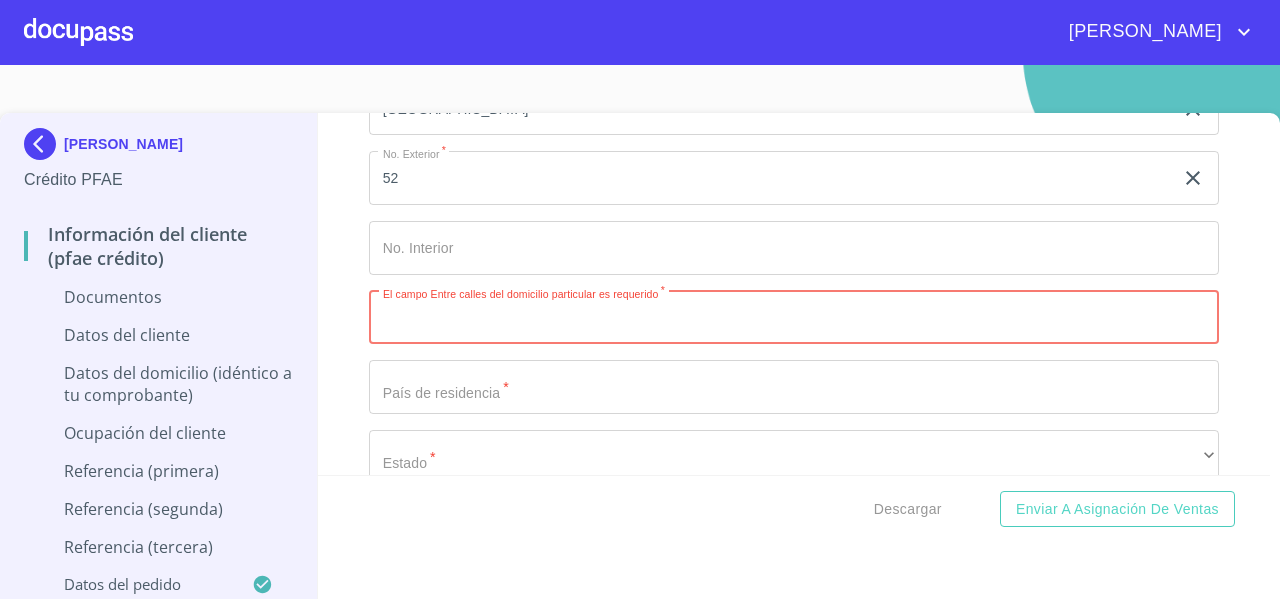 click on "Documento de identificación   *" at bounding box center (794, 318) 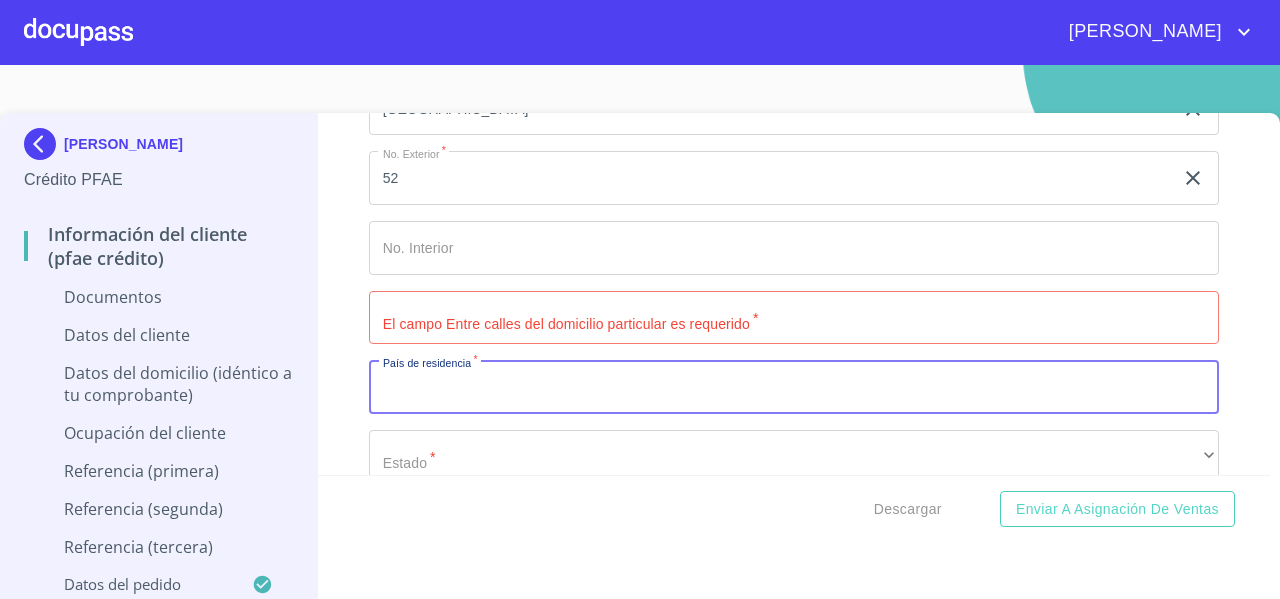 click on "Documento de identificación   *" at bounding box center (794, 387) 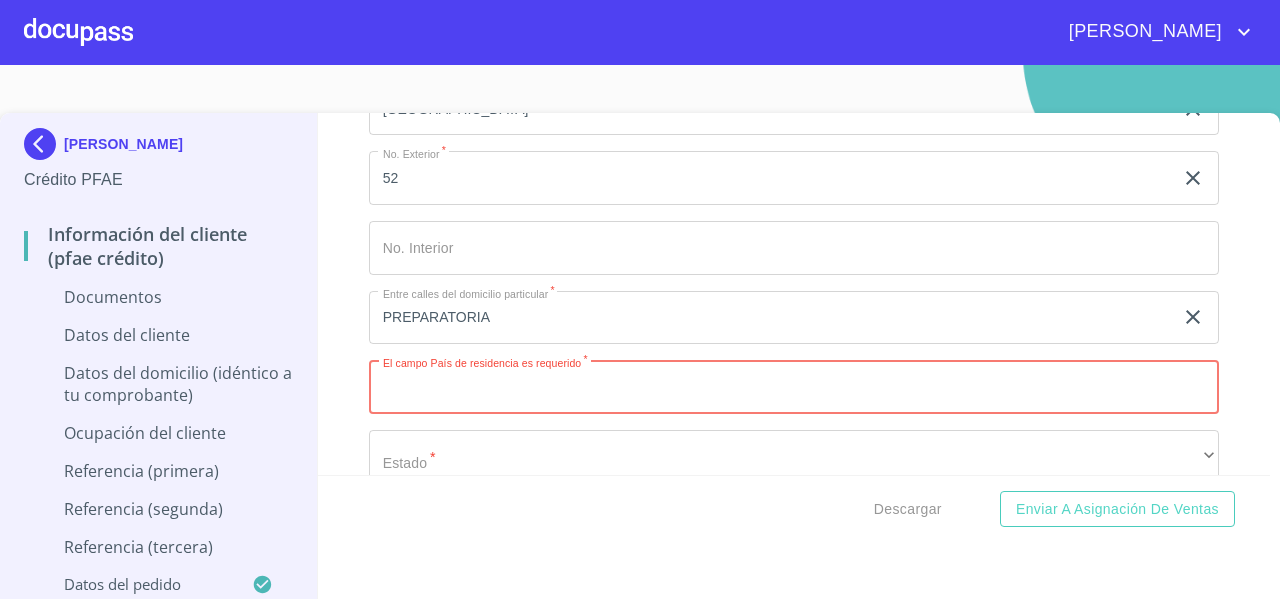 click on "PREPARATORIA" at bounding box center (771, -1026) 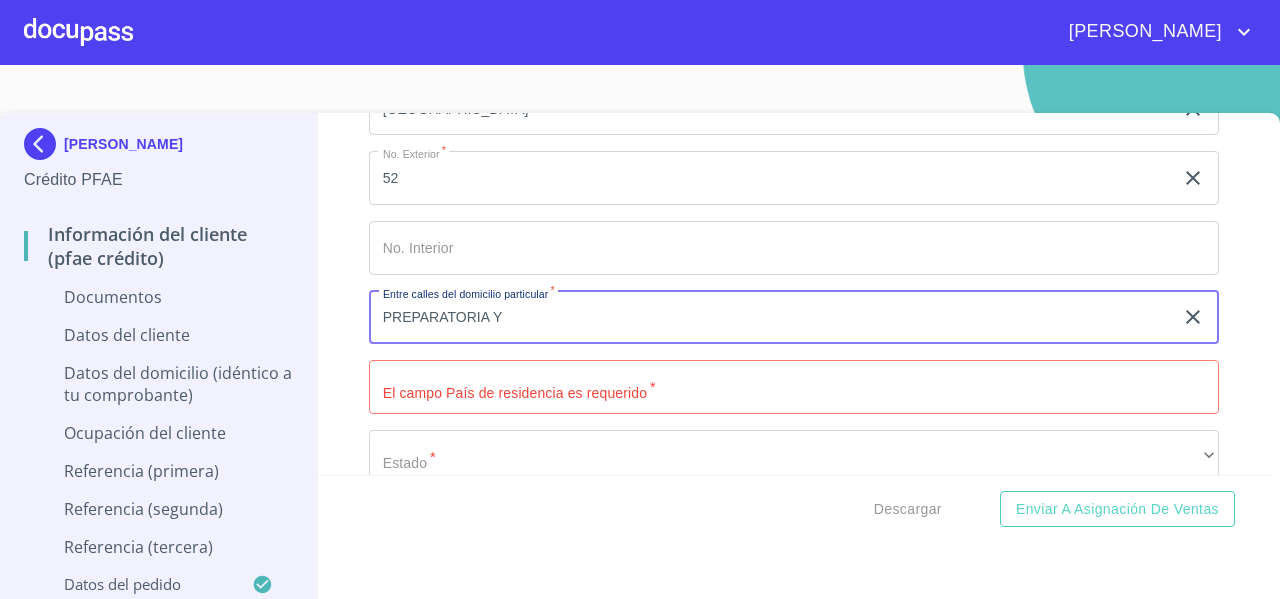 click on "Documento de identificación   *" at bounding box center (794, 387) 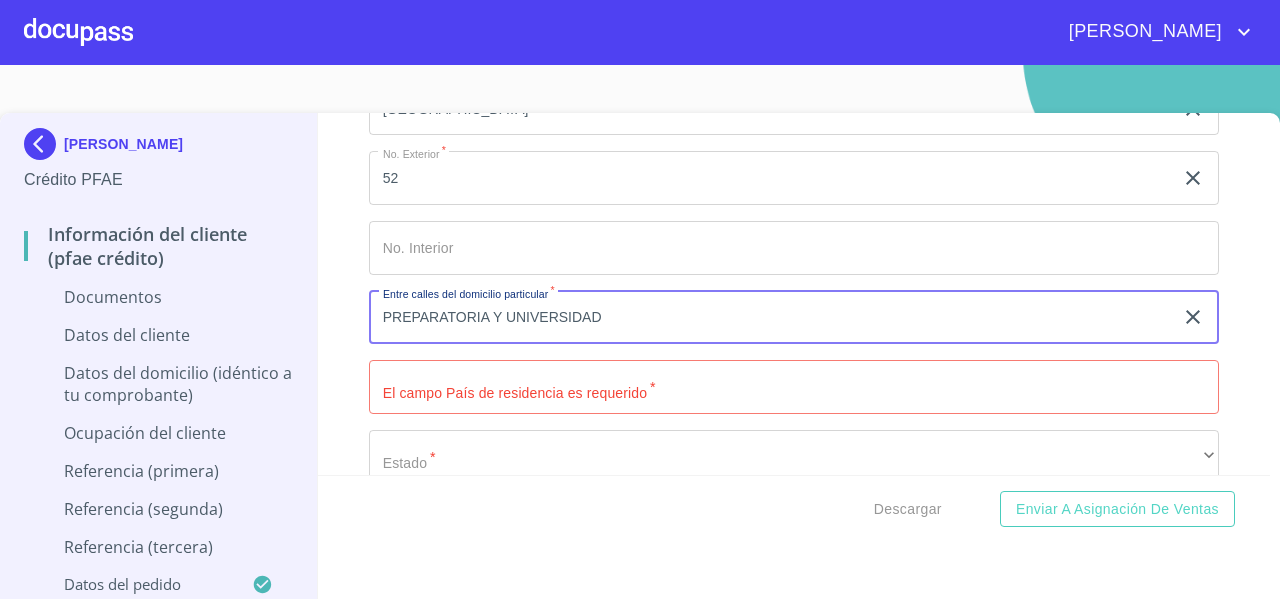 type on "PREPARATORIA Y UNIVERSIDAD" 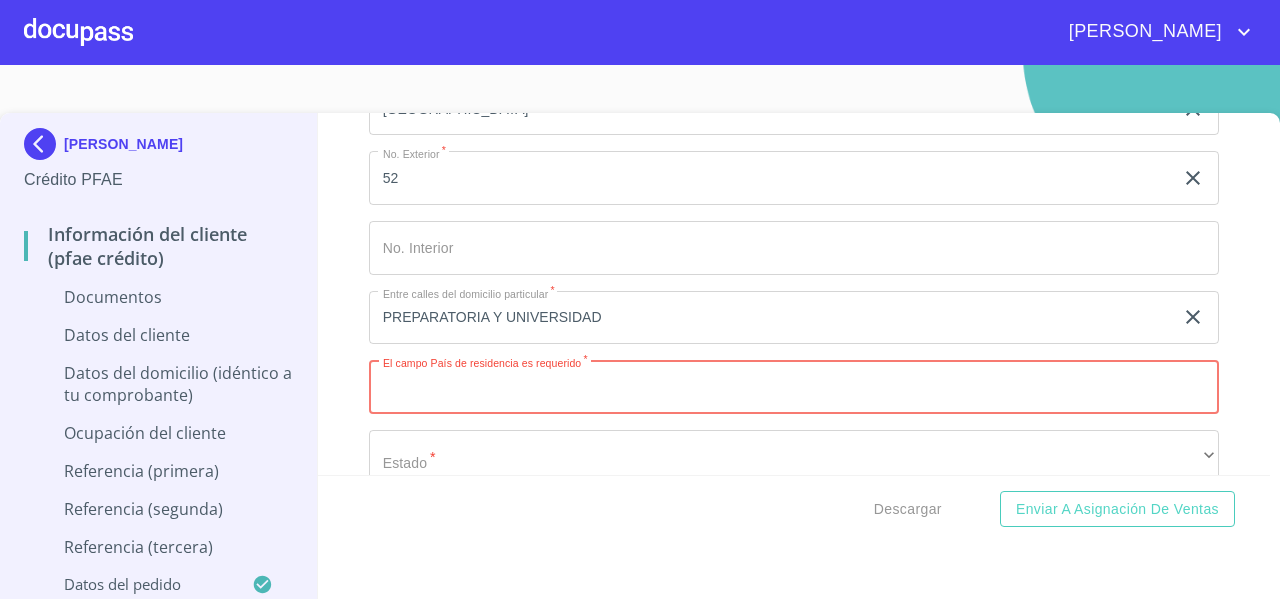 click on "Documento de identificación   *" at bounding box center [794, 387] 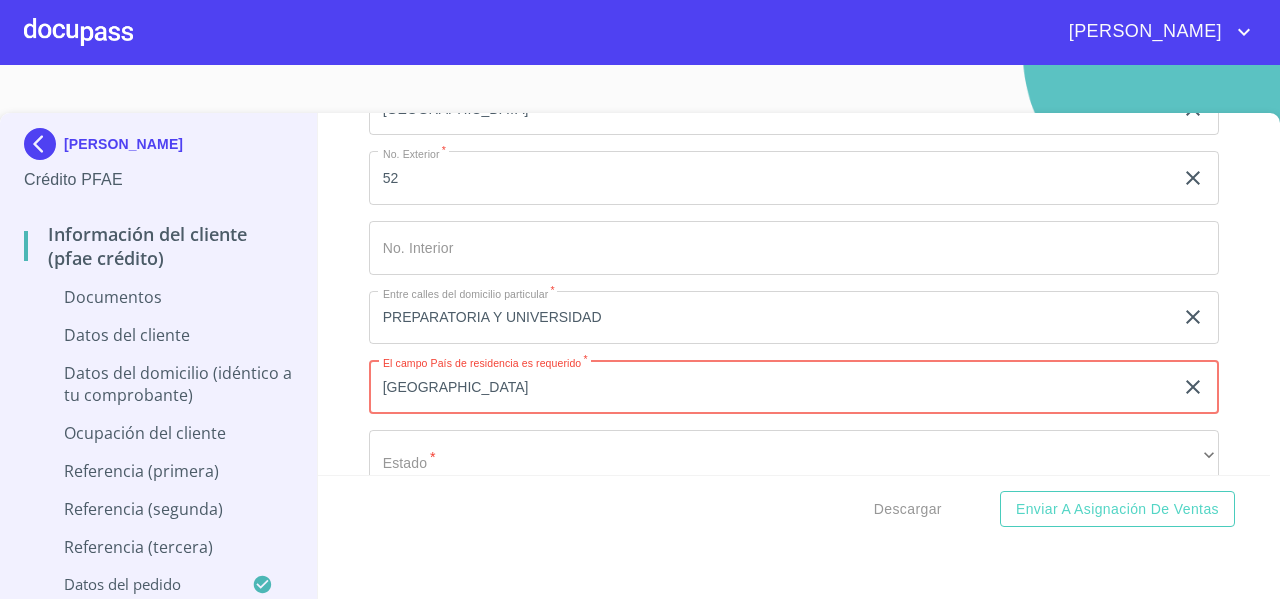 type on "[GEOGRAPHIC_DATA]" 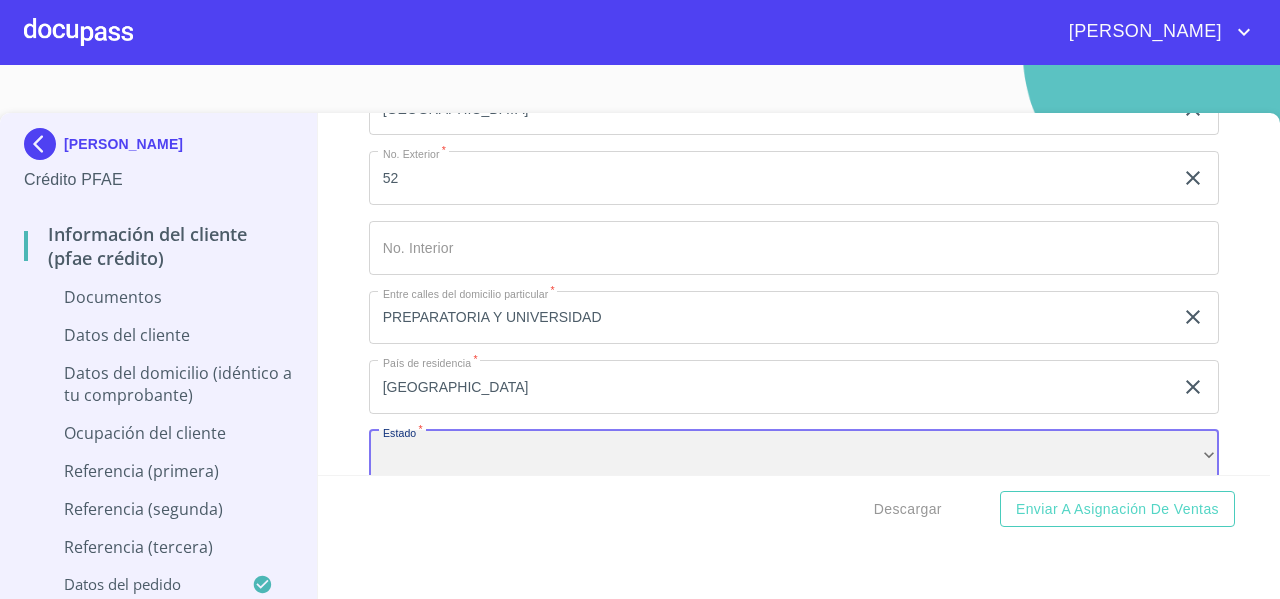 scroll, scrollTop: 3676, scrollLeft: 0, axis: vertical 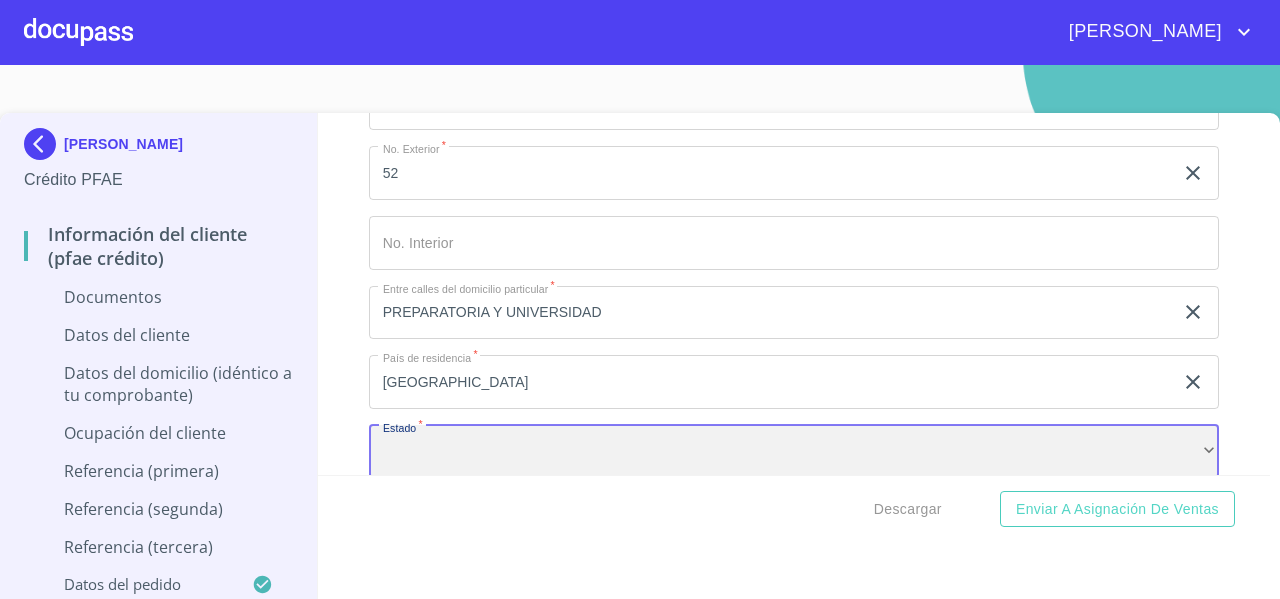 click on "​" at bounding box center (794, 452) 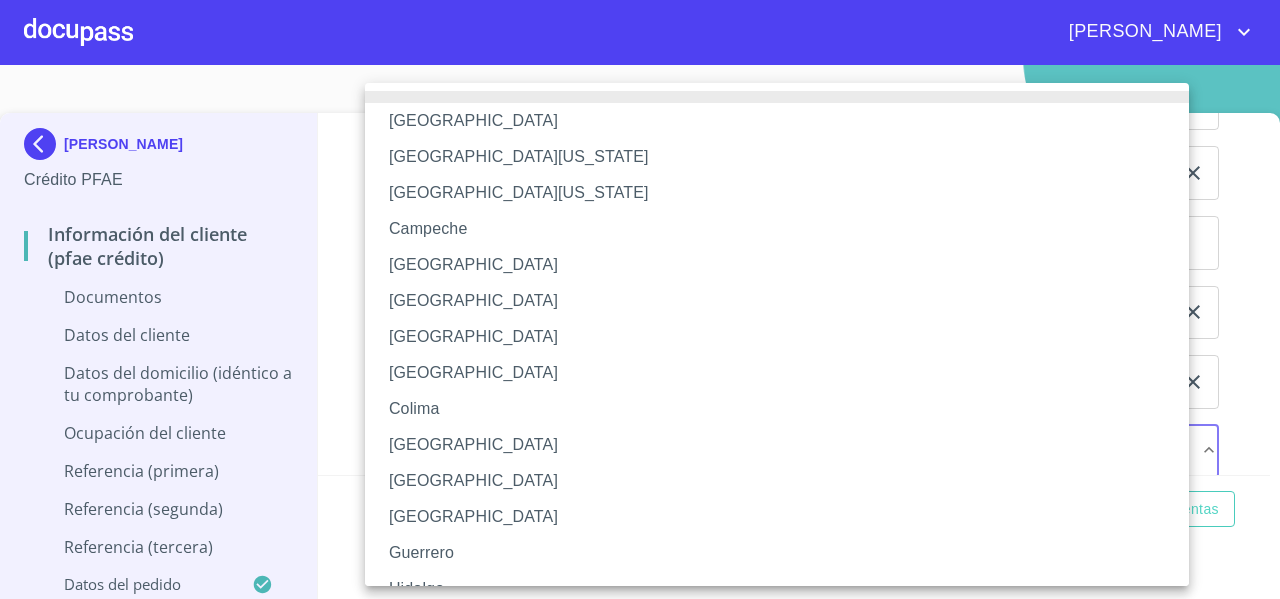 type 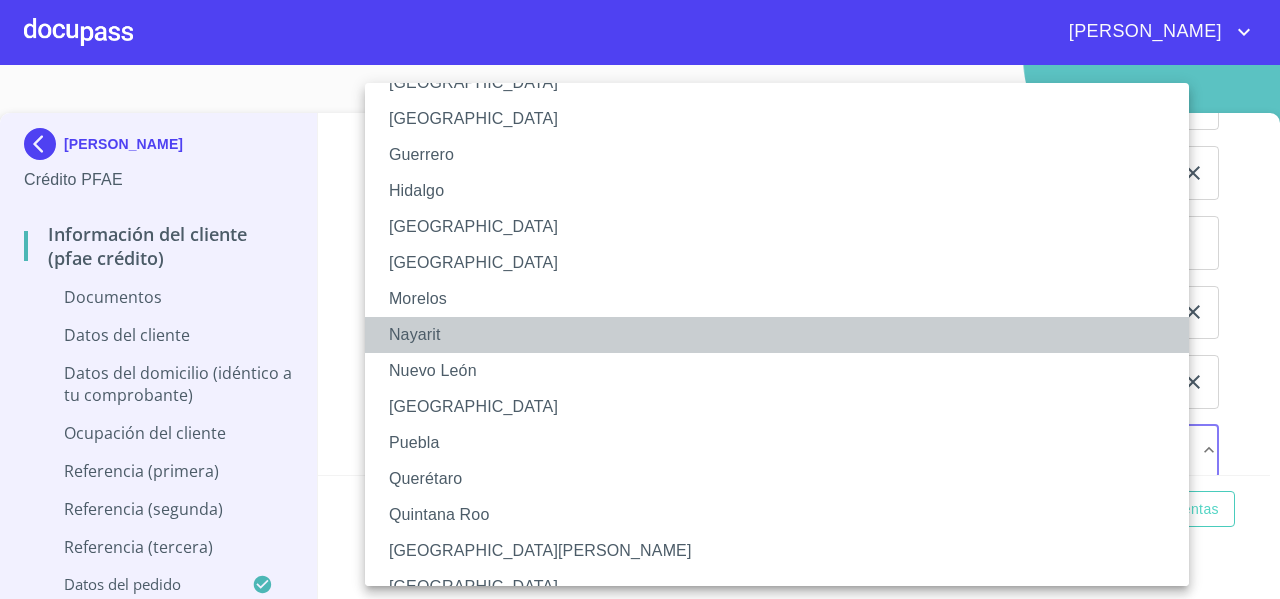 click on "Nayarit" at bounding box center (784, 335) 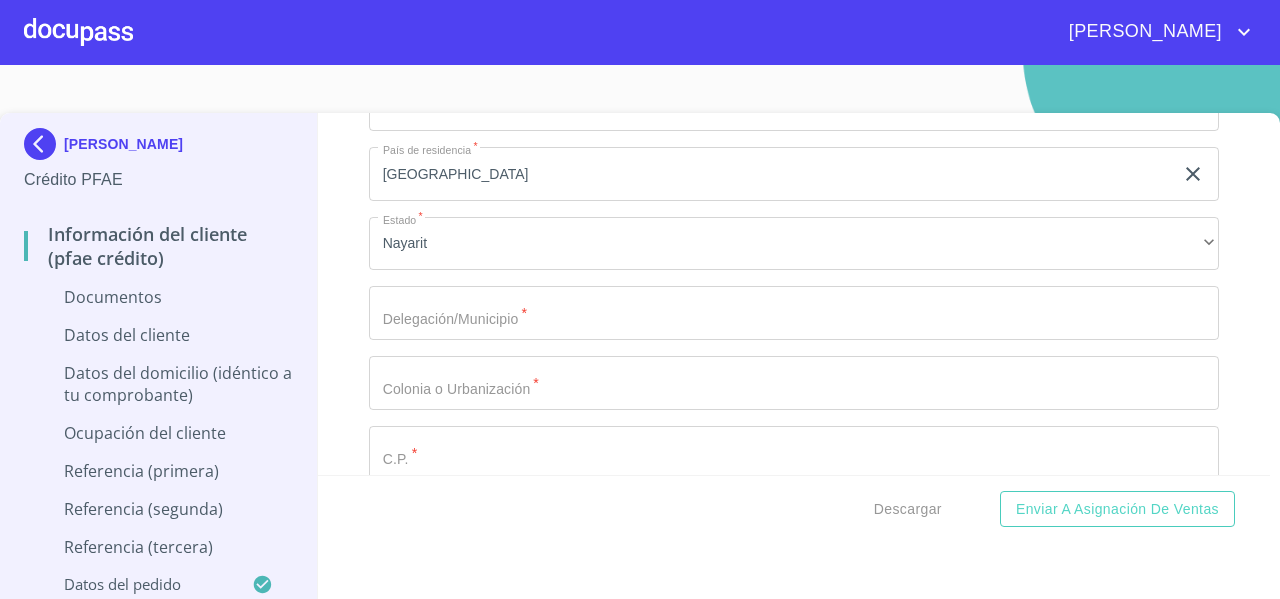 scroll, scrollTop: 3894, scrollLeft: 0, axis: vertical 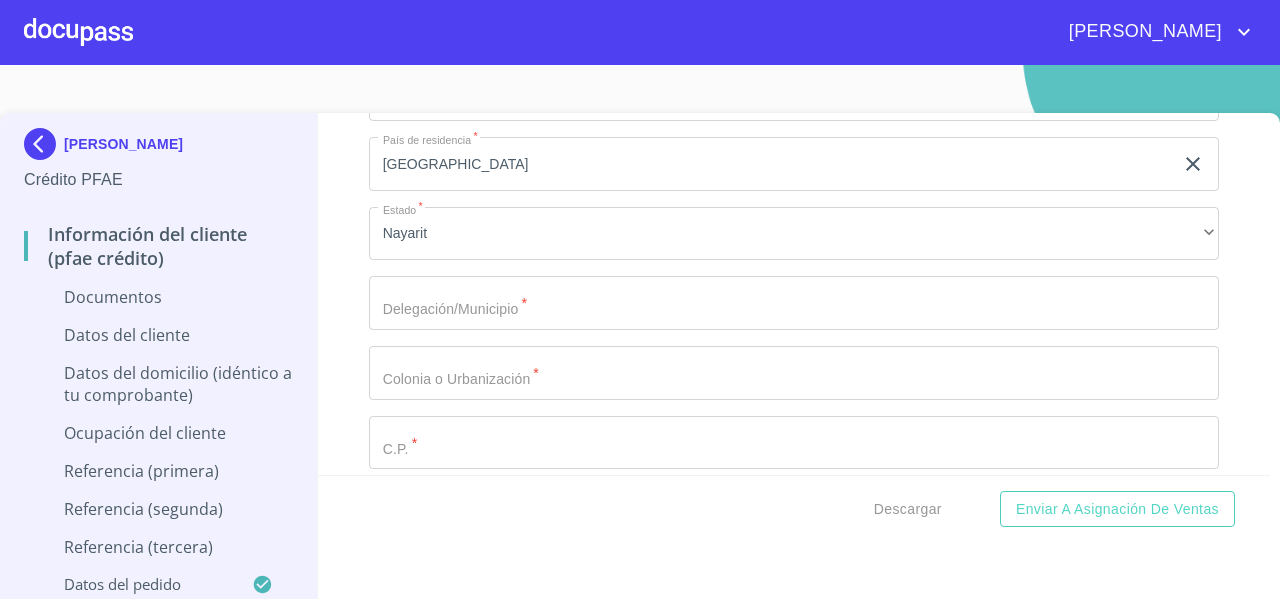 click on "Documento de identificación   *" at bounding box center (771, -1249) 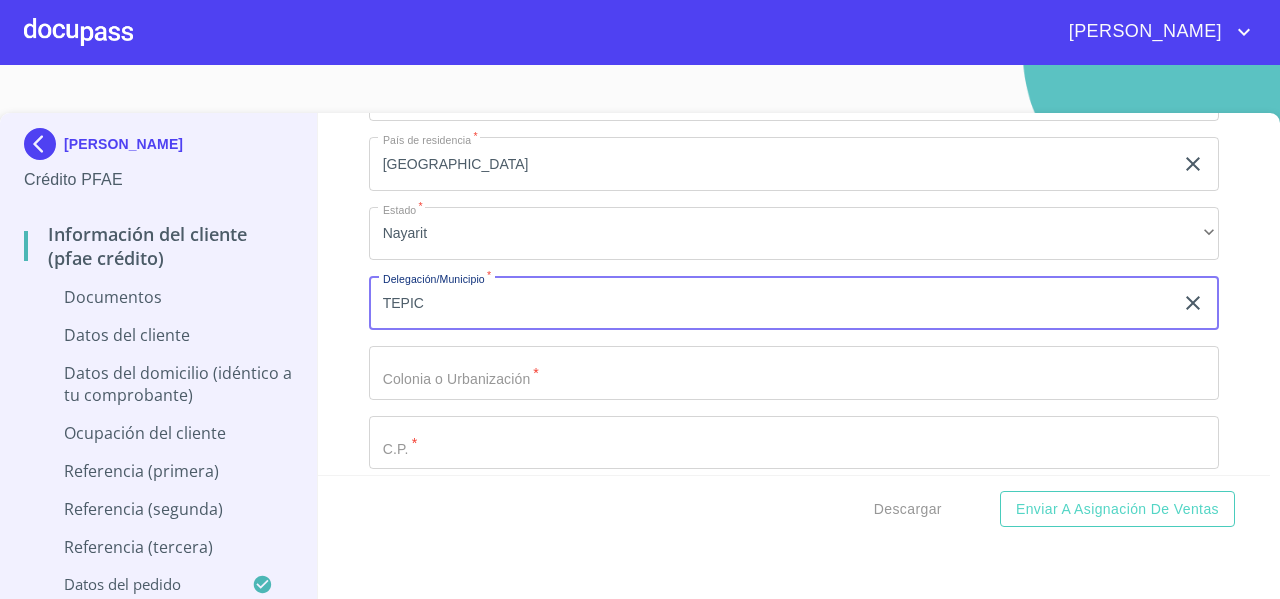 type on "TEPIC" 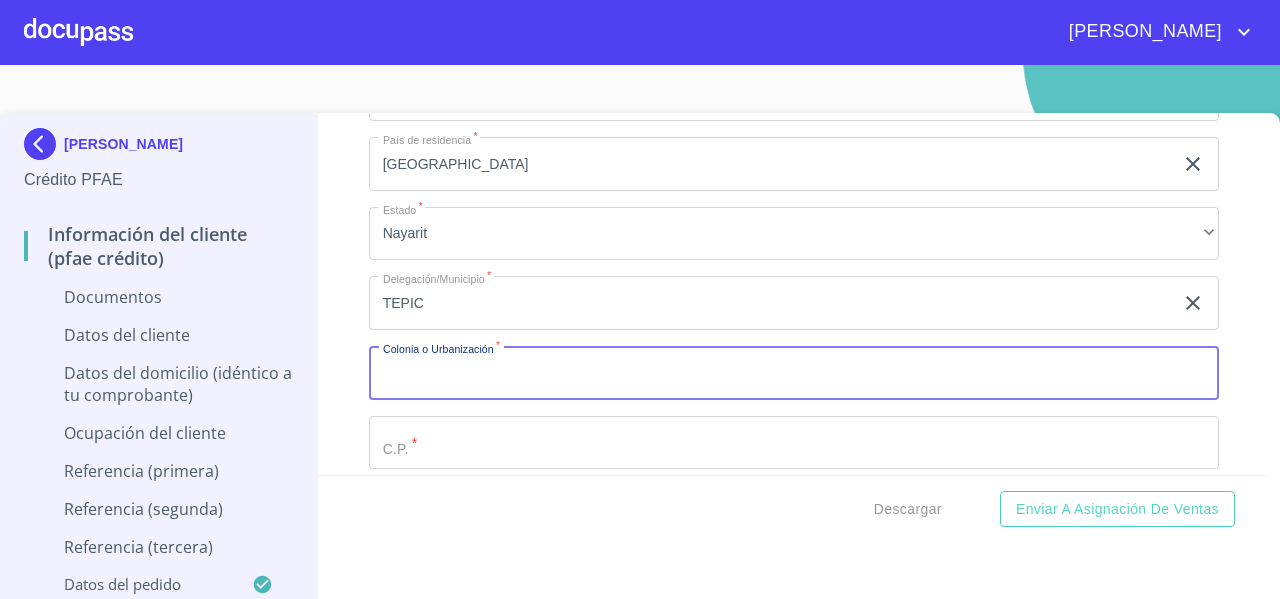 click on "Documento de identificación   *" at bounding box center [794, 373] 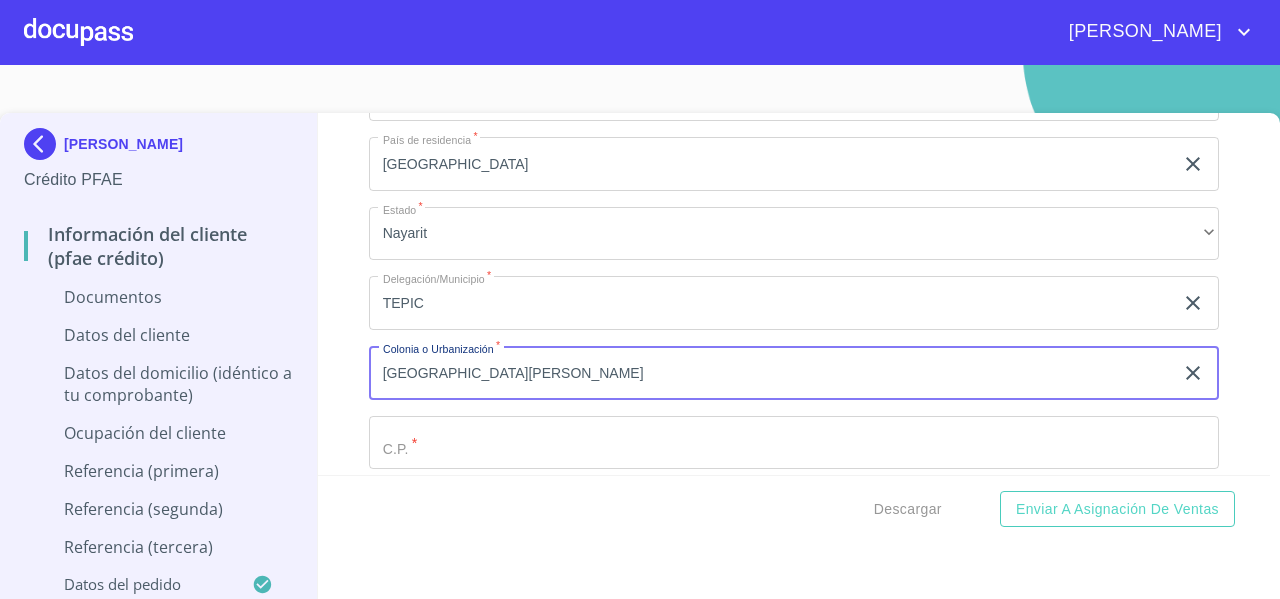 type on "[GEOGRAPHIC_DATA][PERSON_NAME]" 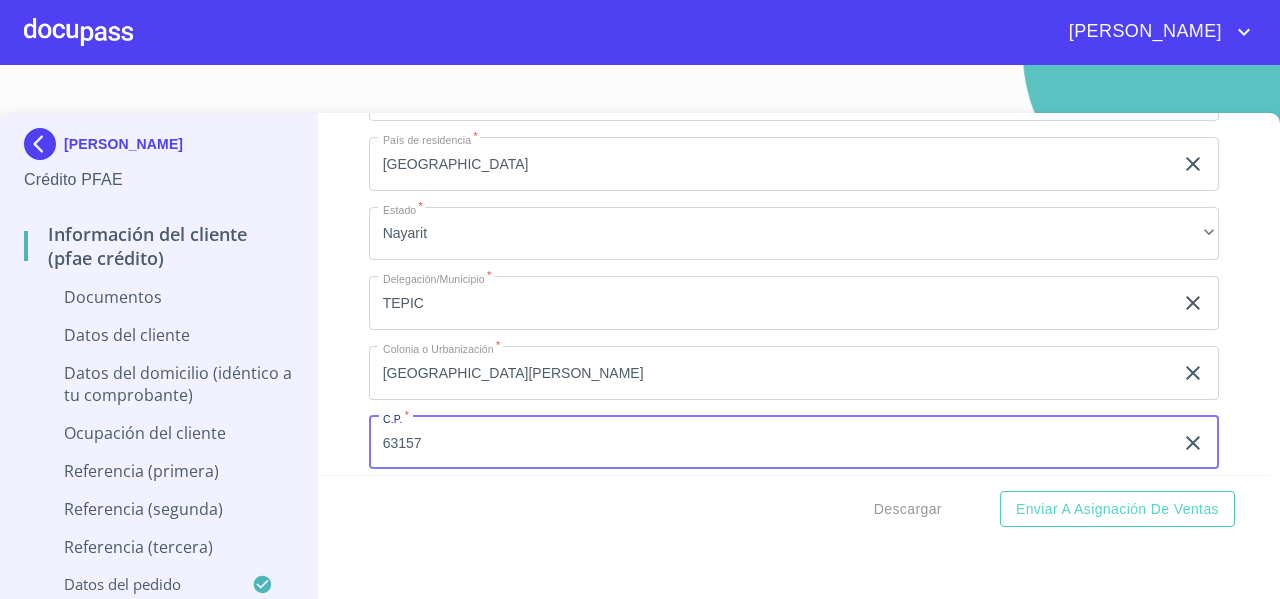 type on "63157" 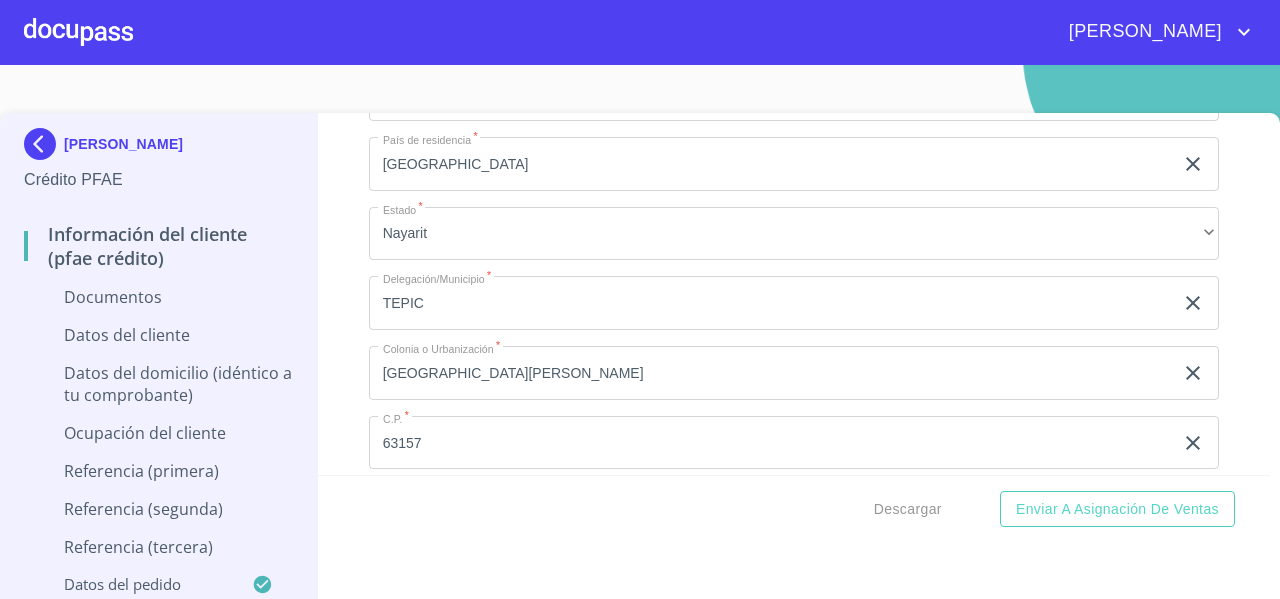 scroll, scrollTop: 4080, scrollLeft: 0, axis: vertical 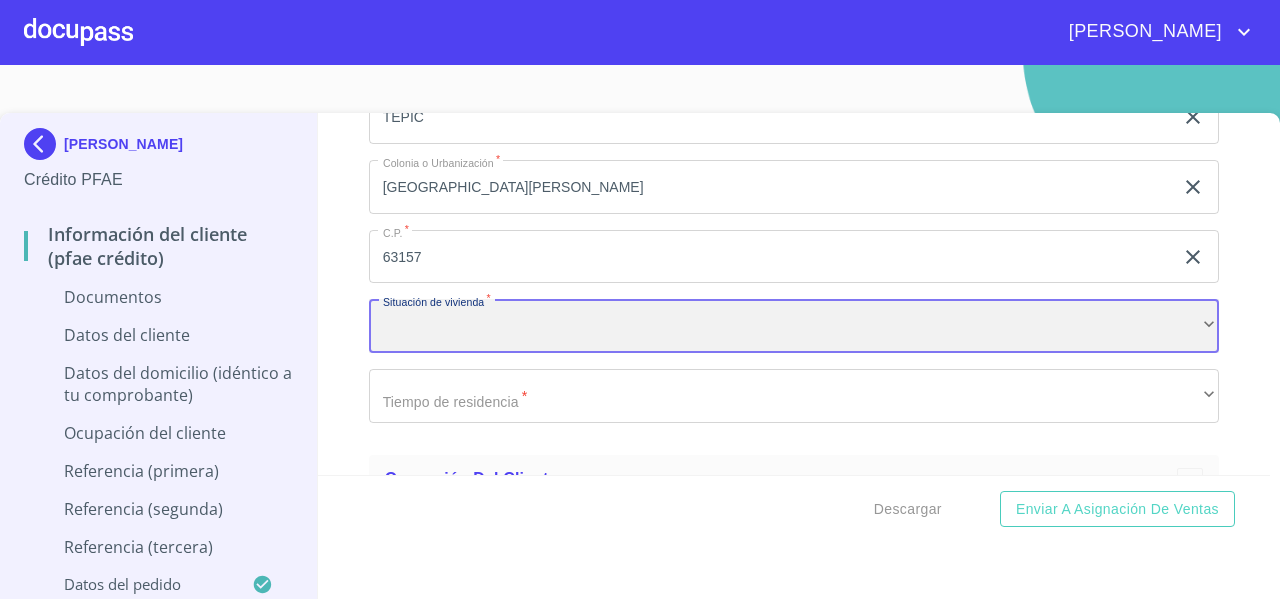 click on "​" at bounding box center [794, 326] 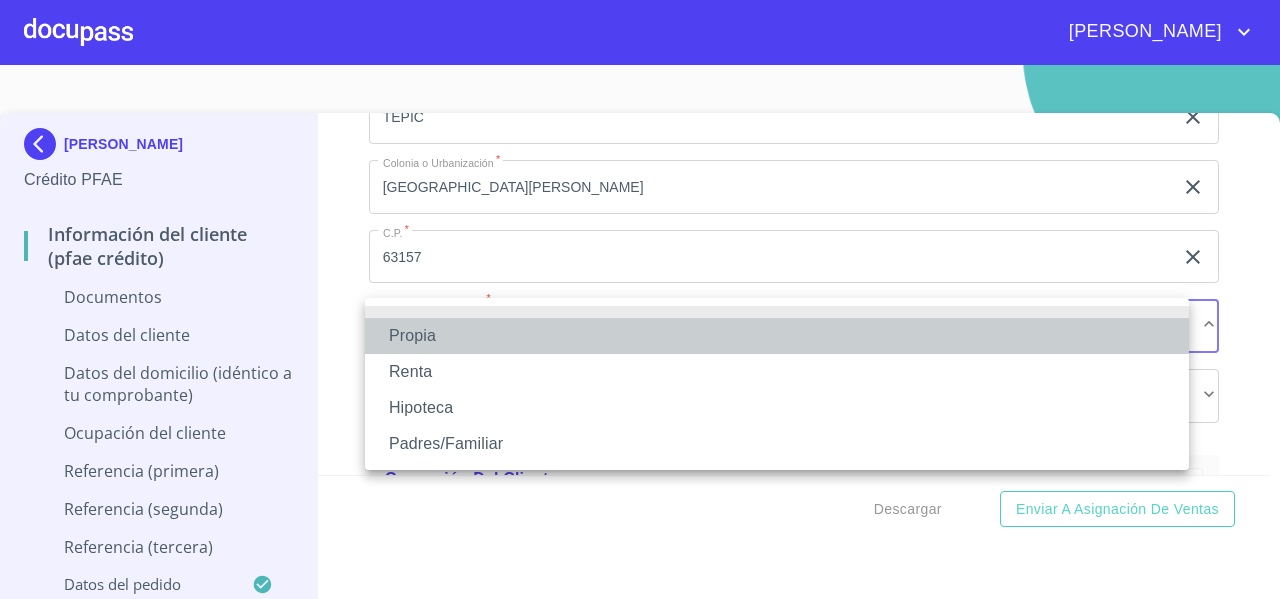 click on "Propia" at bounding box center (777, 336) 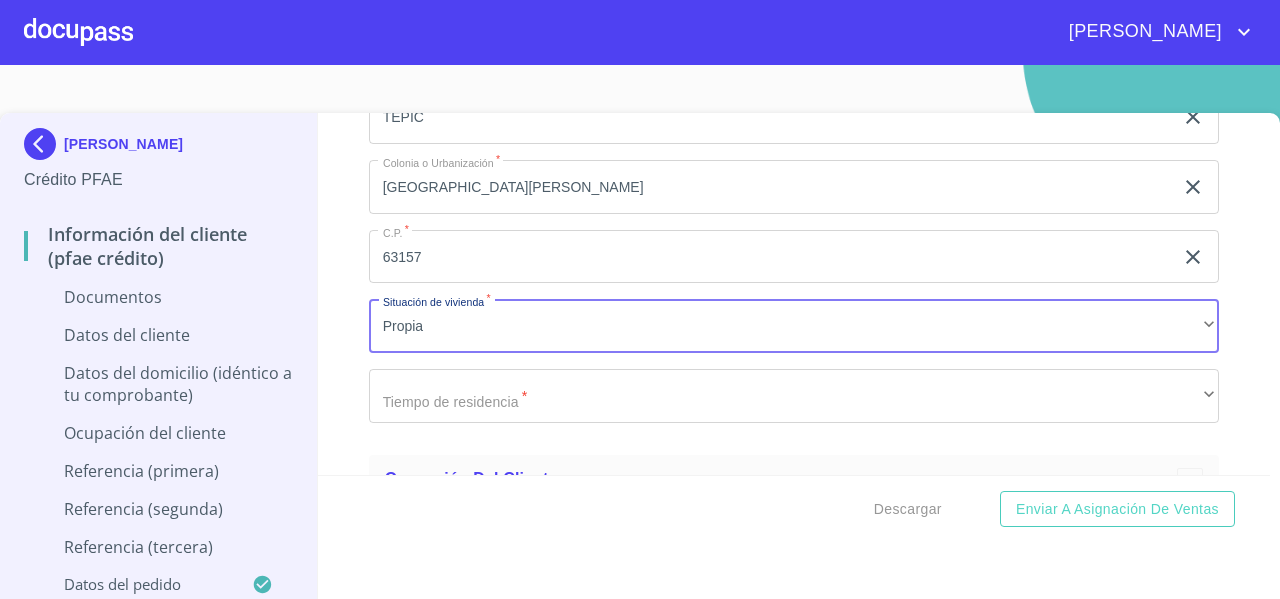 click on "Información del cliente (PFAE crédito)   Documentos Documento de identificación   * INE ​ Identificación Oficial * Arrastra o selecciona el (los) documento(s) para agregar Comprobante de Domicilio * Arrastra o selecciona el (los) documento(s) para agregar Fuente de ingresos   * Independiente/Dueño de negocio/Persona Moral ​ Comprobante de Ingresos mes 1 * Arrastra o selecciona el (los) documento(s) para agregar Comprobante de Ingresos mes 2 * Arrastra o selecciona el (los) documento(s) para agregar Comprobante de Ingresos mes 3 * Arrastra o selecciona el (los) documento(s) para agregar CURP * Arrastra o selecciona el (los) documento(s) para agregar [PERSON_NAME] de situación fiscal Arrastra o selecciona el (los) documento(s) para agregar Datos del cliente Apellido [PERSON_NAME]   * [PERSON_NAME] ​ Apellido Materno   * [PERSON_NAME] ​ Primer nombre   * [PERSON_NAME] ​ [PERSON_NAME] Nombre ​ Fecha de nacimiento * 10 de oct. de [DEMOGRAPHIC_DATA] ​ Nacionalidad   * Mexicana ​ País de nacimiento   * MEXICO ​   * Nayarit *" at bounding box center (794, 294) 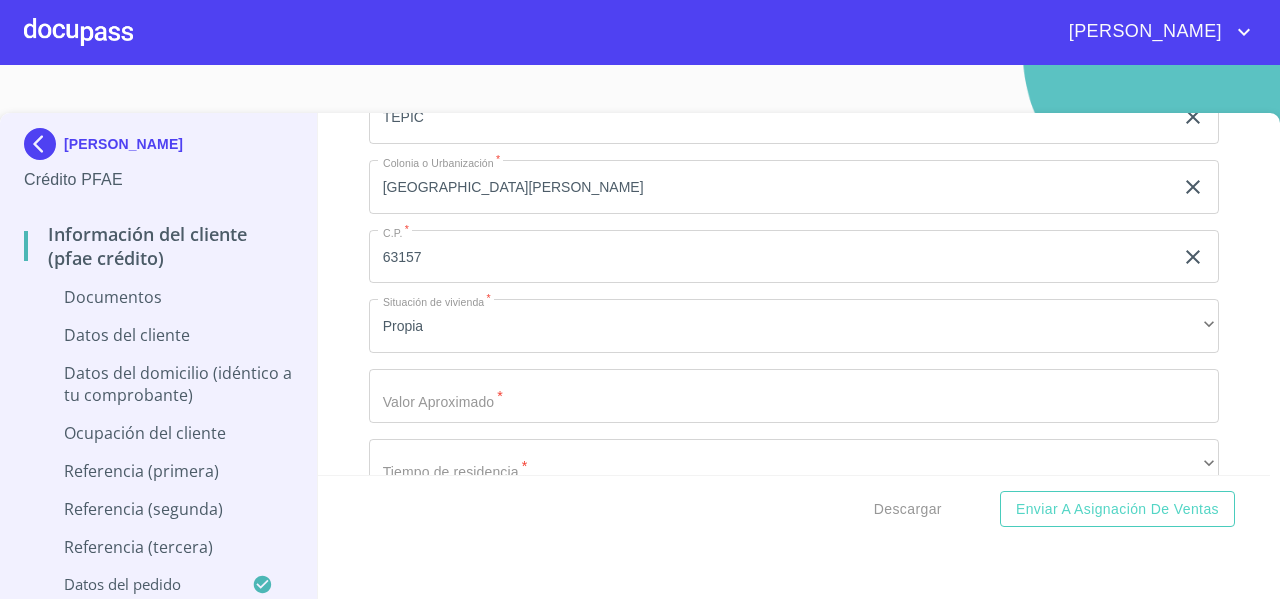 scroll, scrollTop: 4167, scrollLeft: 0, axis: vertical 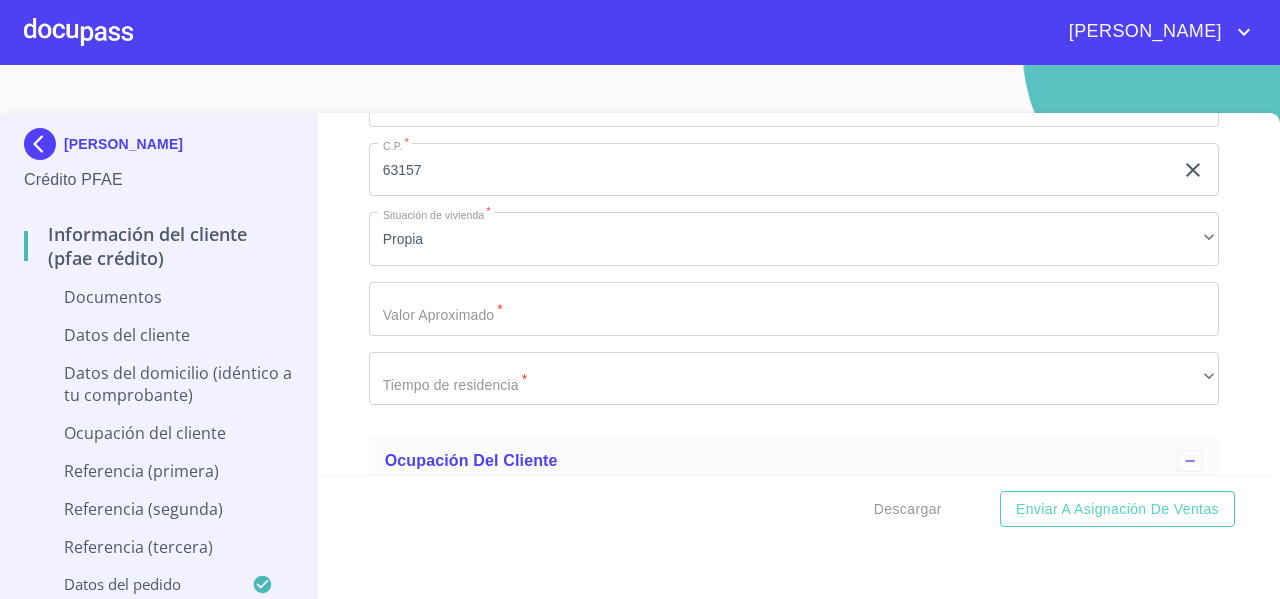 click on "Documento de identificación   *" at bounding box center (771, -1522) 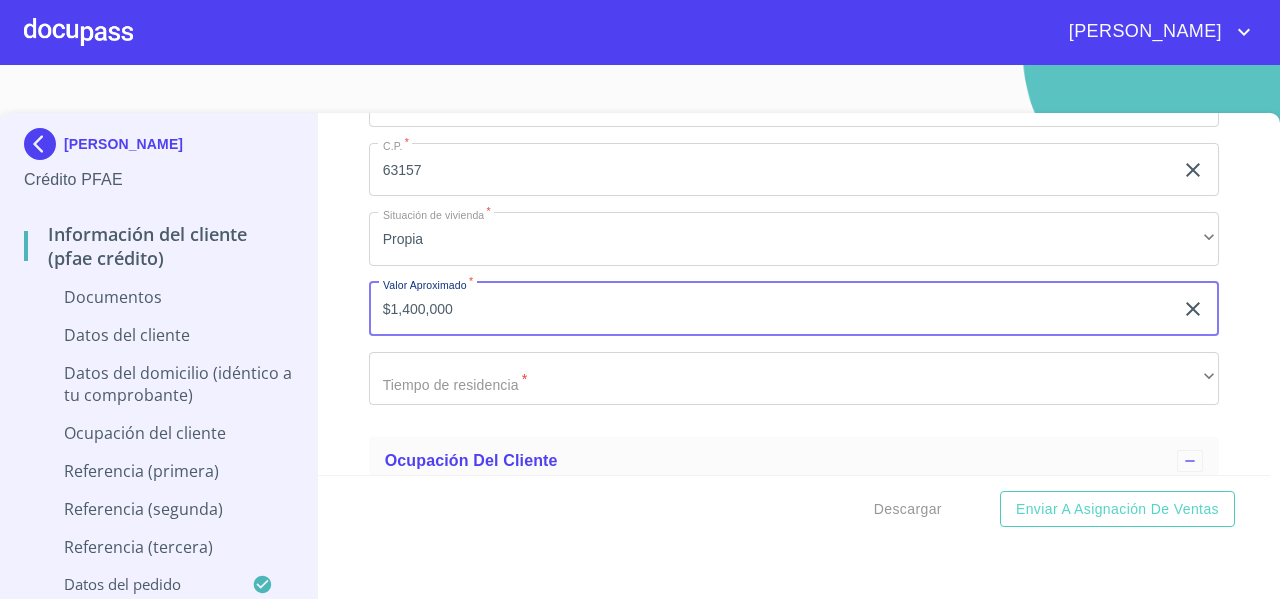 type on "$1,400,000" 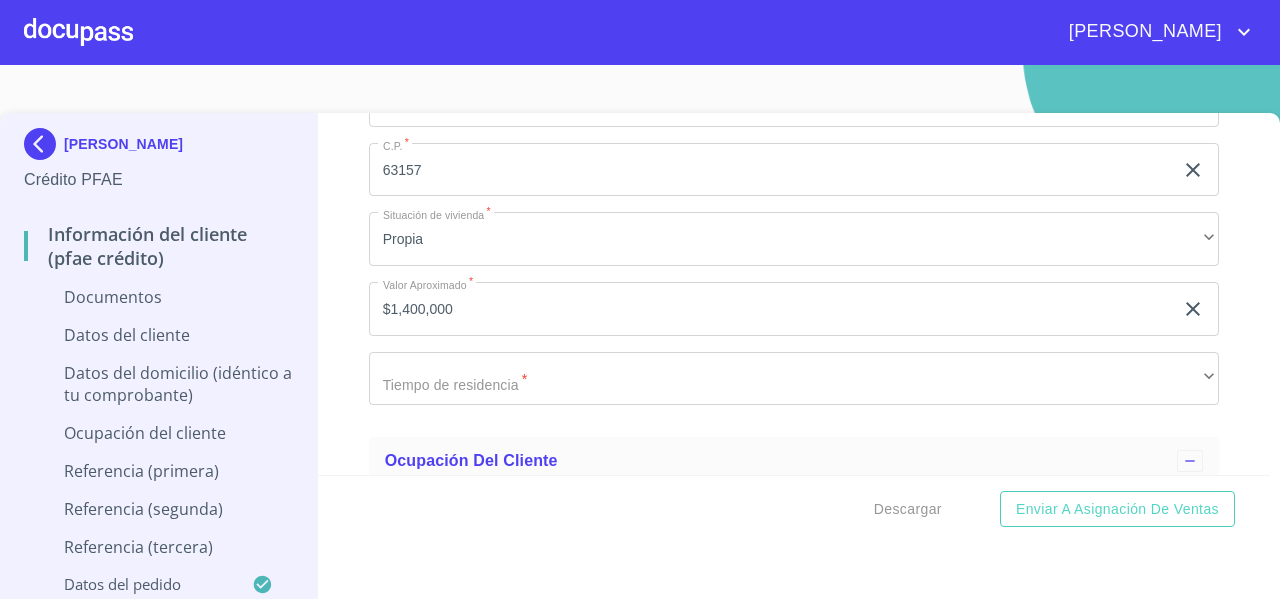 scroll, scrollTop: 4256, scrollLeft: 0, axis: vertical 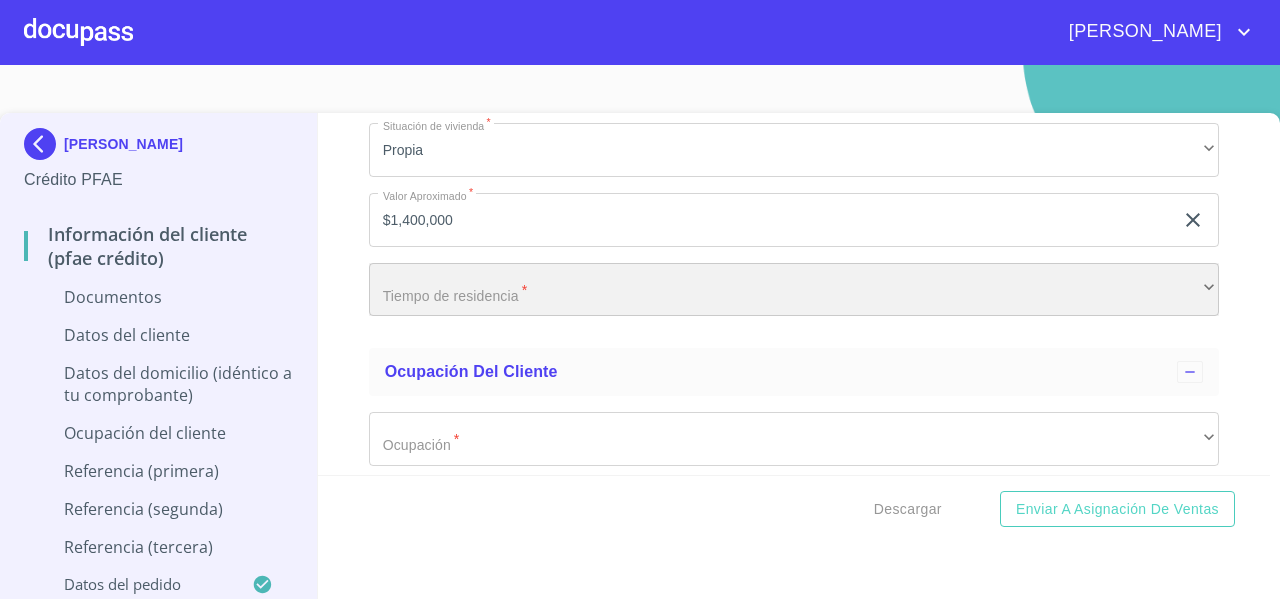 click on "​" at bounding box center (794, 290) 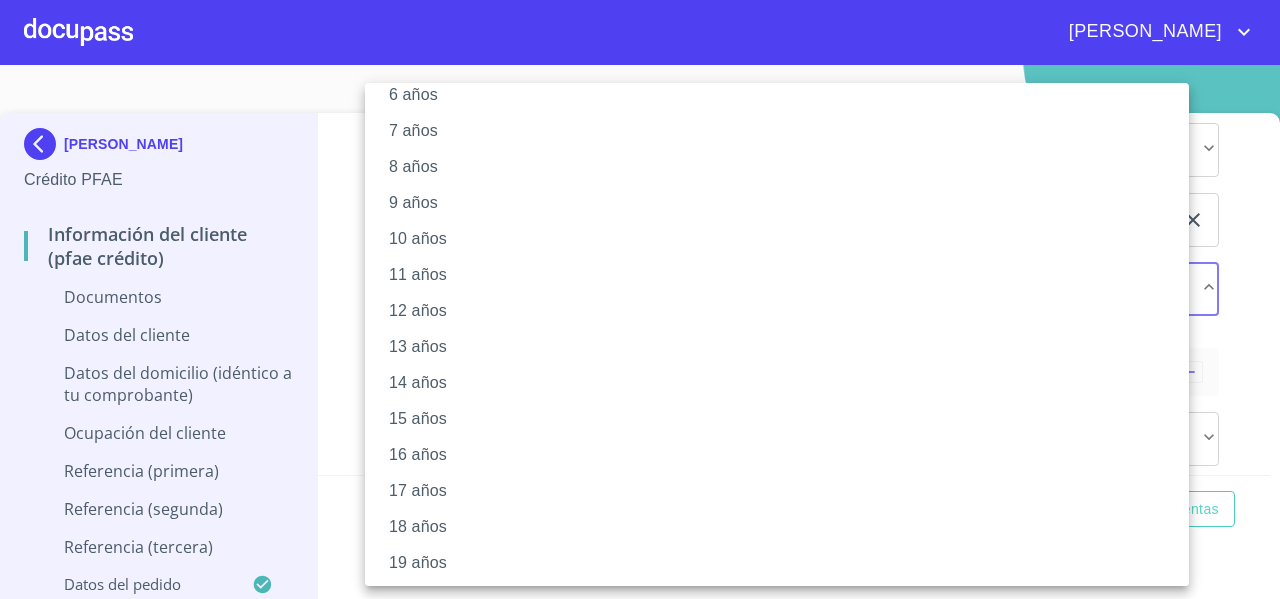 scroll, scrollTop: 280, scrollLeft: 0, axis: vertical 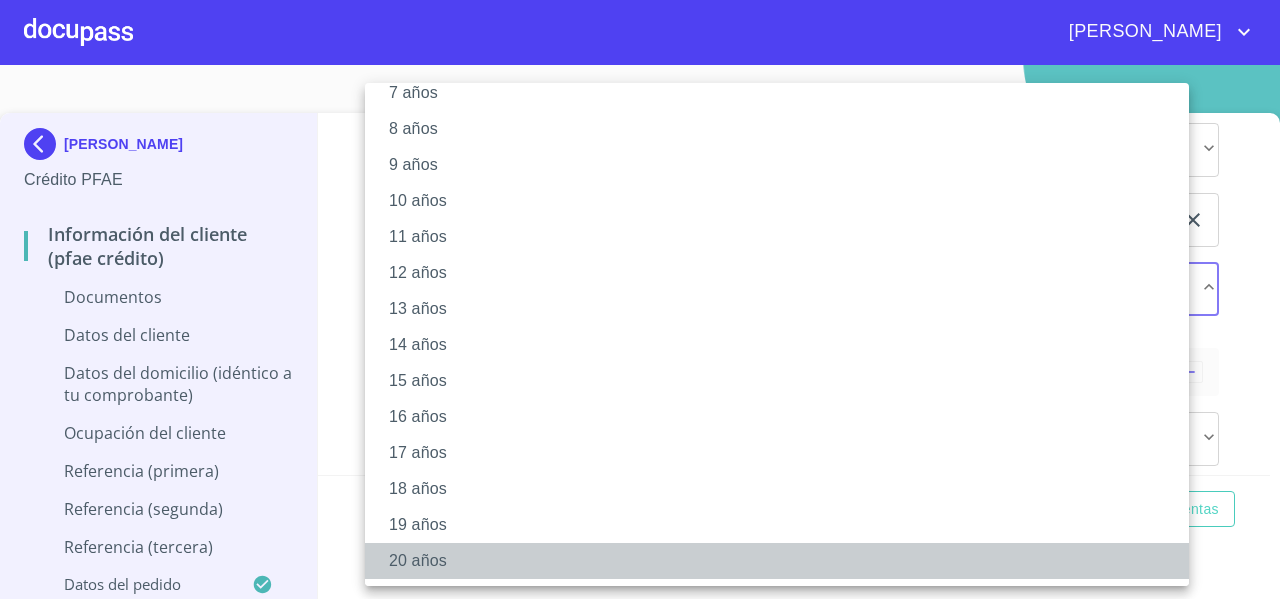 click on "20 años" at bounding box center (784, 561) 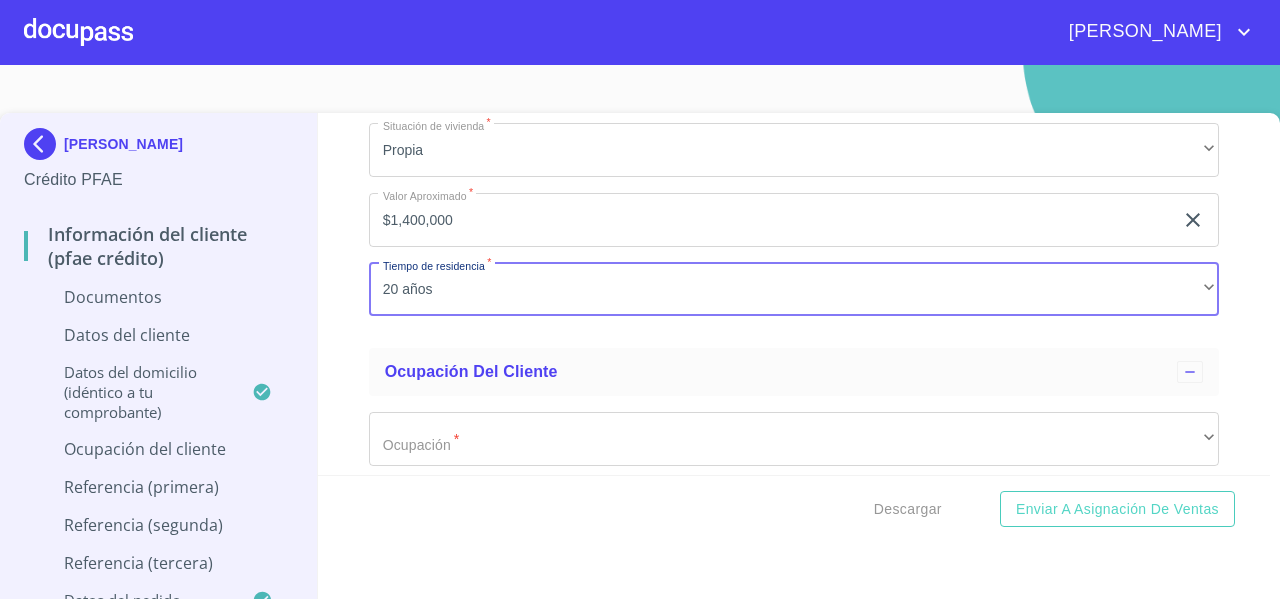scroll, scrollTop: 280, scrollLeft: 0, axis: vertical 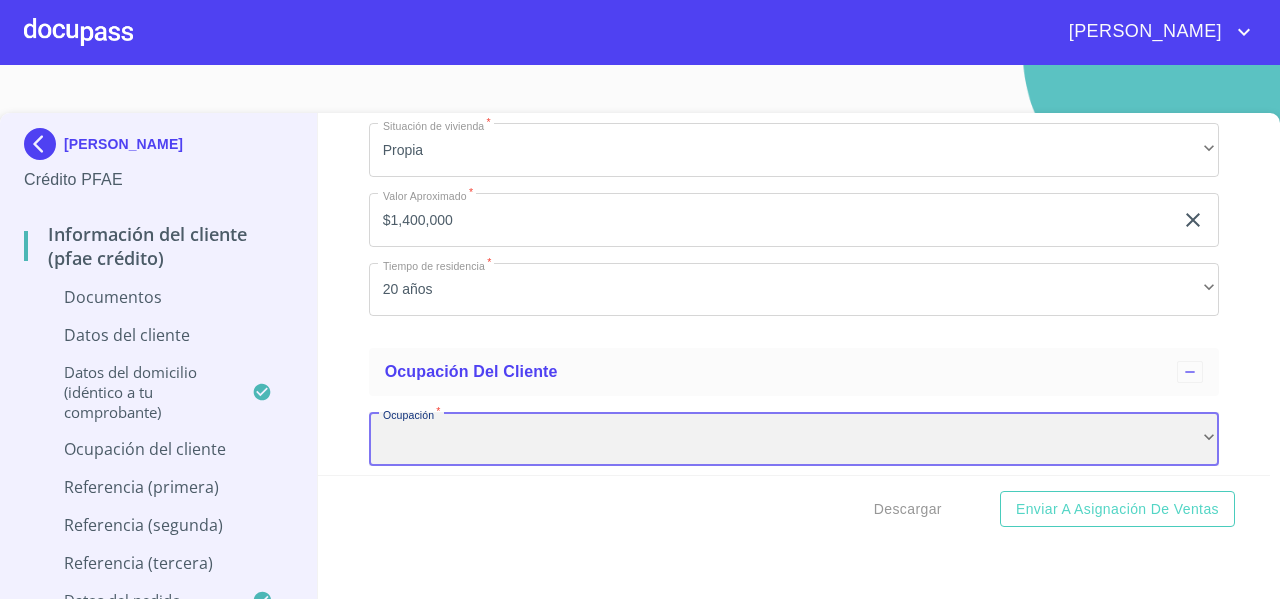 click on "​" at bounding box center [794, 439] 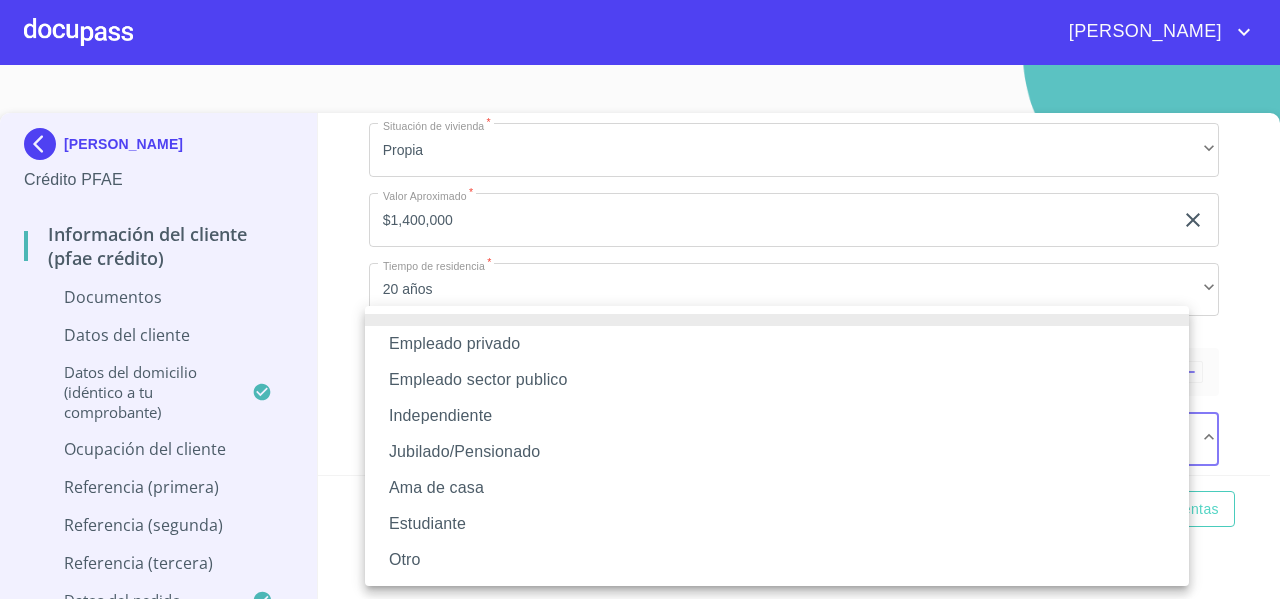 click on "Independiente" at bounding box center (777, 416) 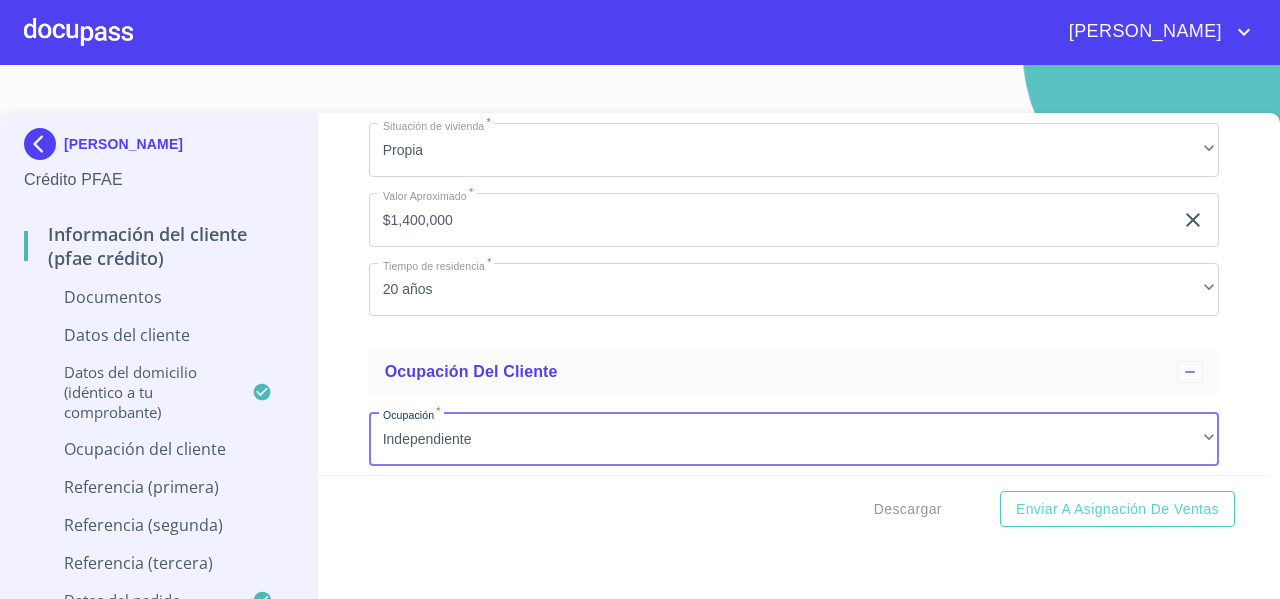 click on "Información del cliente (PFAE crédito)   Documentos Documento de identificación   * INE ​ Identificación Oficial * Arrastra o selecciona el (los) documento(s) para agregar Comprobante de Domicilio * Arrastra o selecciona el (los) documento(s) para agregar Fuente de ingresos   * Independiente/Dueño de negocio/Persona Moral ​ Comprobante de Ingresos mes 1 * Arrastra o selecciona el (los) documento(s) para agregar Comprobante de Ingresos mes 2 * Arrastra o selecciona el (los) documento(s) para agregar Comprobante de Ingresos mes 3 * Arrastra o selecciona el (los) documento(s) para agregar CURP * Arrastra o selecciona el (los) documento(s) para agregar [PERSON_NAME] de situación fiscal Arrastra o selecciona el (los) documento(s) para agregar Datos del cliente Apellido [PERSON_NAME]   * [PERSON_NAME] ​ Apellido Materno   * [PERSON_NAME] ​ Primer nombre   * [PERSON_NAME] ​ [PERSON_NAME] Nombre ​ Fecha de nacimiento * 10 de oct. de [DEMOGRAPHIC_DATA] ​ Nacionalidad   * Mexicana ​ País de nacimiento   * MEXICO ​   * Nayarit *" at bounding box center [794, 294] 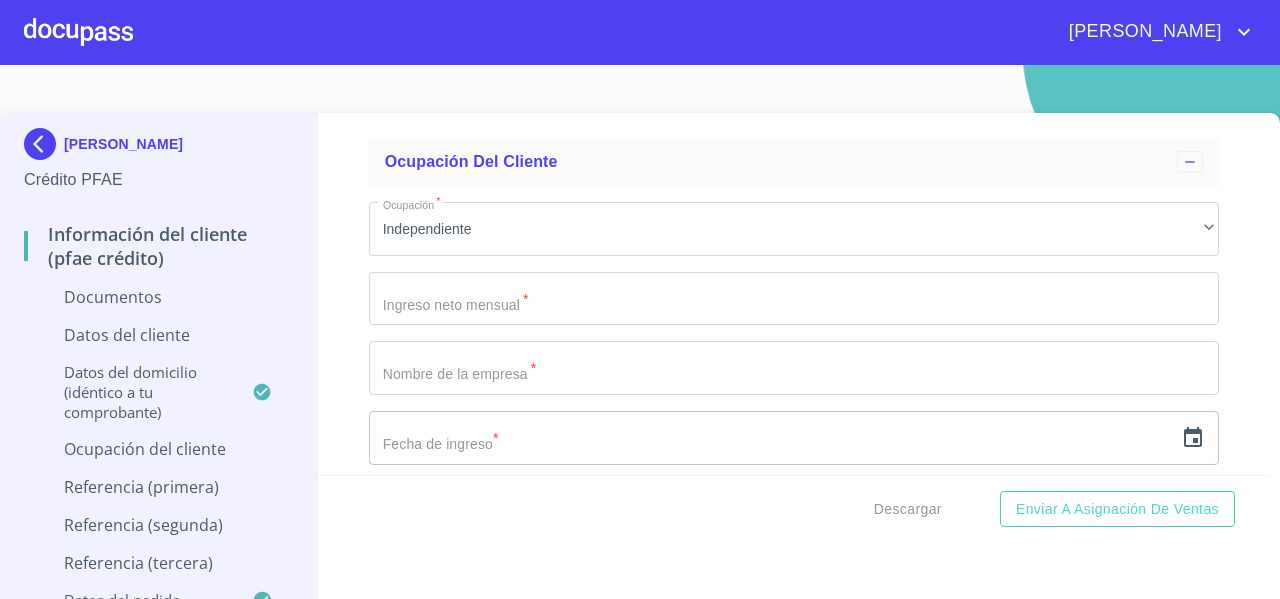 scroll, scrollTop: 4467, scrollLeft: 0, axis: vertical 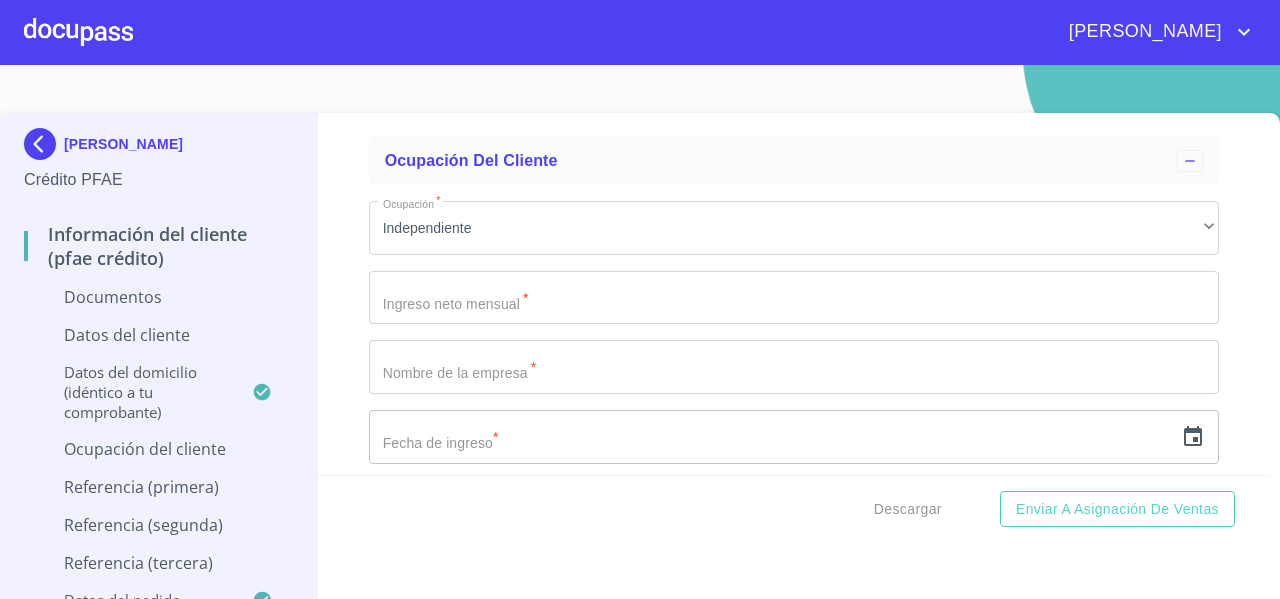click on "Documento de identificación   *" at bounding box center [771, -1822] 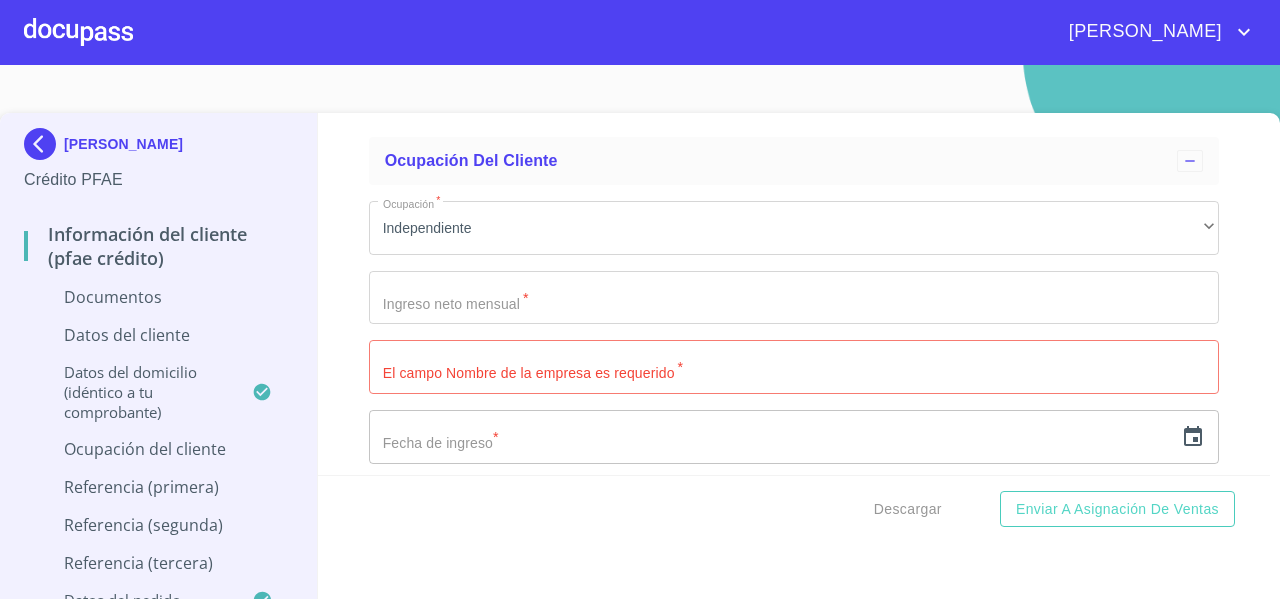 drag, startPoint x: 259, startPoint y: 151, endPoint x: 79, endPoint y: 117, distance: 183.18297 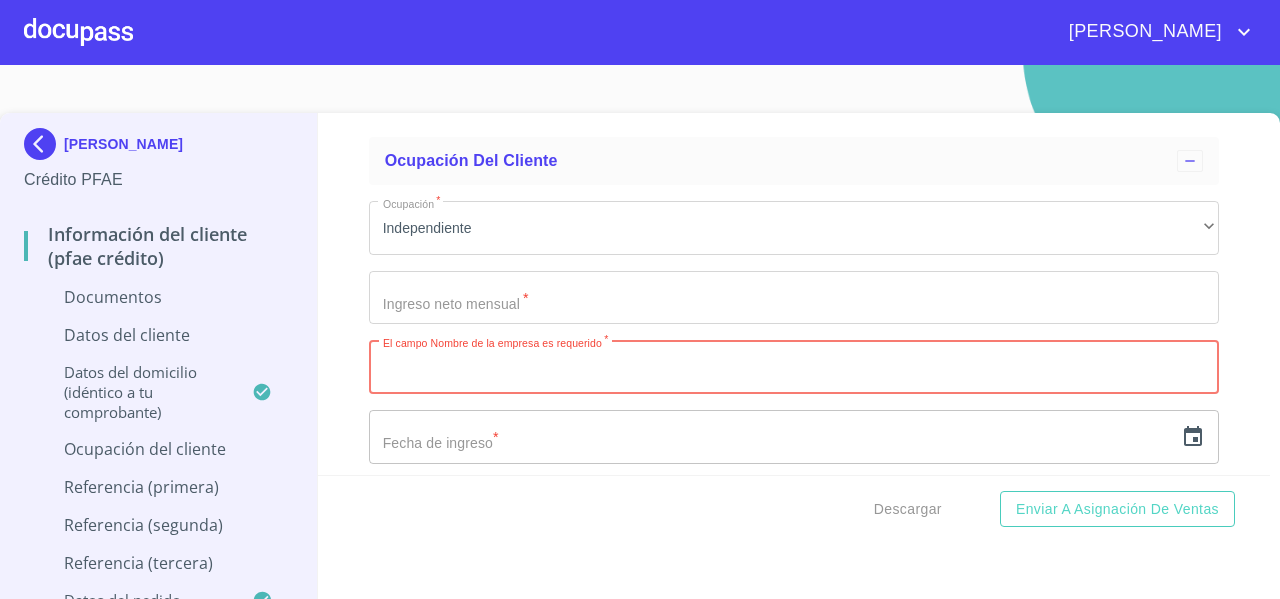 paste on "[PERSON_NAME]" 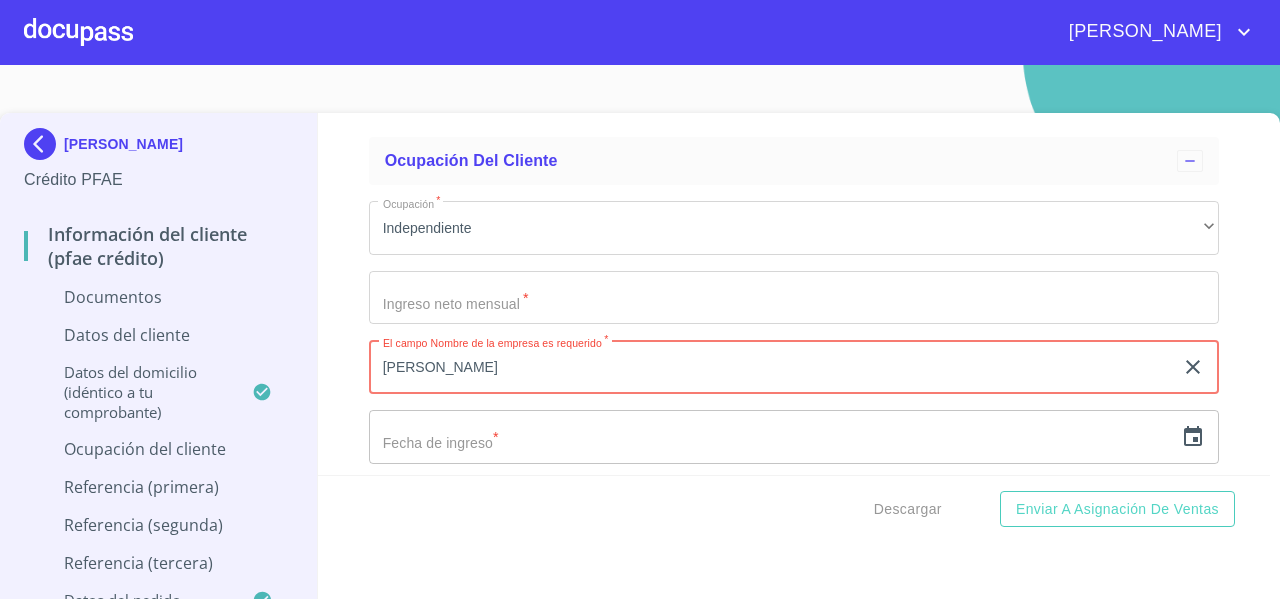 click on "[PERSON_NAME]" at bounding box center (771, 367) 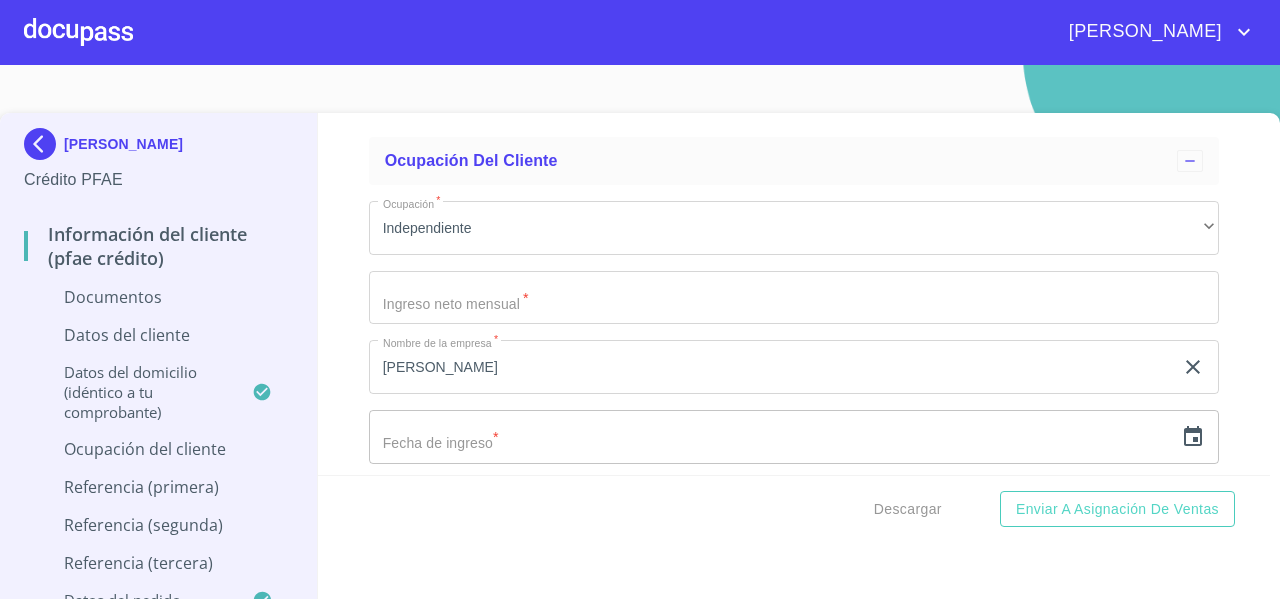 scroll, scrollTop: 4573, scrollLeft: 0, axis: vertical 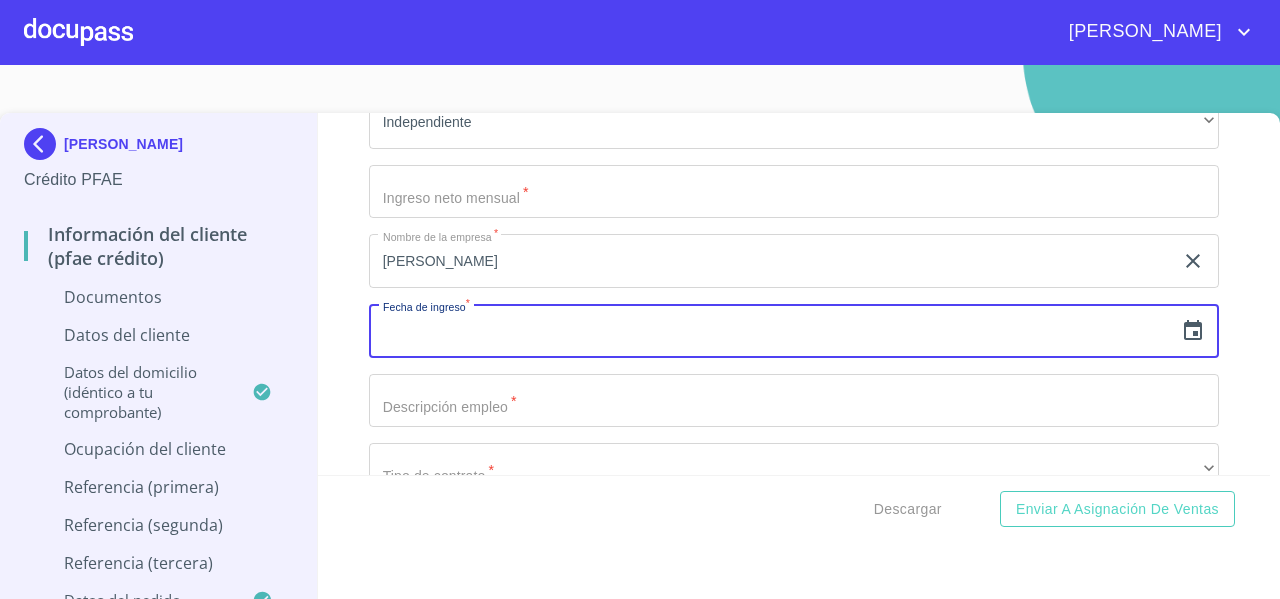 click at bounding box center (771, 331) 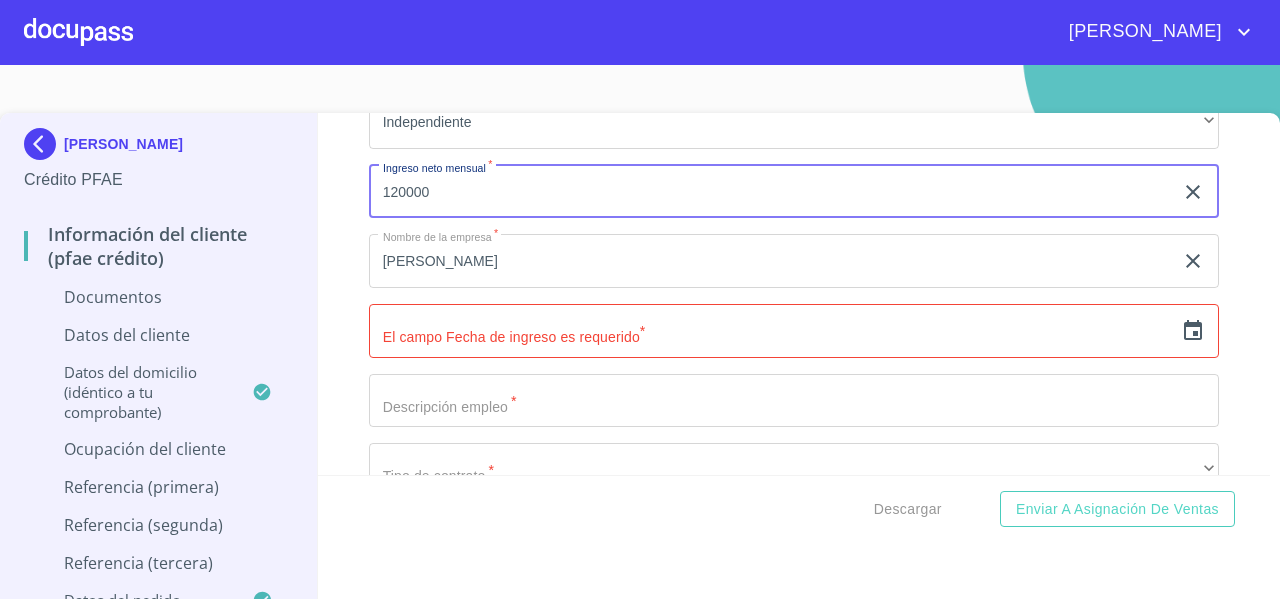click on "120000" at bounding box center [771, 192] 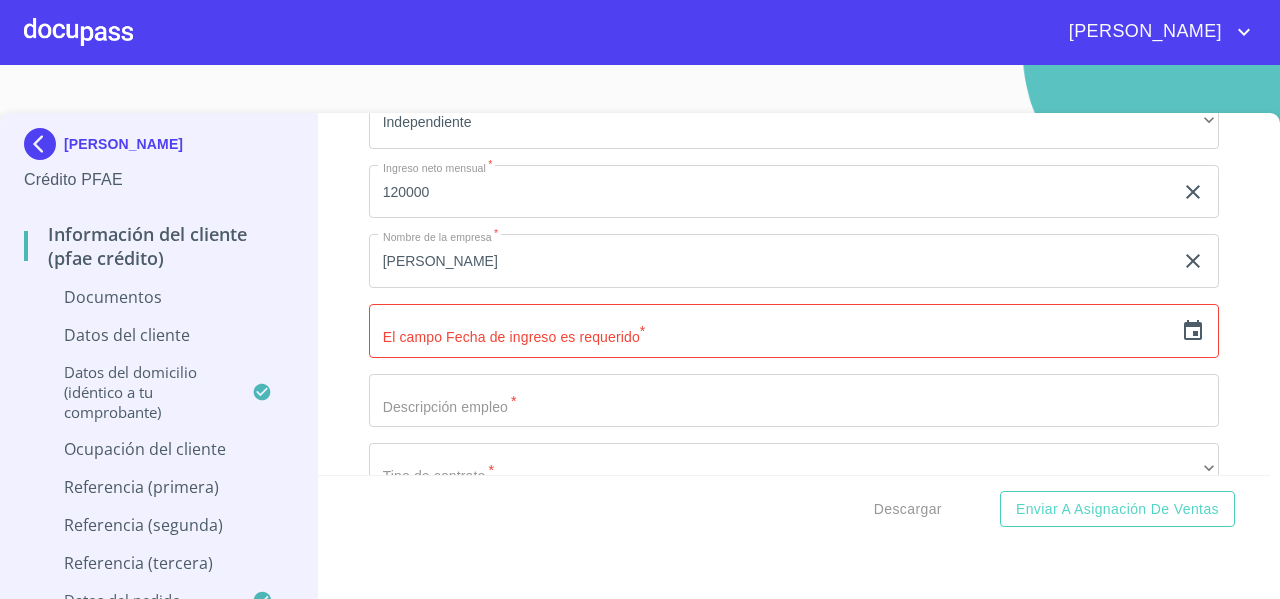 scroll, scrollTop: 4670, scrollLeft: 0, axis: vertical 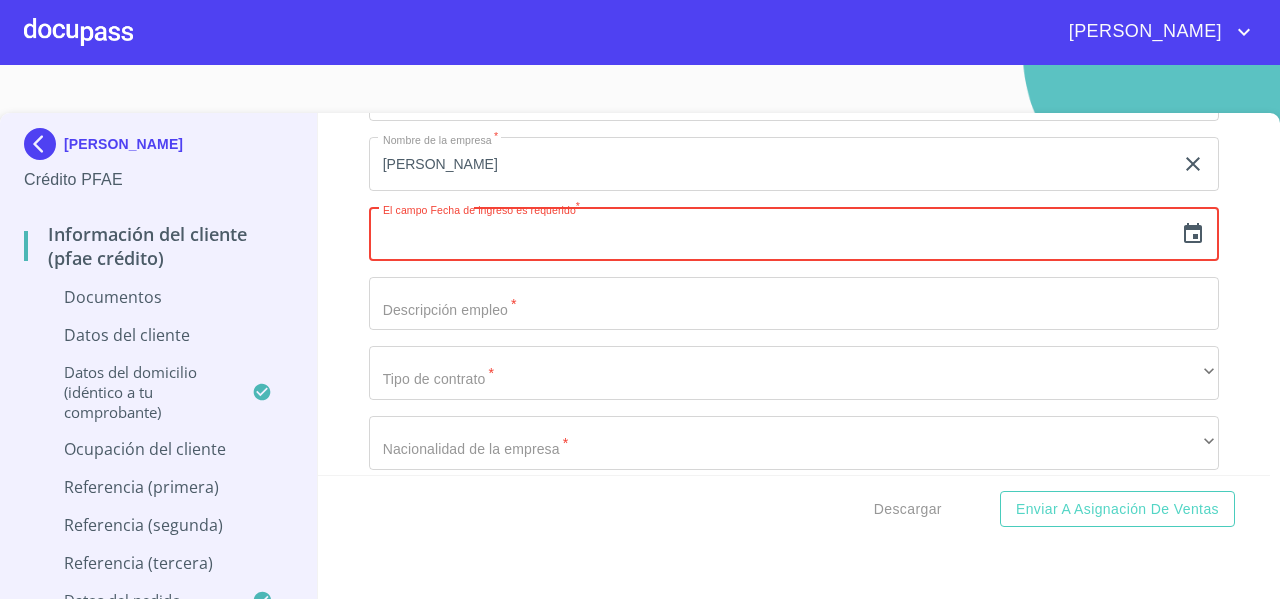 click at bounding box center (771, 234) 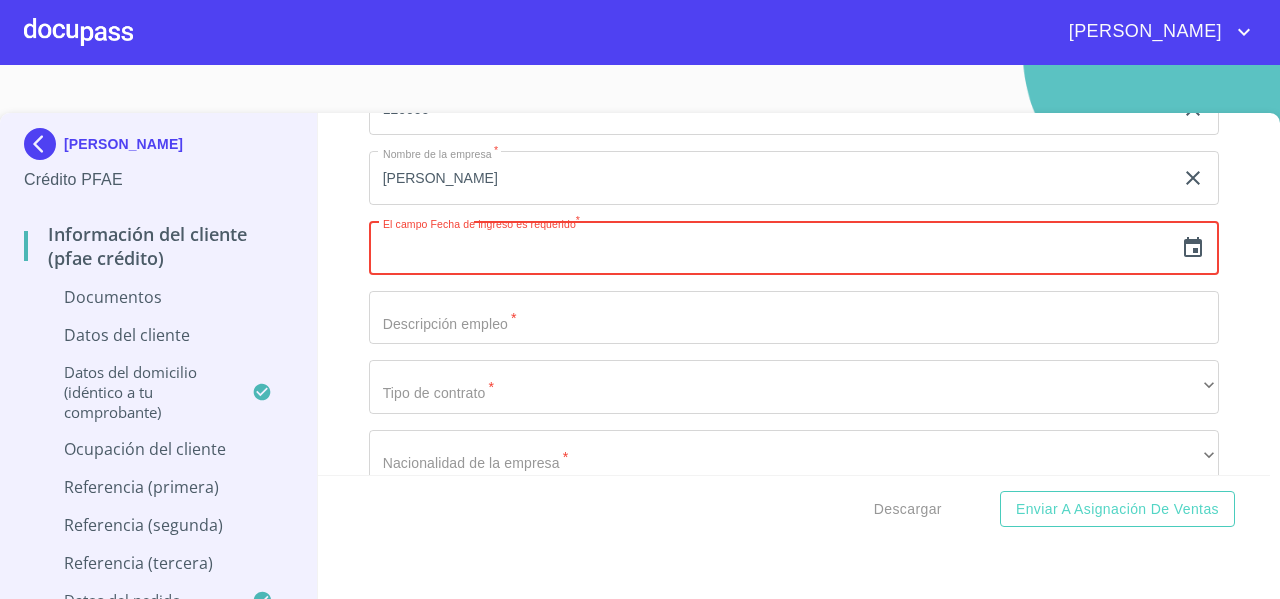 click 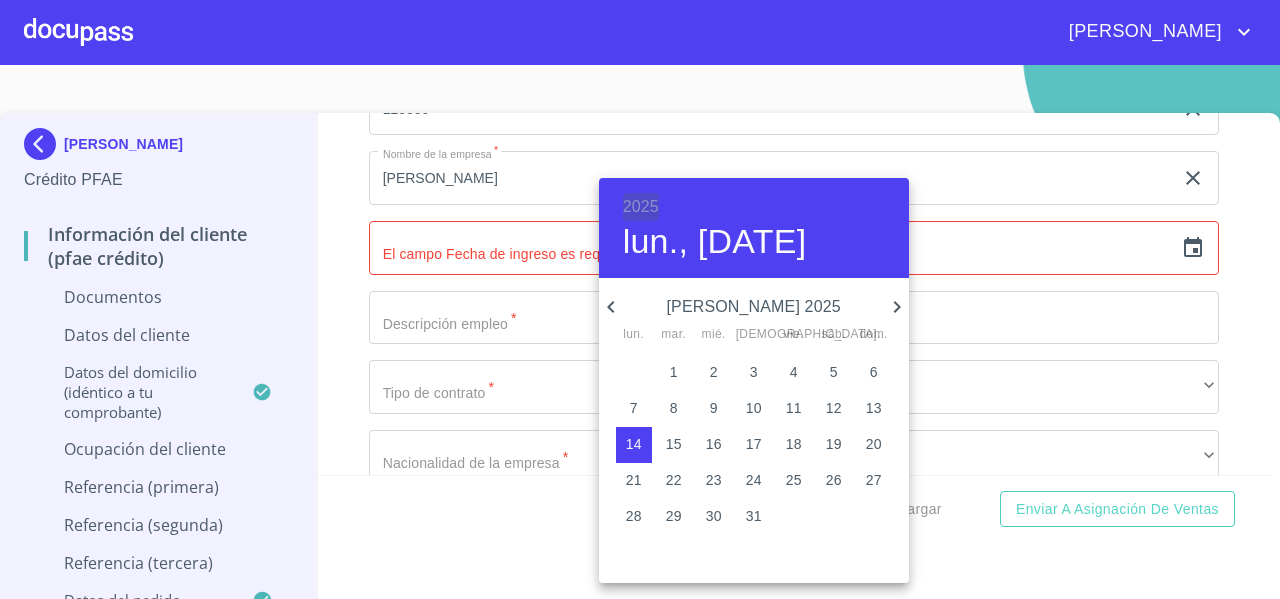 click on "2025" at bounding box center (641, 207) 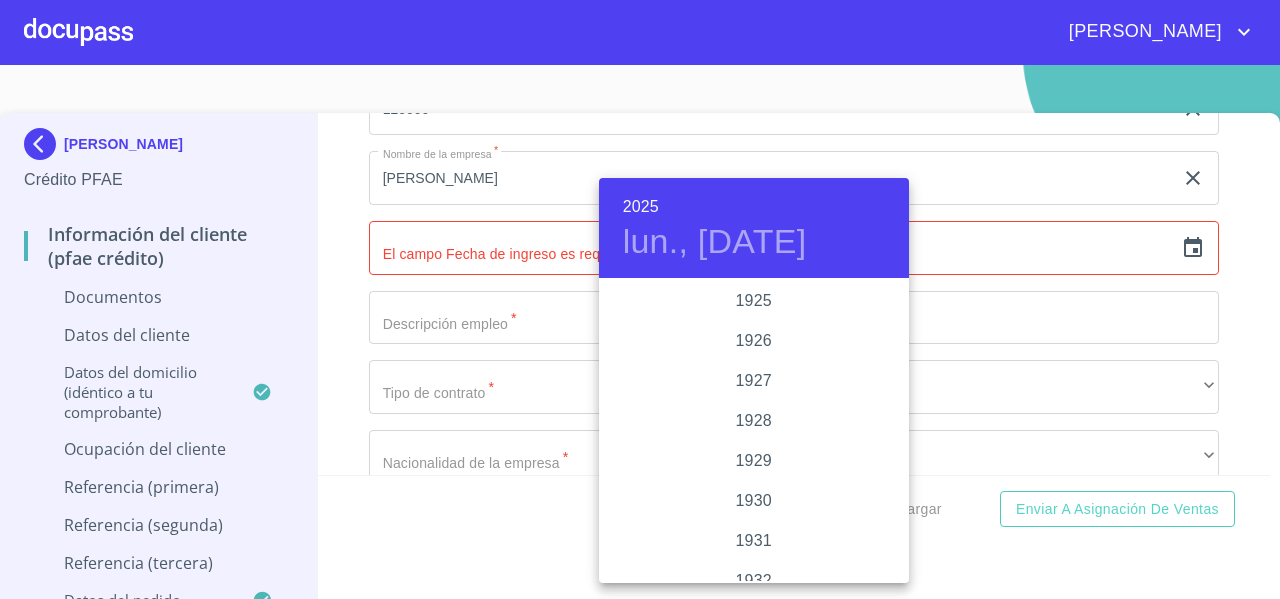 scroll, scrollTop: 3880, scrollLeft: 0, axis: vertical 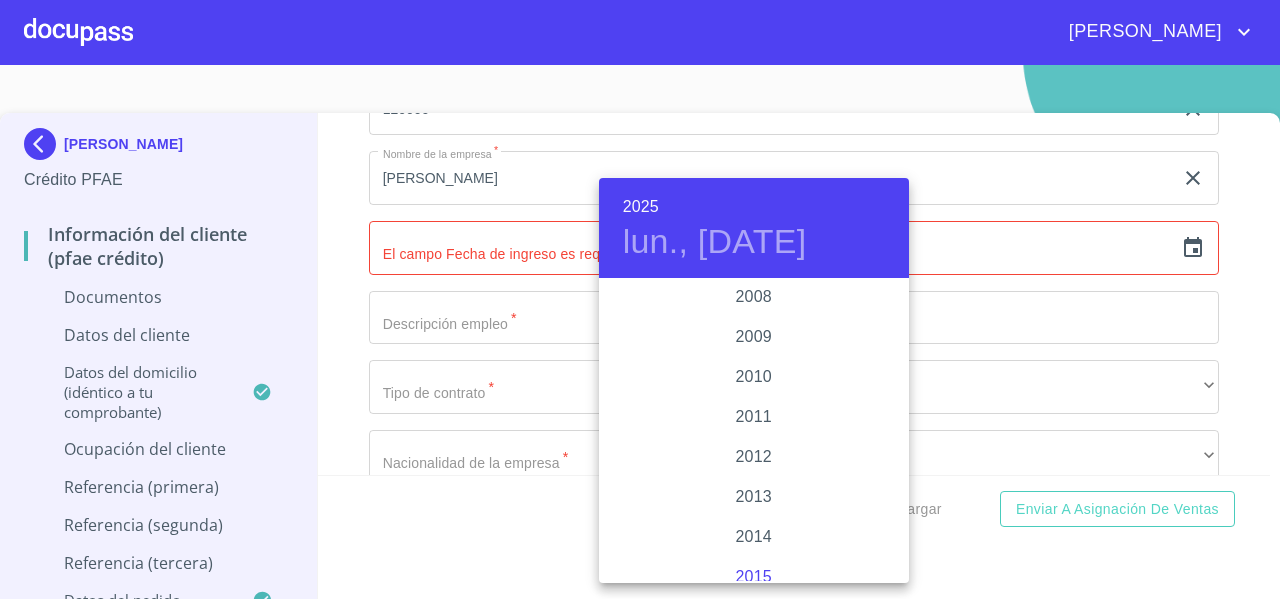 click on "2015" at bounding box center (754, 577) 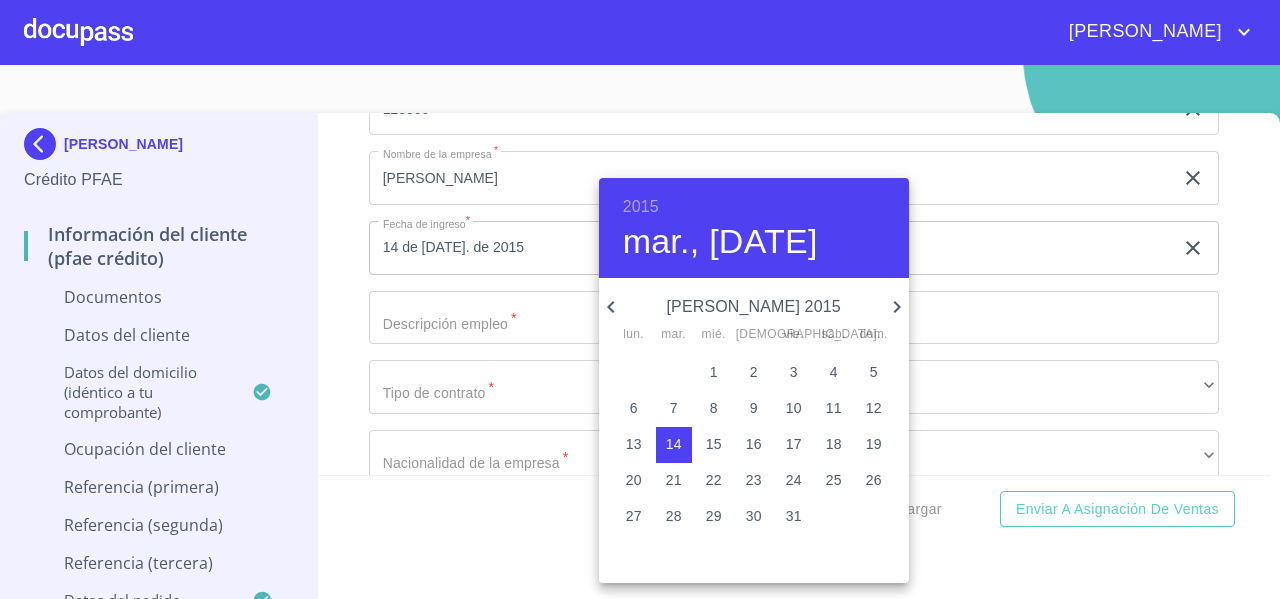 click 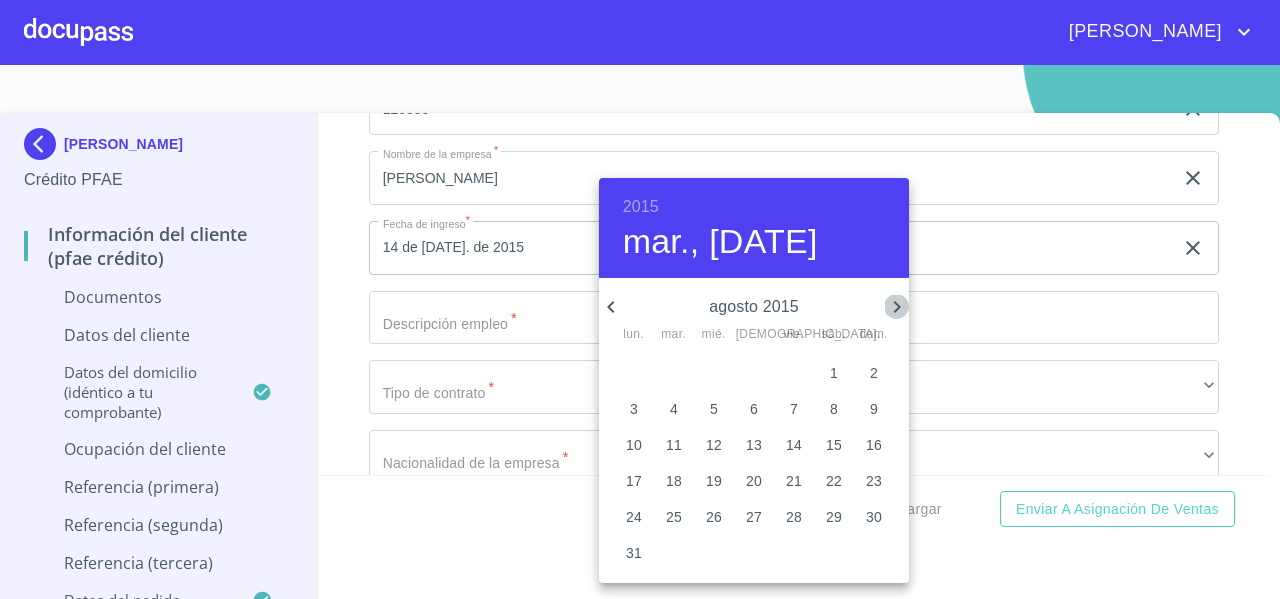 click 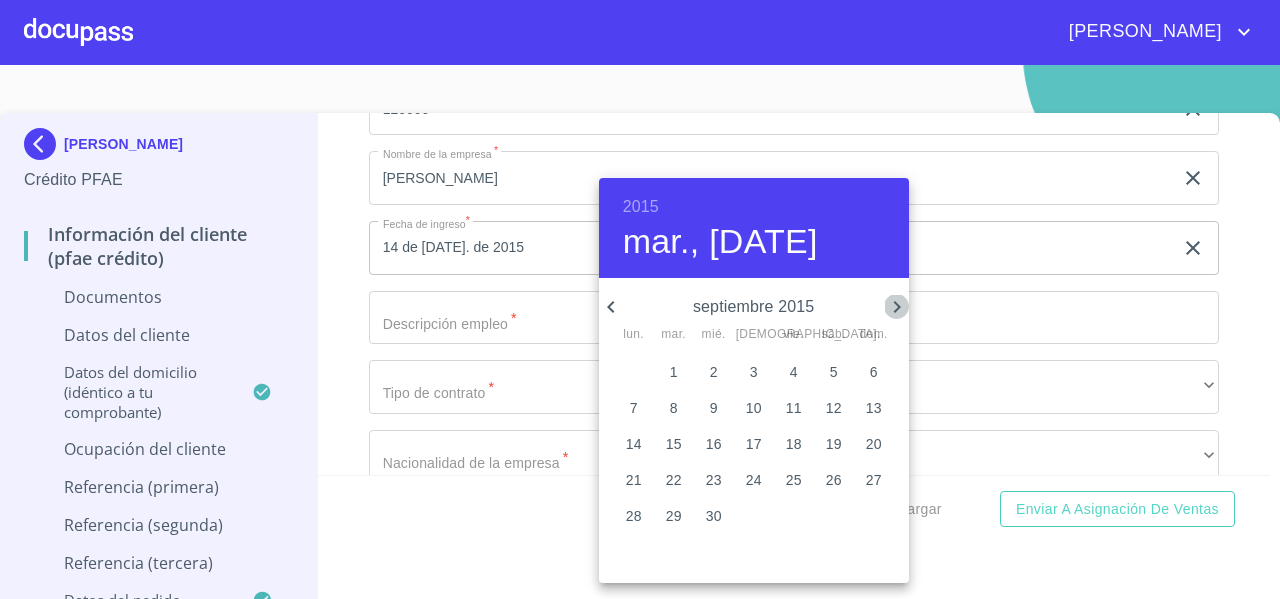 click 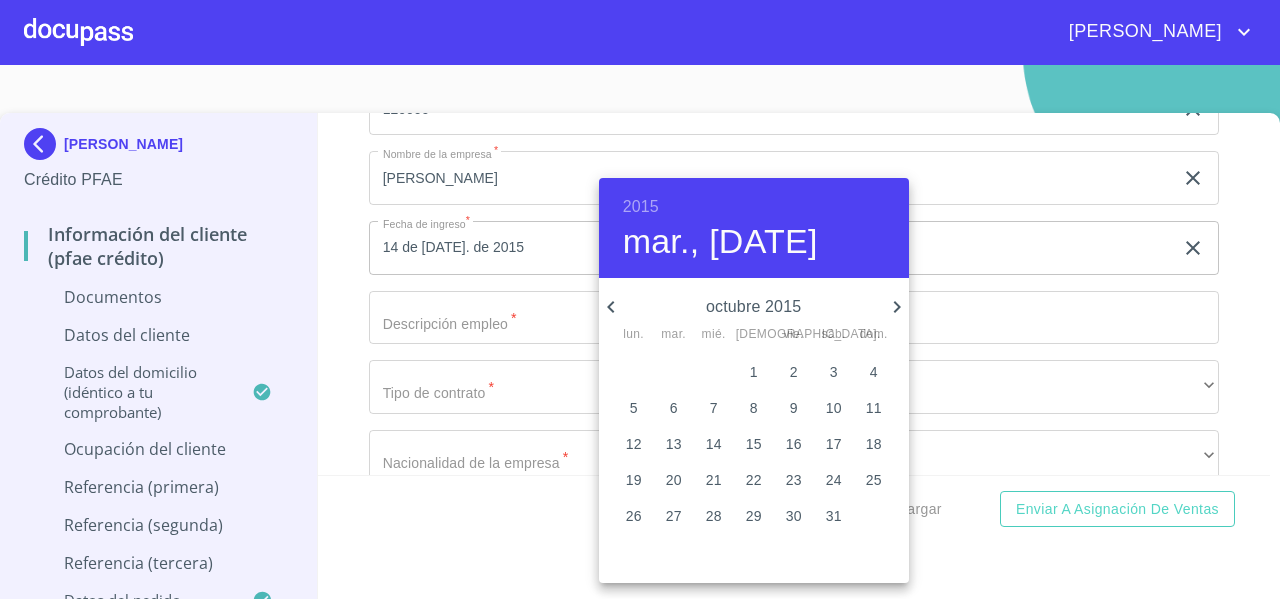 click on "octubre 2015" at bounding box center [754, 307] 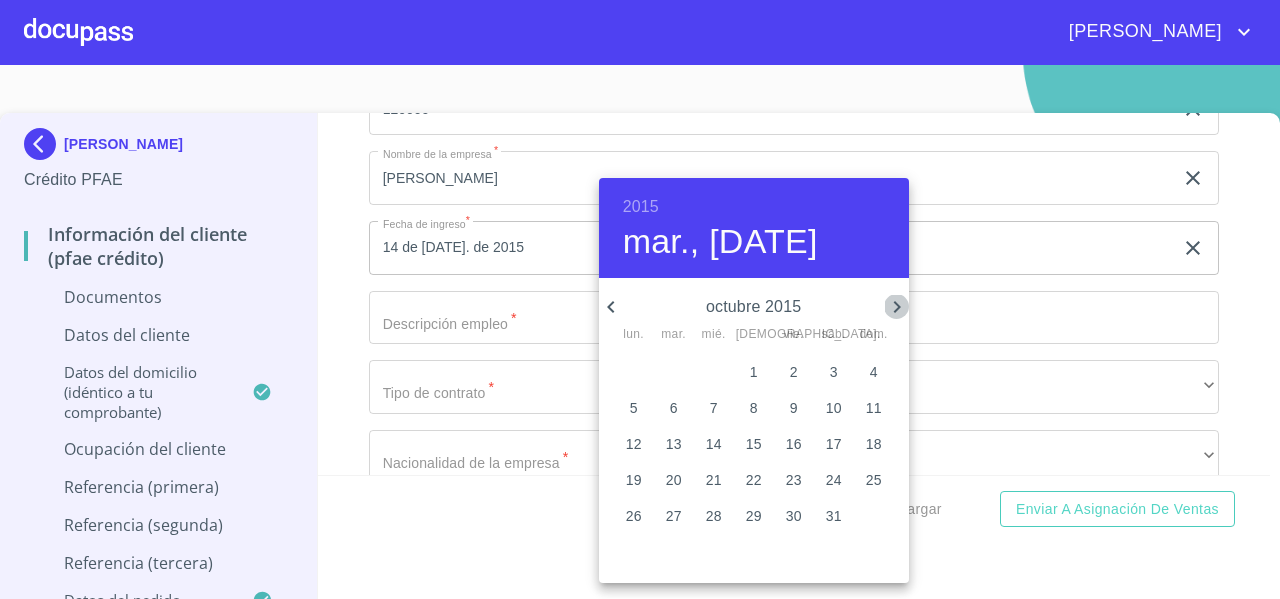 click 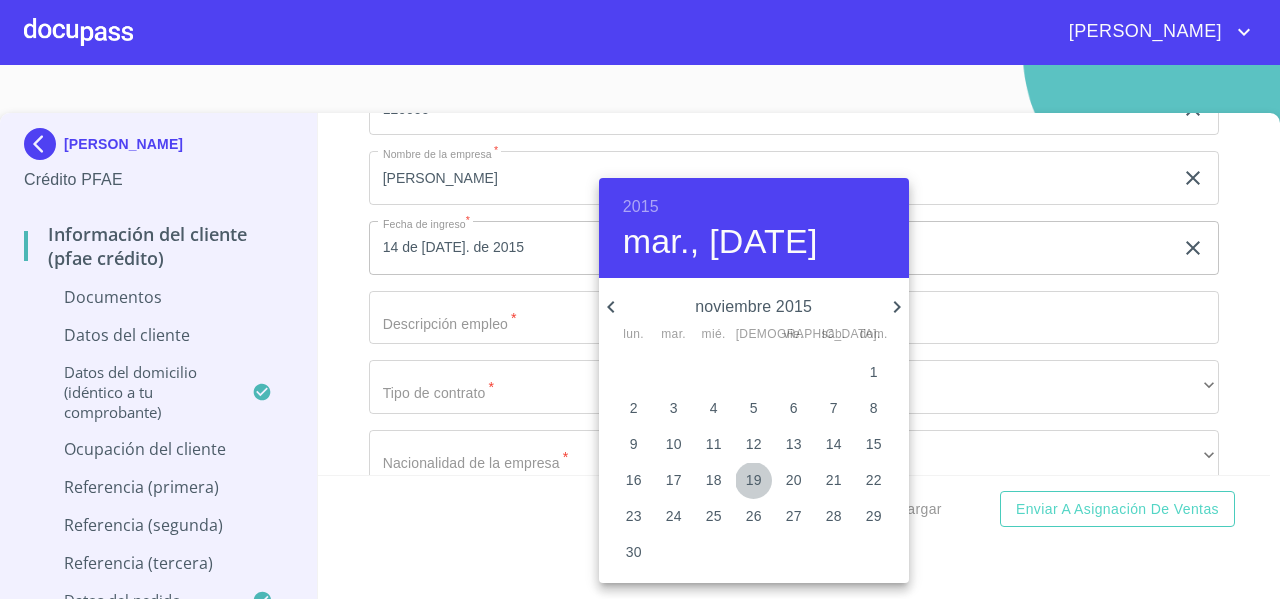click on "19" at bounding box center (754, 480) 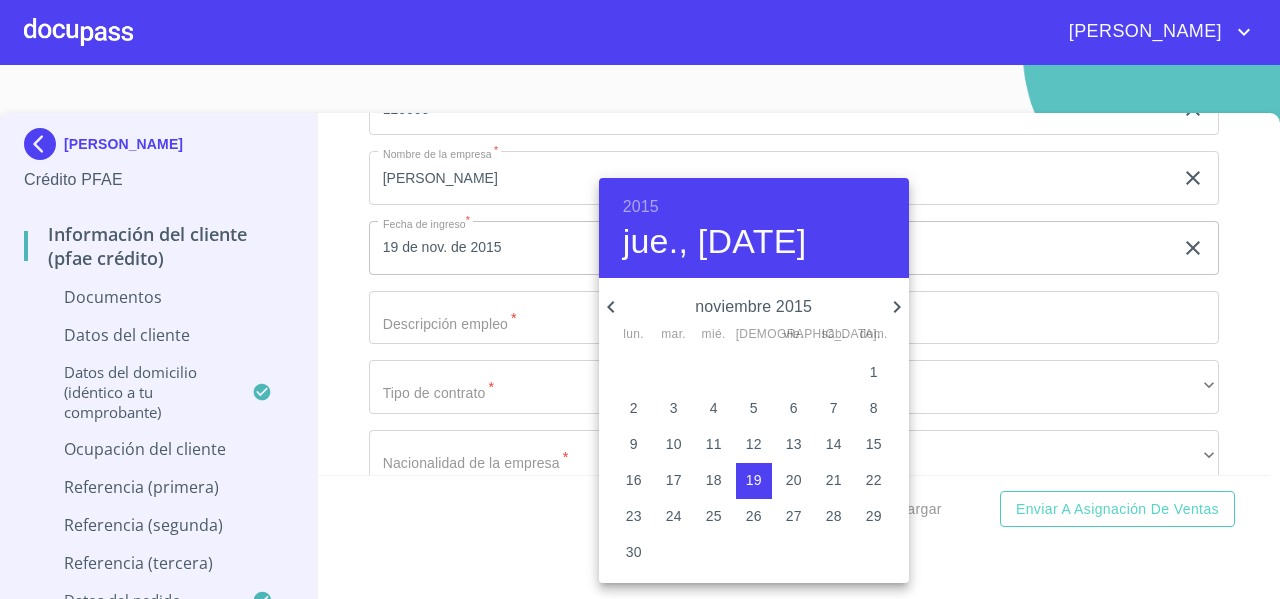 click at bounding box center (640, 299) 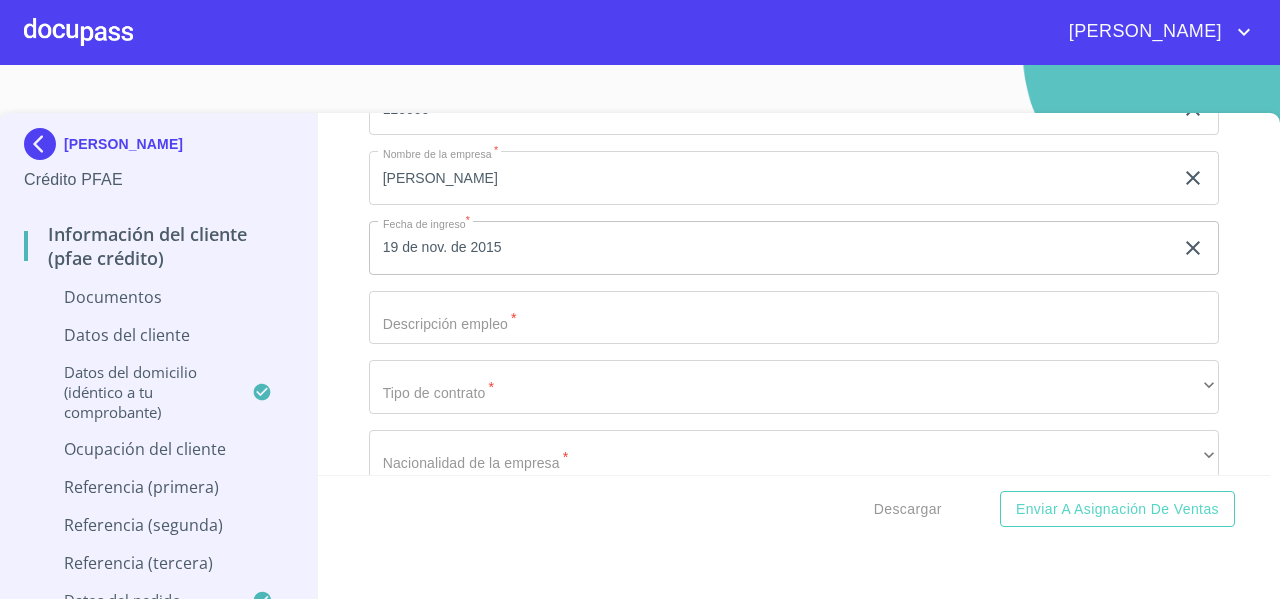 click on "Documento de identificación   *" at bounding box center (771, -2011) 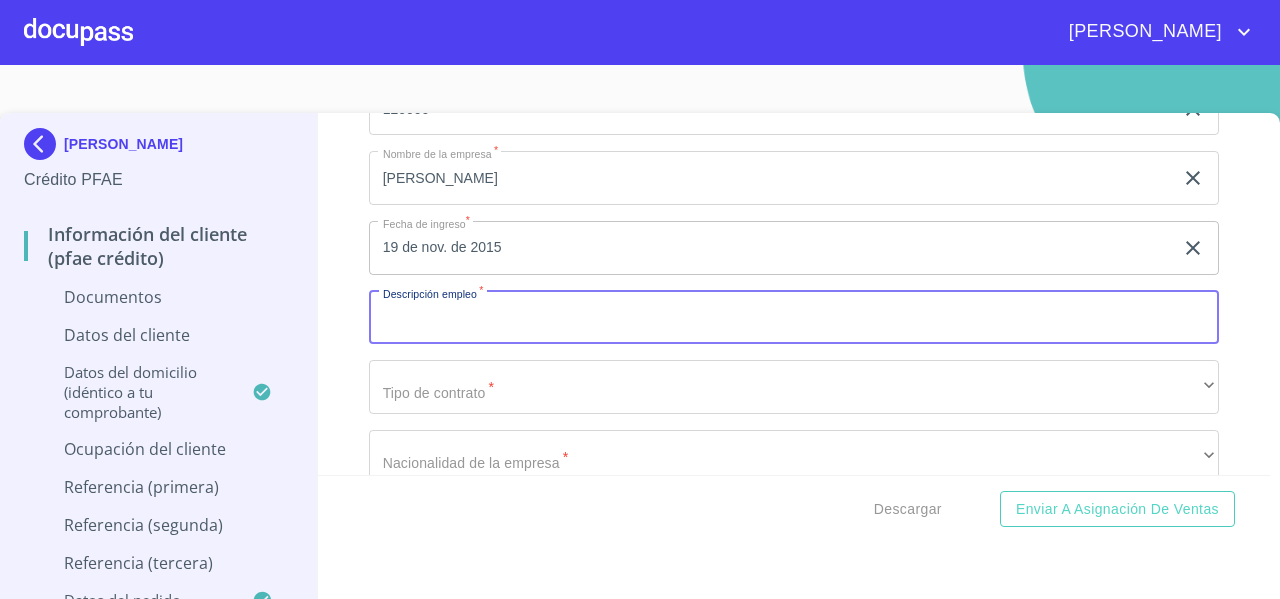 click on "19 de nov. de 2015" at bounding box center (775, 248) 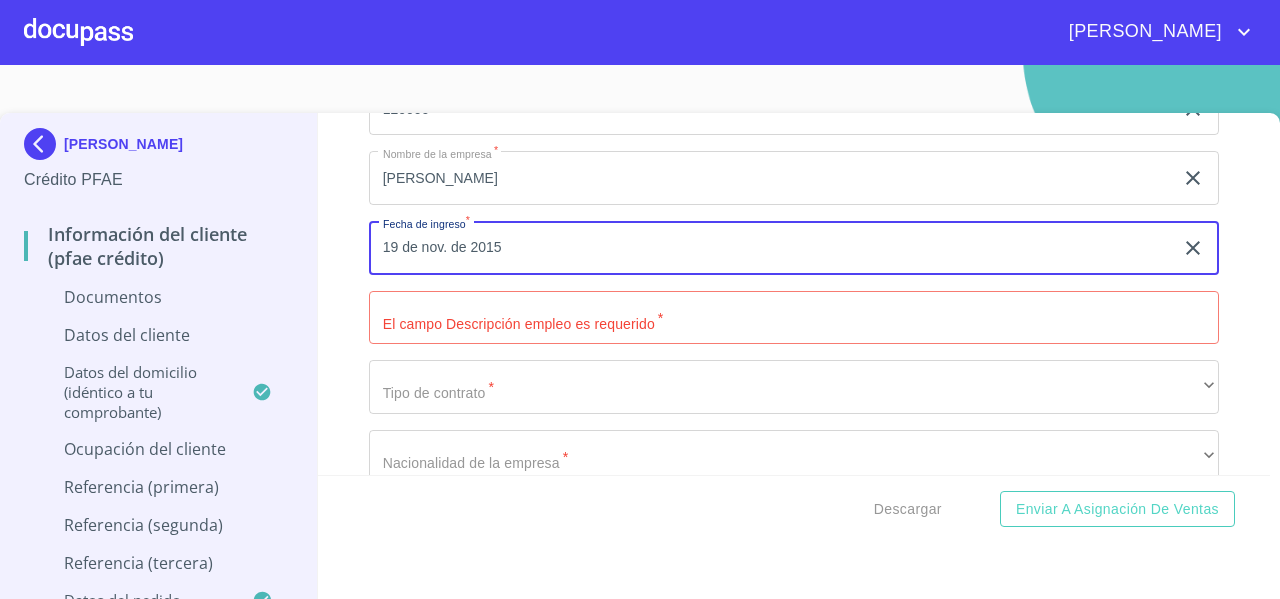 click 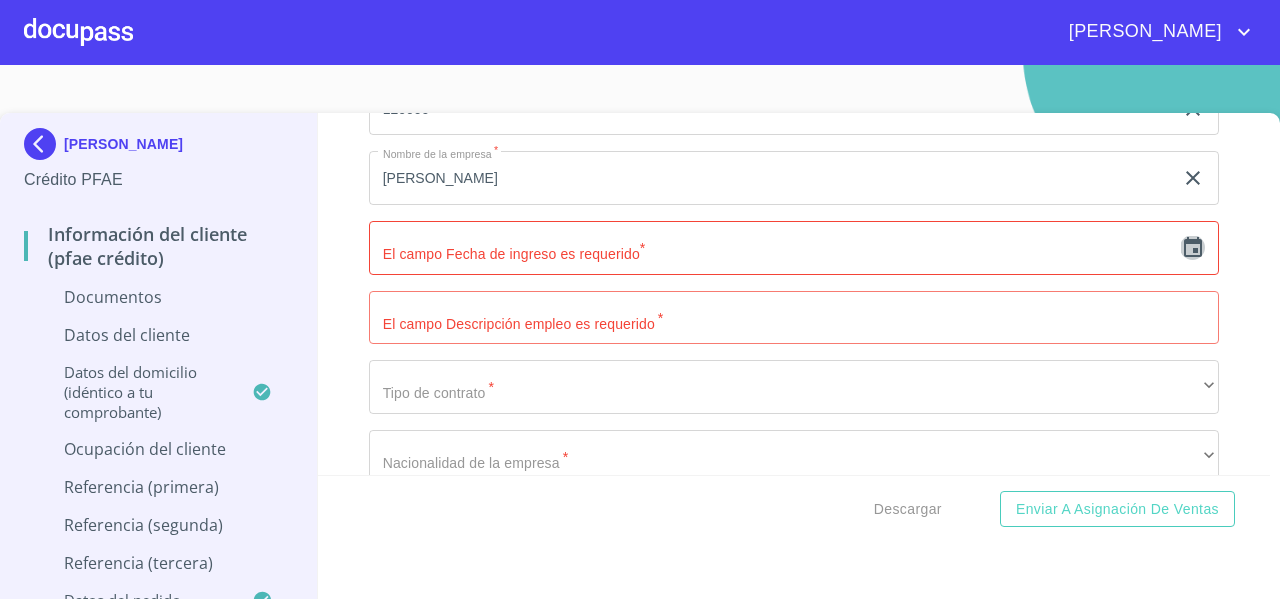 click 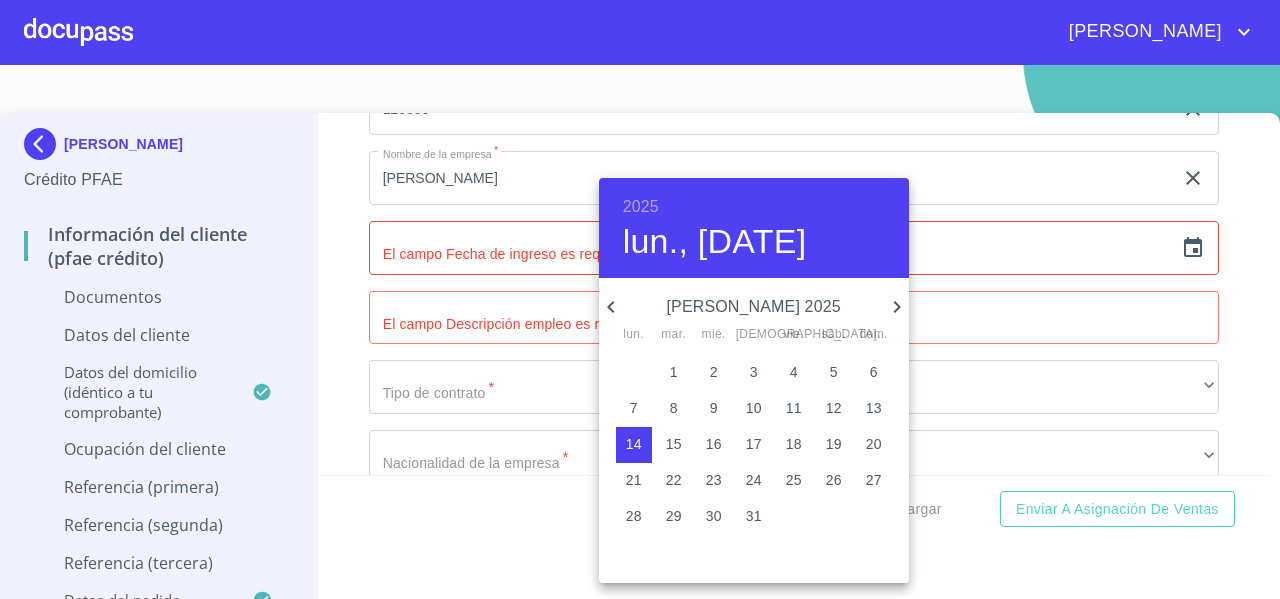 click on "2025" at bounding box center (641, 207) 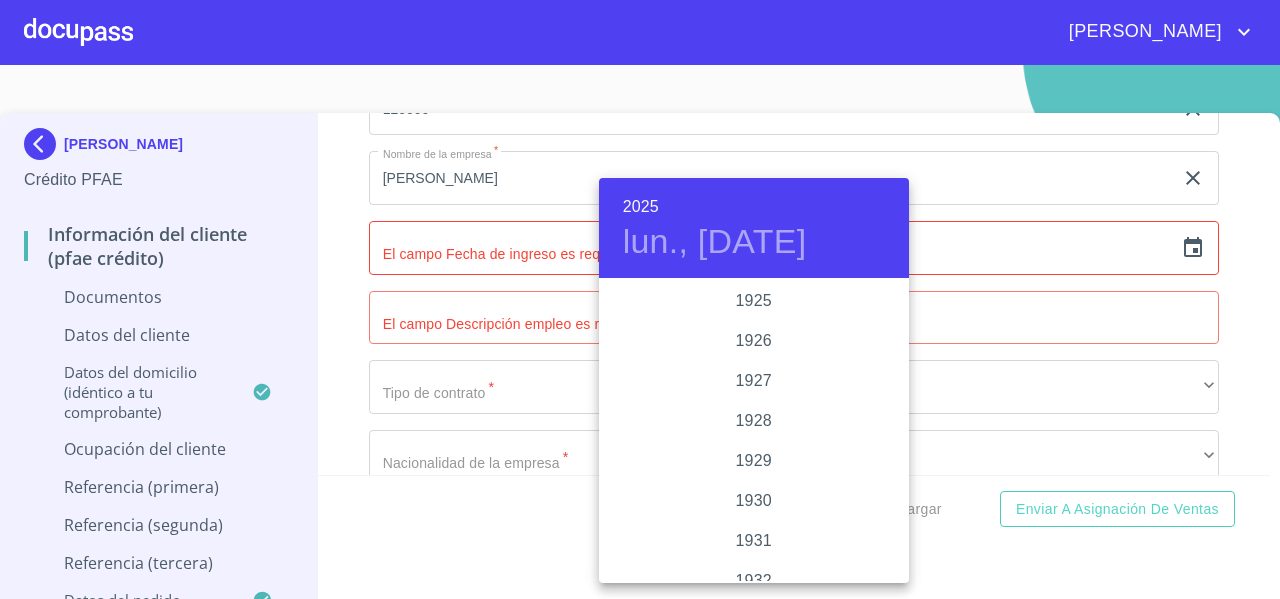 scroll, scrollTop: 3880, scrollLeft: 0, axis: vertical 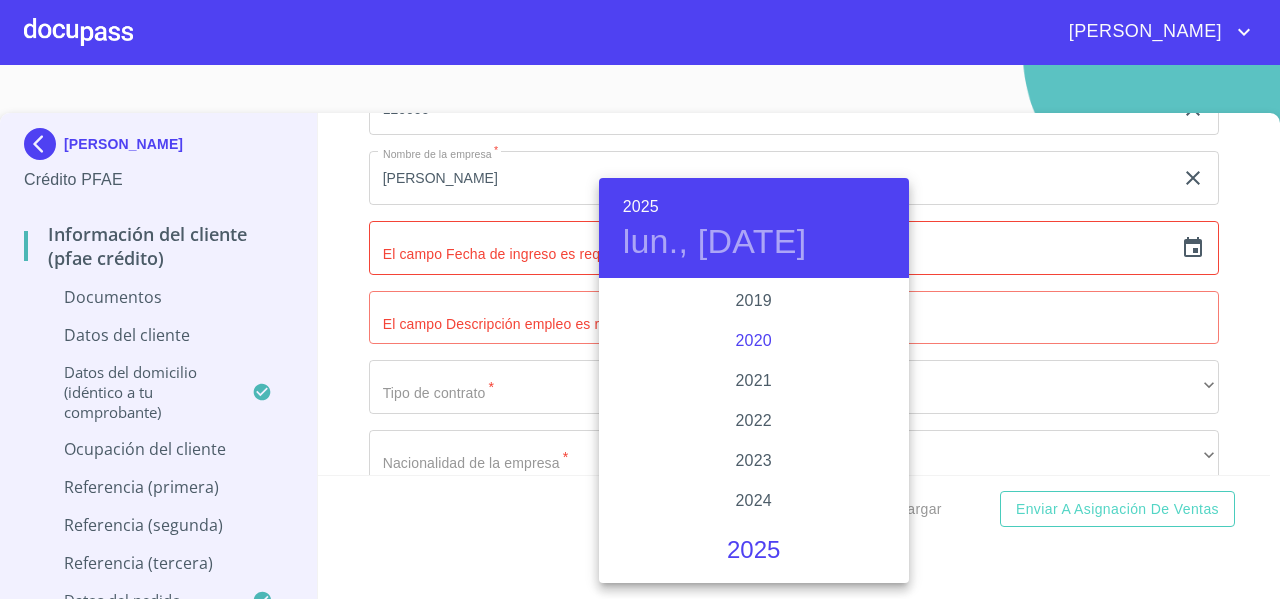 click on "2020" at bounding box center [754, 341] 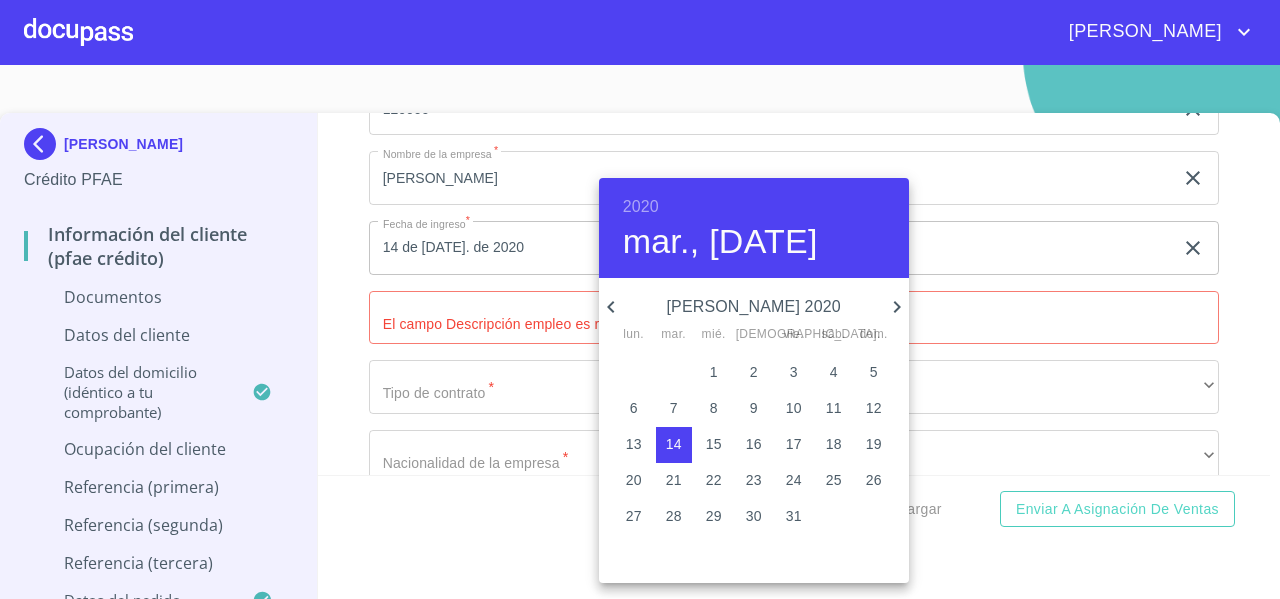 click on "[PERSON_NAME] 2020" at bounding box center (754, 307) 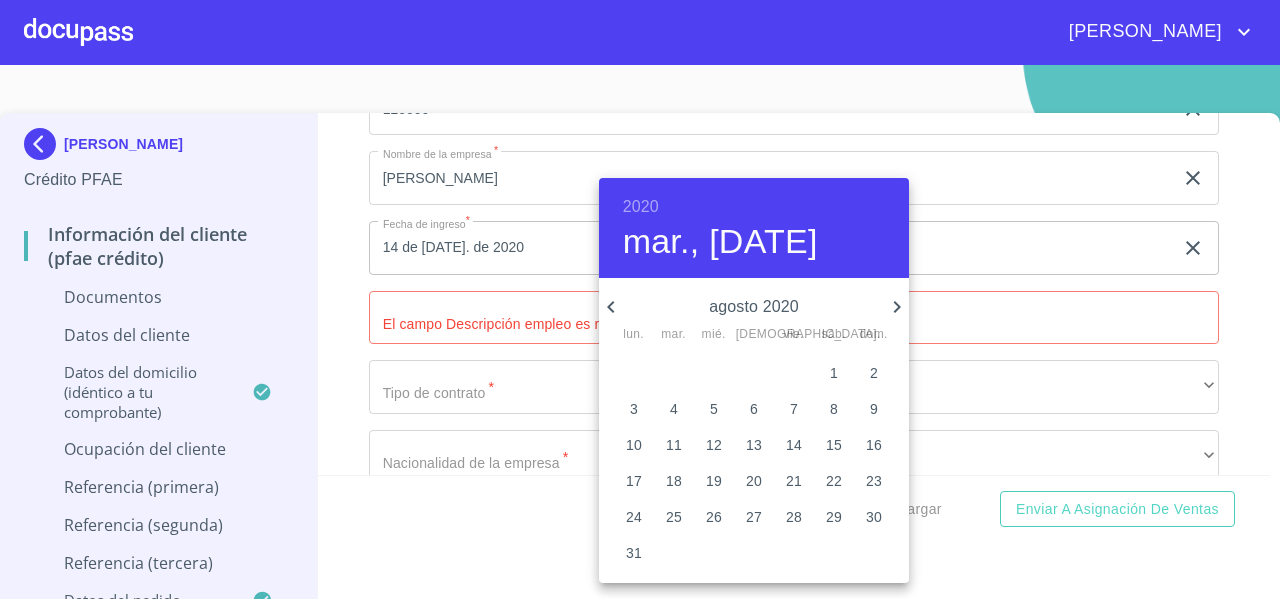 click 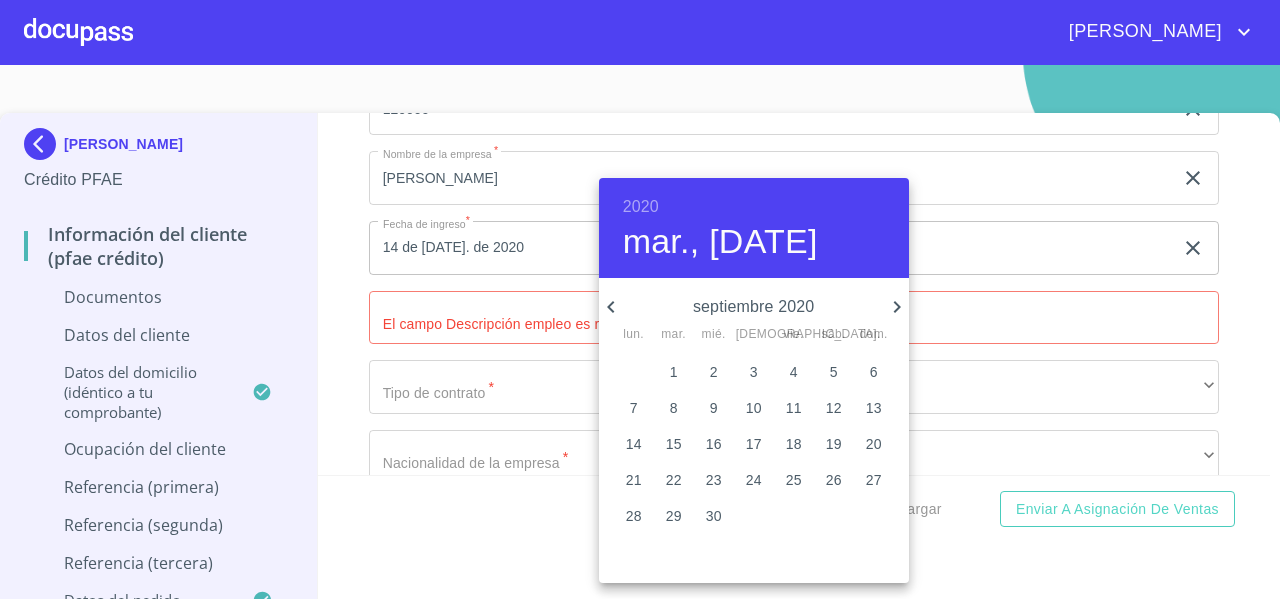 click 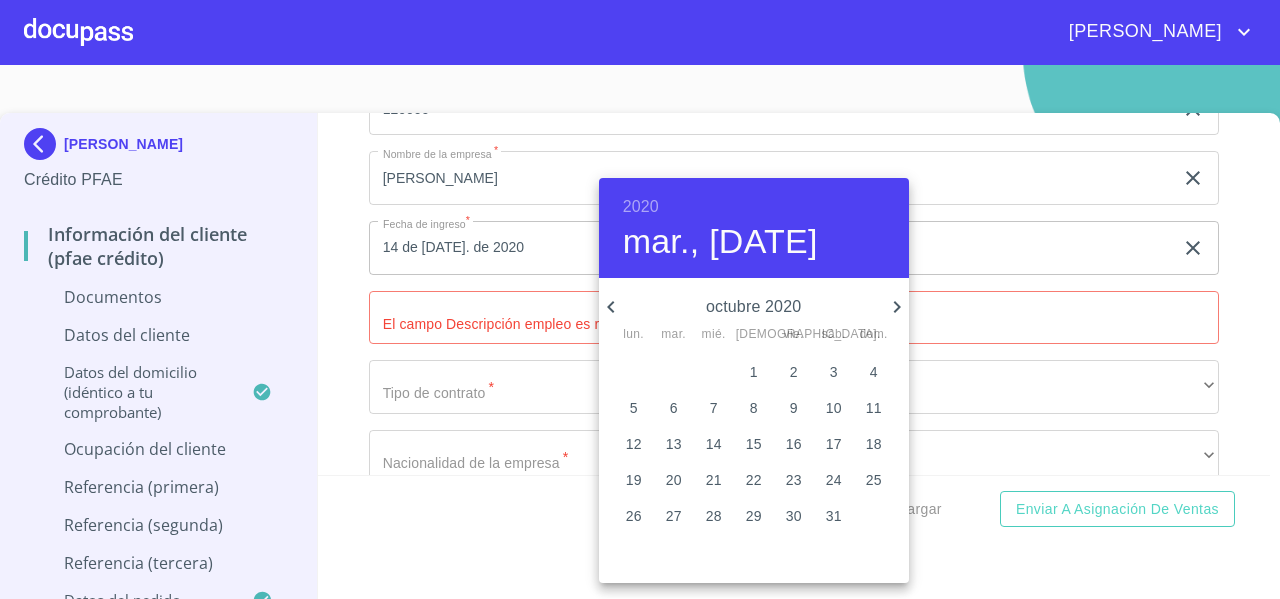 click 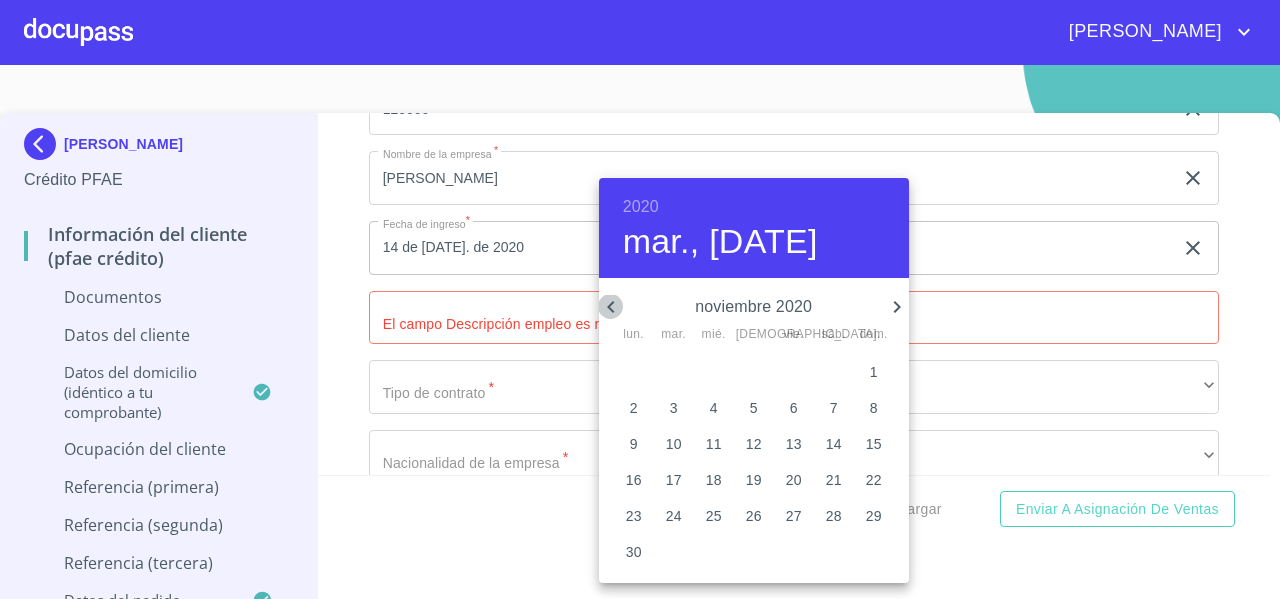 click 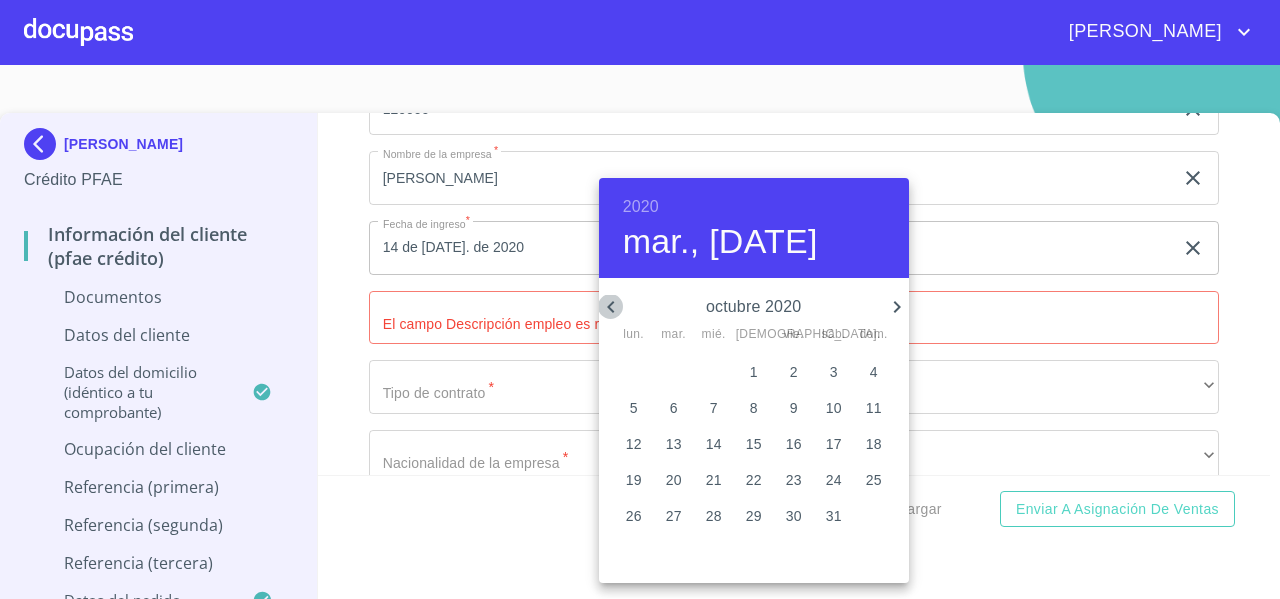 click 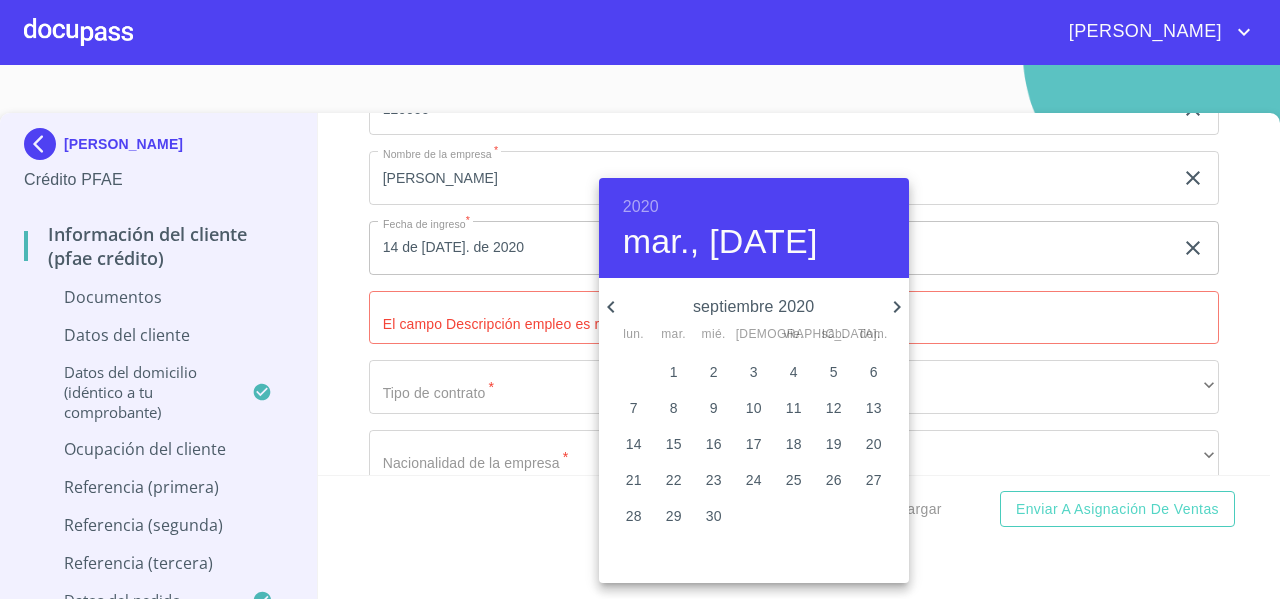 click on "4" at bounding box center (794, 372) 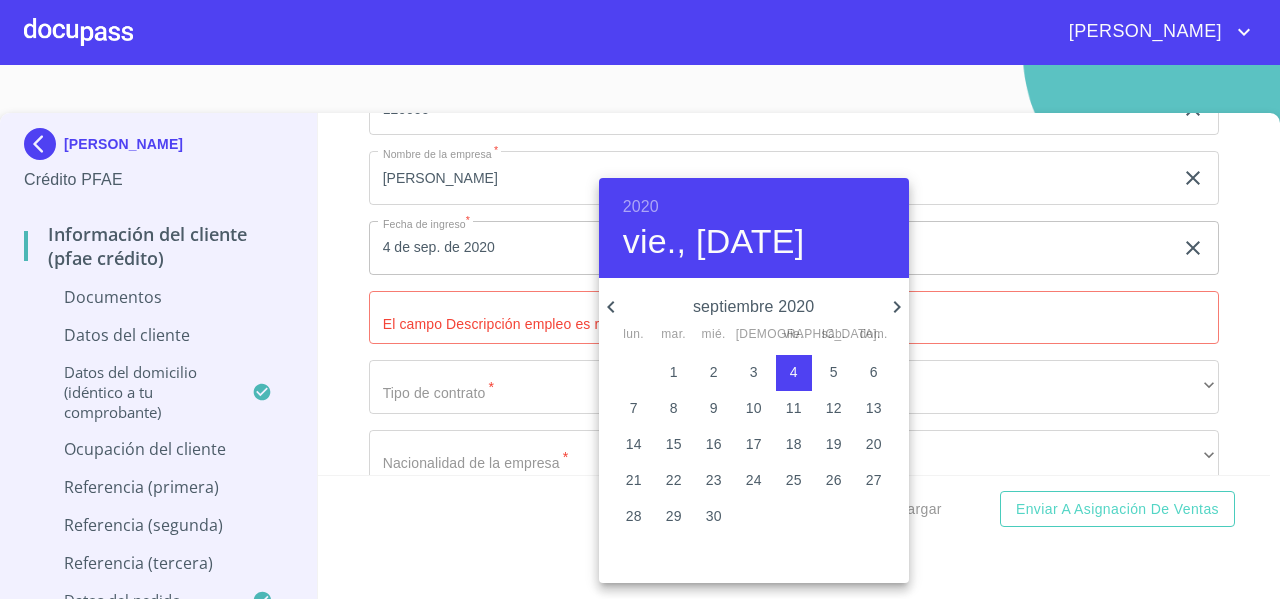 click at bounding box center [640, 299] 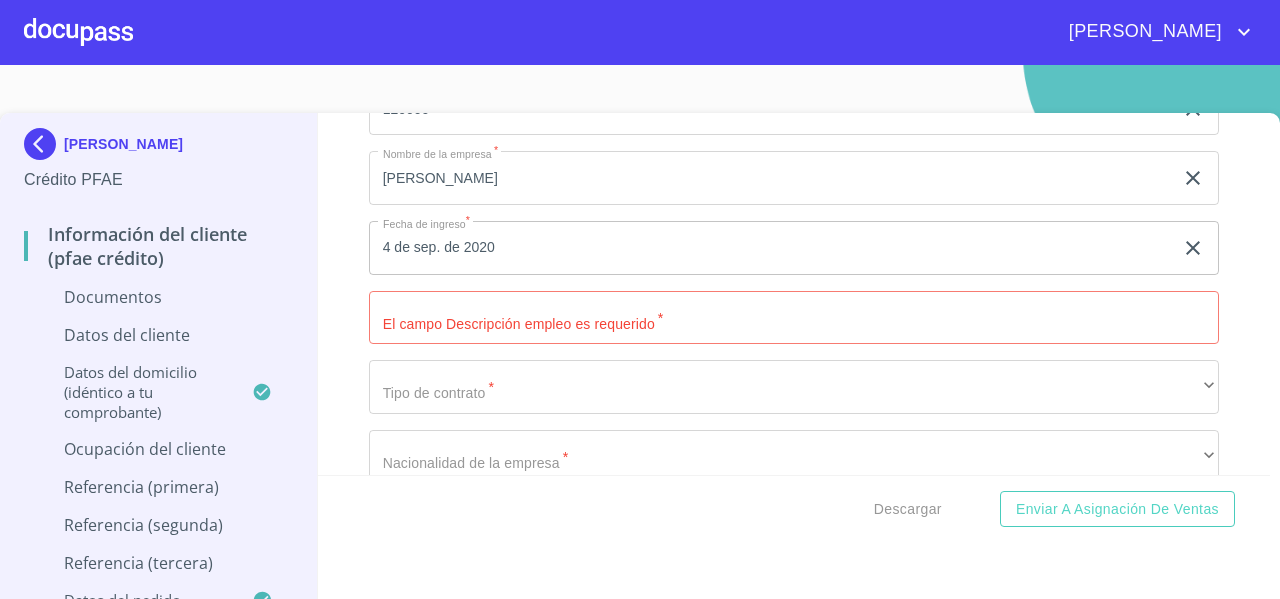 click on "Documento de identificación   *" at bounding box center (794, 318) 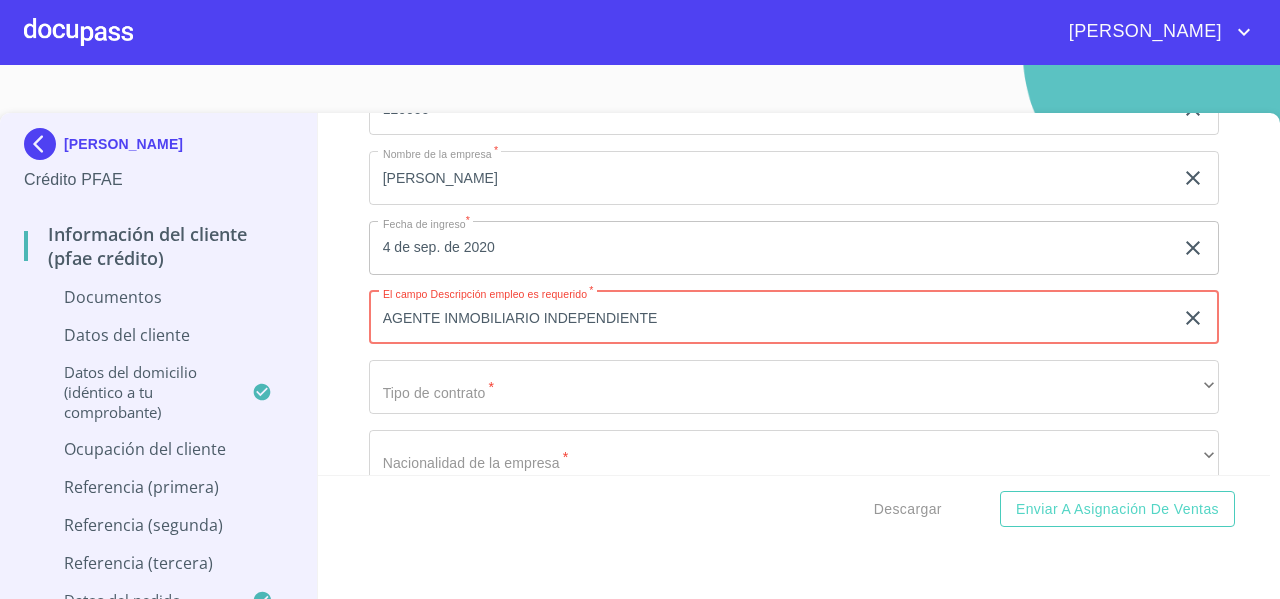 type on "AGENTE INMOBILIARIO INDEPENDIENTE" 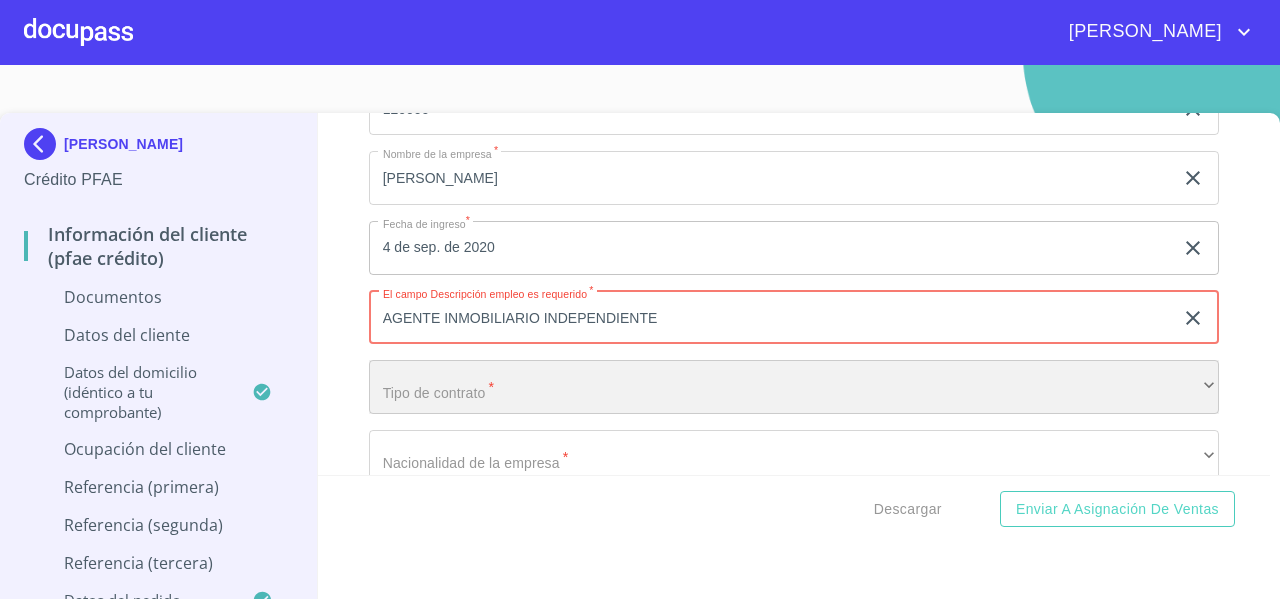 click on "​" at bounding box center (794, 387) 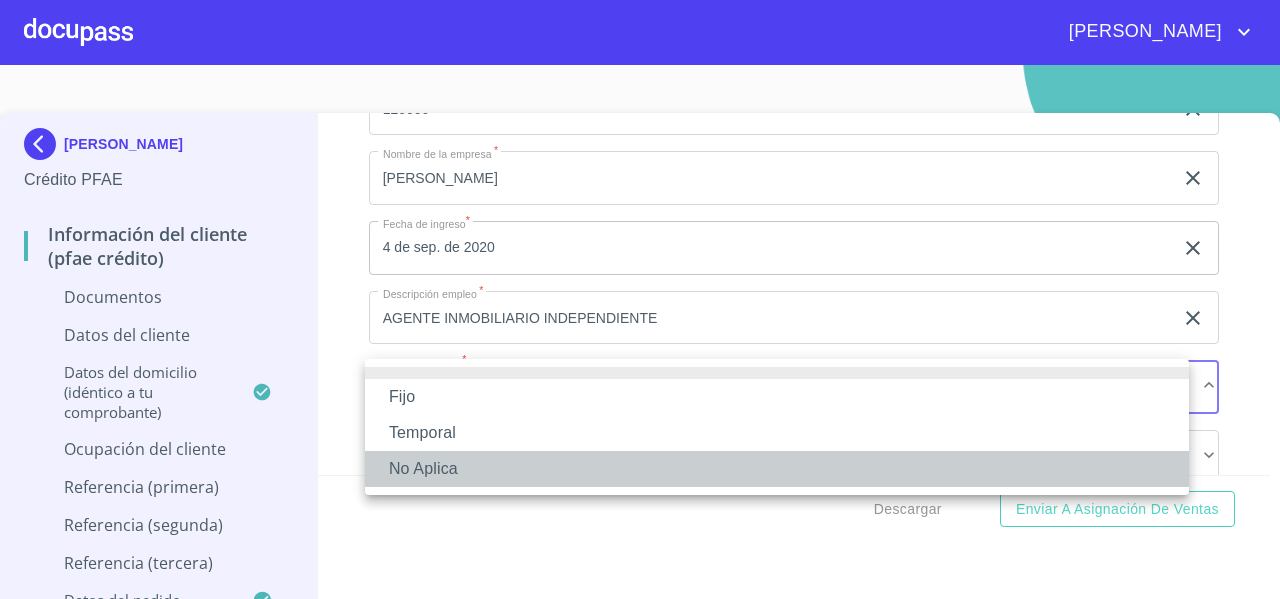 click on "No Aplica" at bounding box center (777, 469) 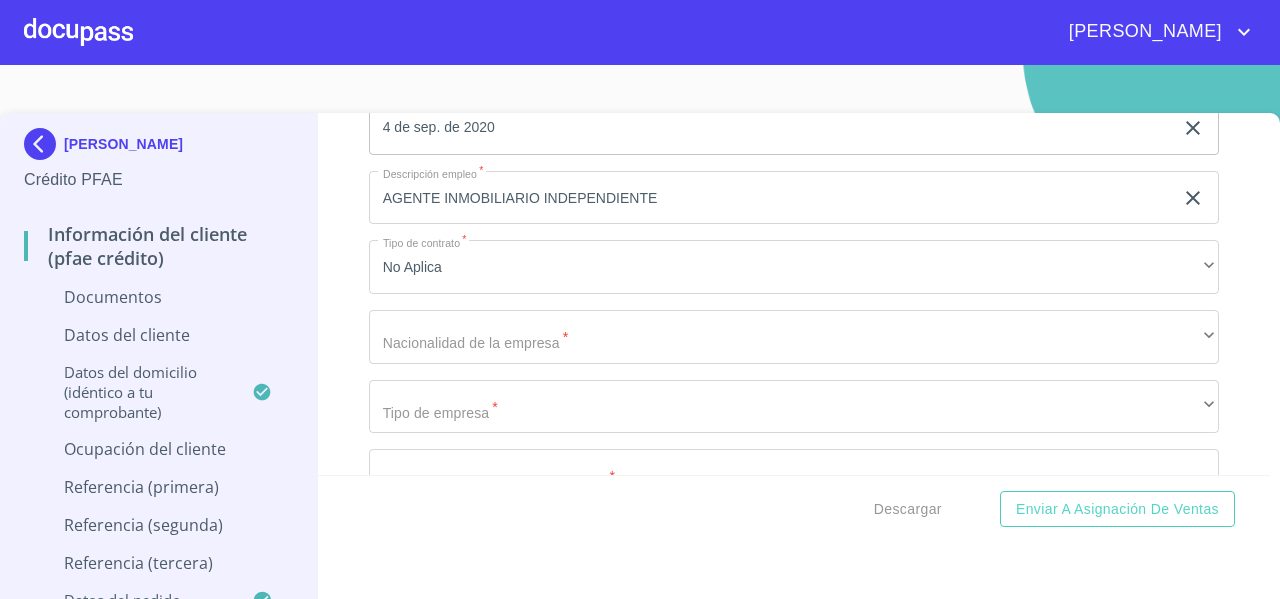 scroll, scrollTop: 4785, scrollLeft: 0, axis: vertical 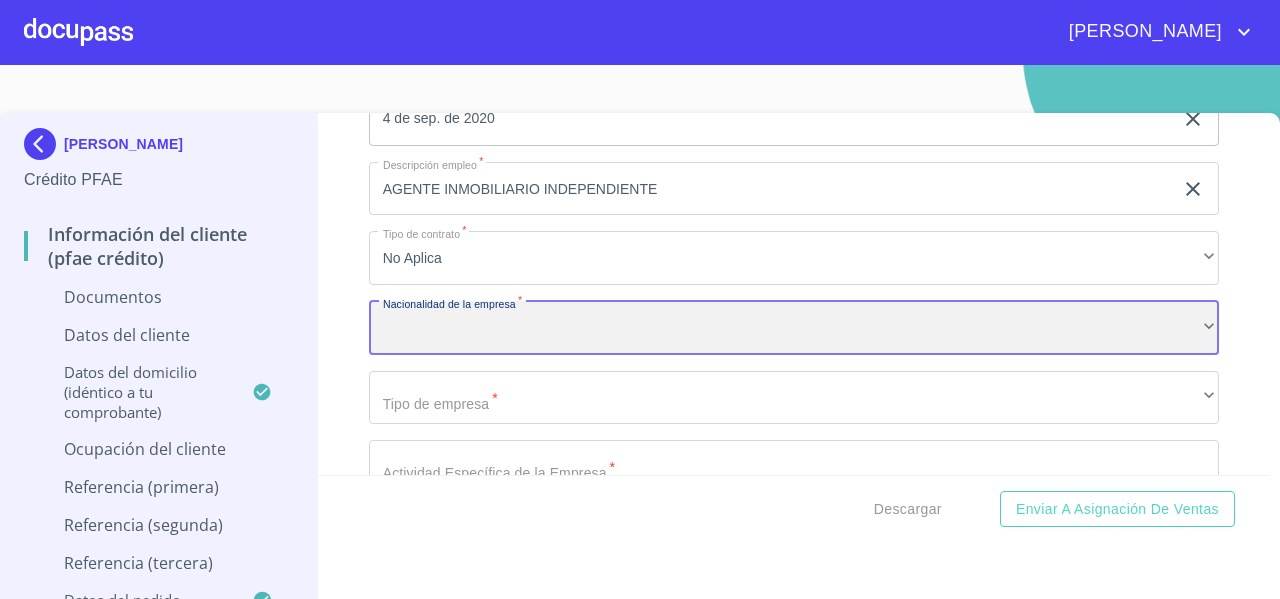 click on "​" at bounding box center [794, 328] 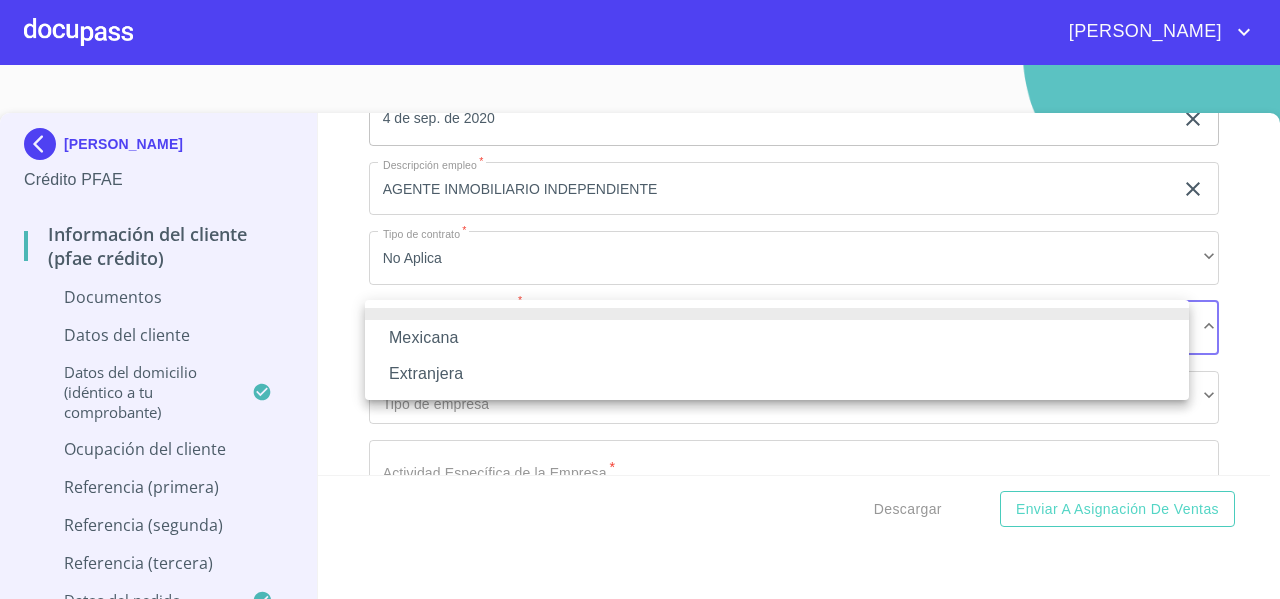click on "Mexicana" at bounding box center (777, 338) 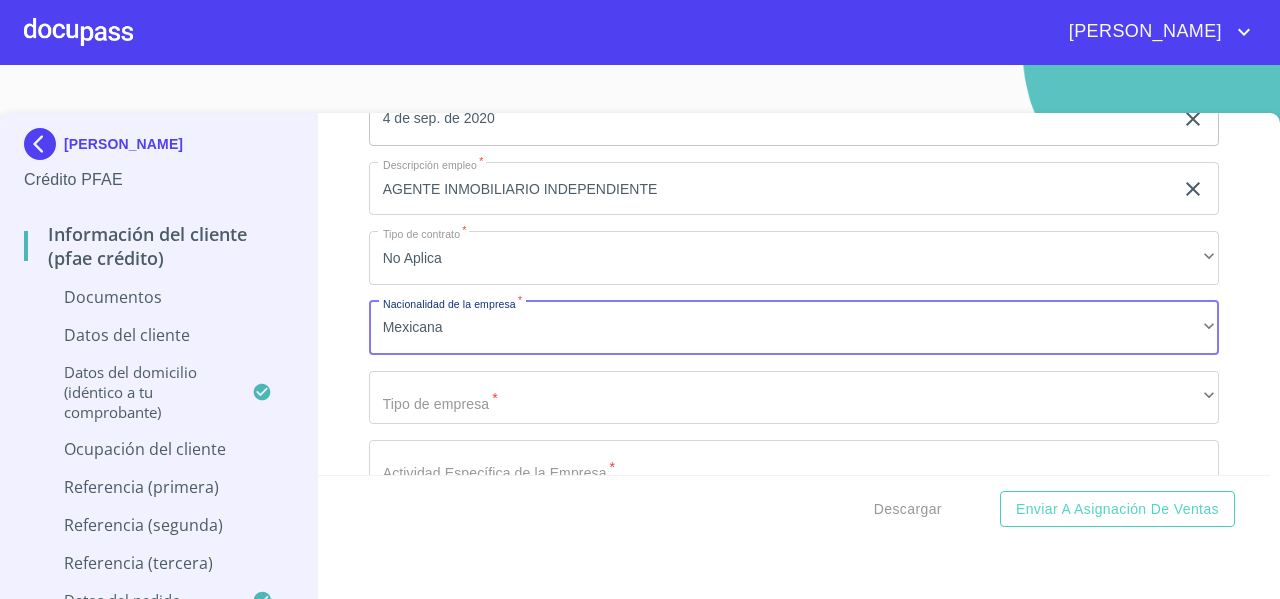 click on "Mexicana Extranjera" at bounding box center [640, 299] 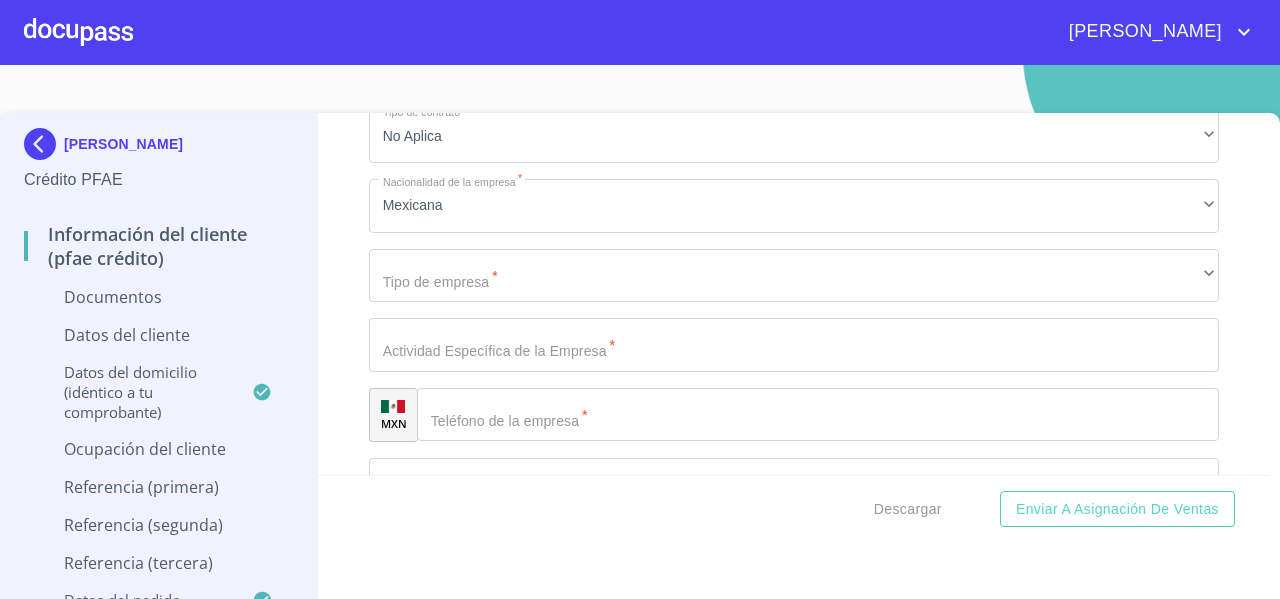 scroll, scrollTop: 4909, scrollLeft: 0, axis: vertical 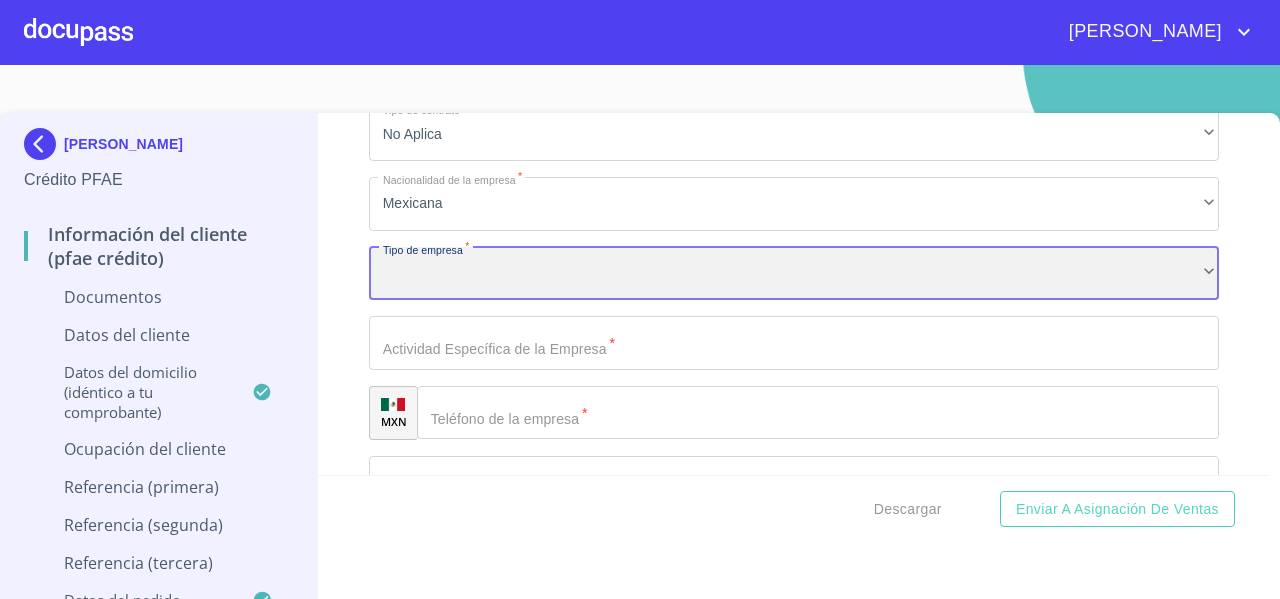 click on "​" at bounding box center (794, 274) 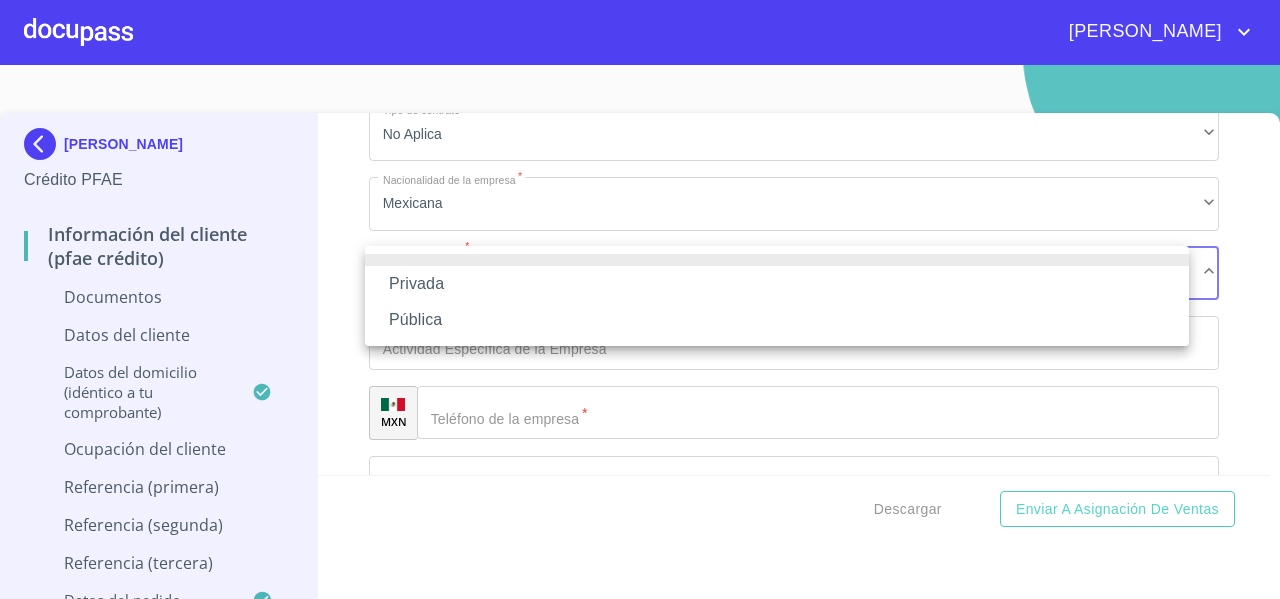 click on "Privada" at bounding box center [777, 284] 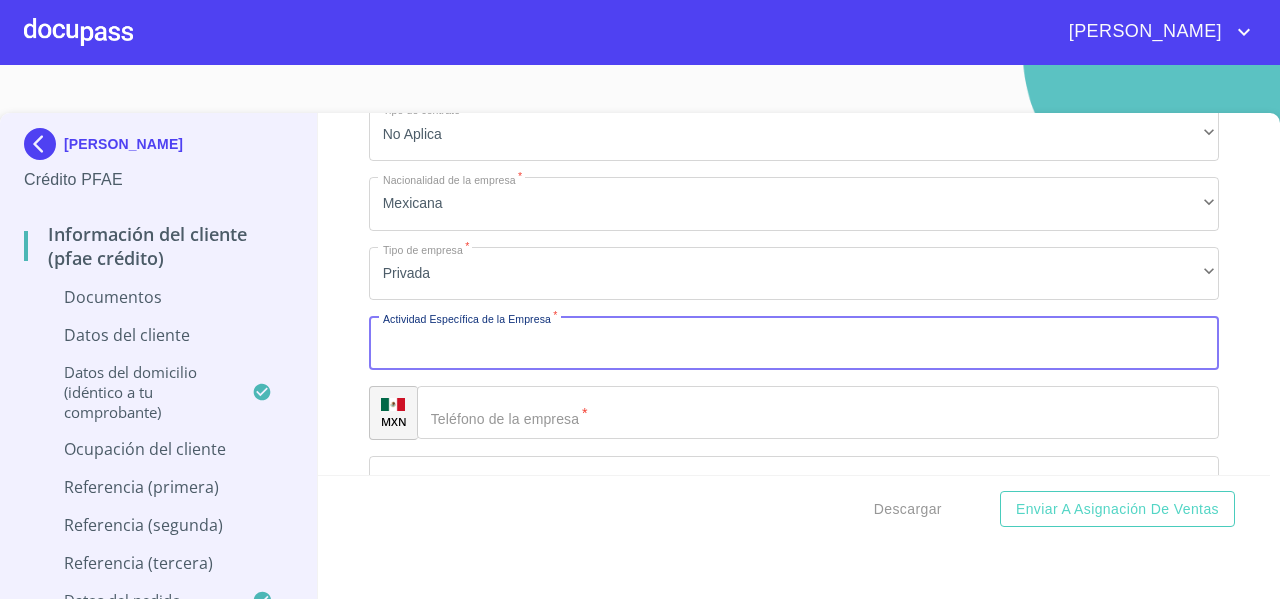 click on "Documento de identificación   *" at bounding box center (794, 343) 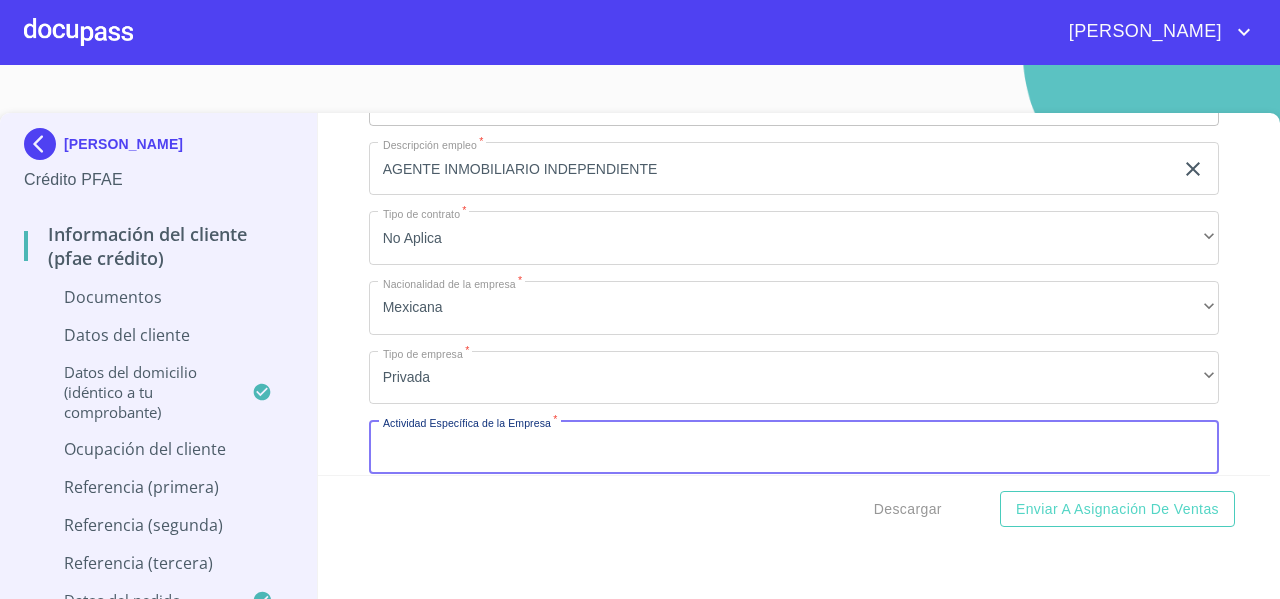 scroll, scrollTop: 4791, scrollLeft: 0, axis: vertical 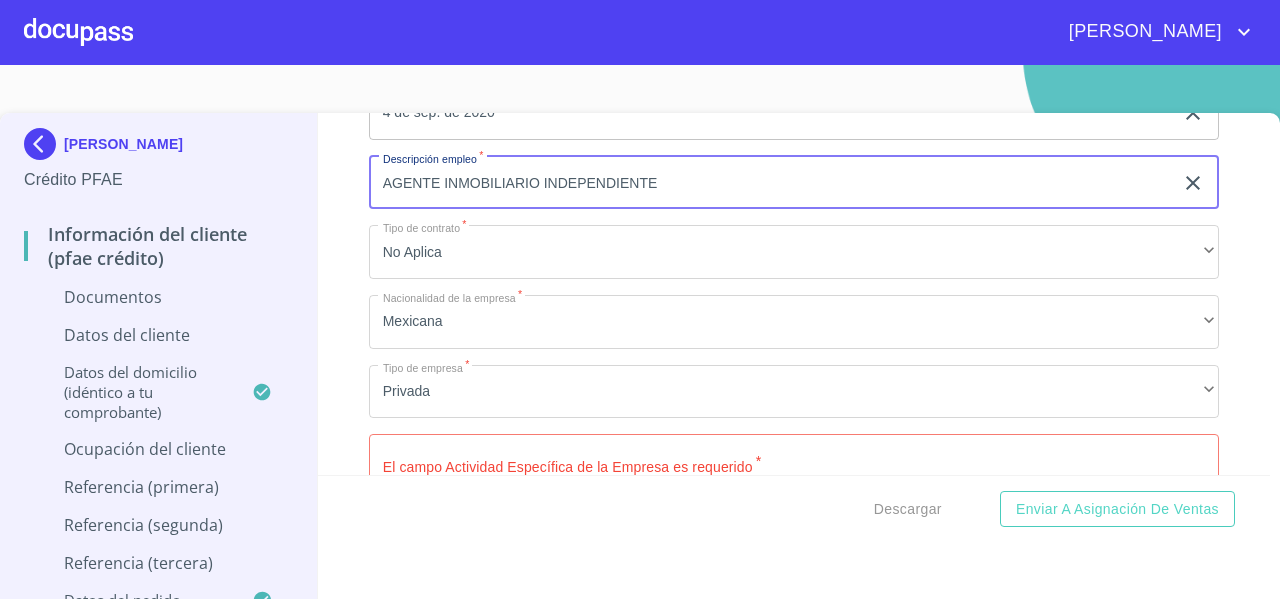 click on "AGENTE INMOBILIARIO INDEPENDIENTE" at bounding box center (771, 183) 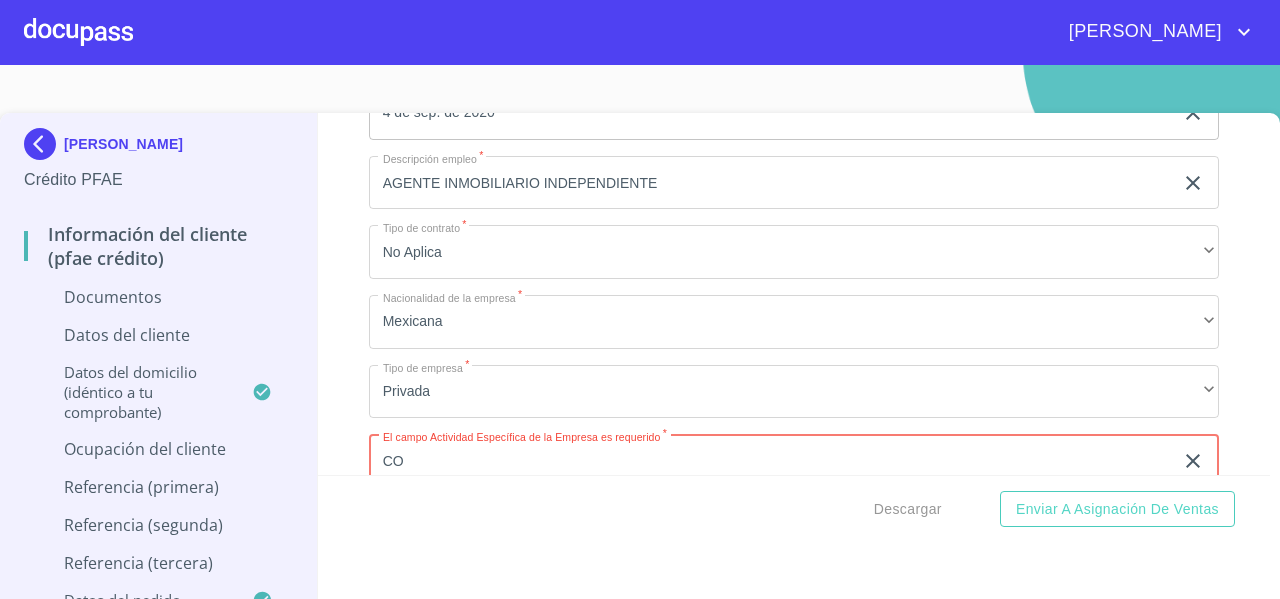 type on "C" 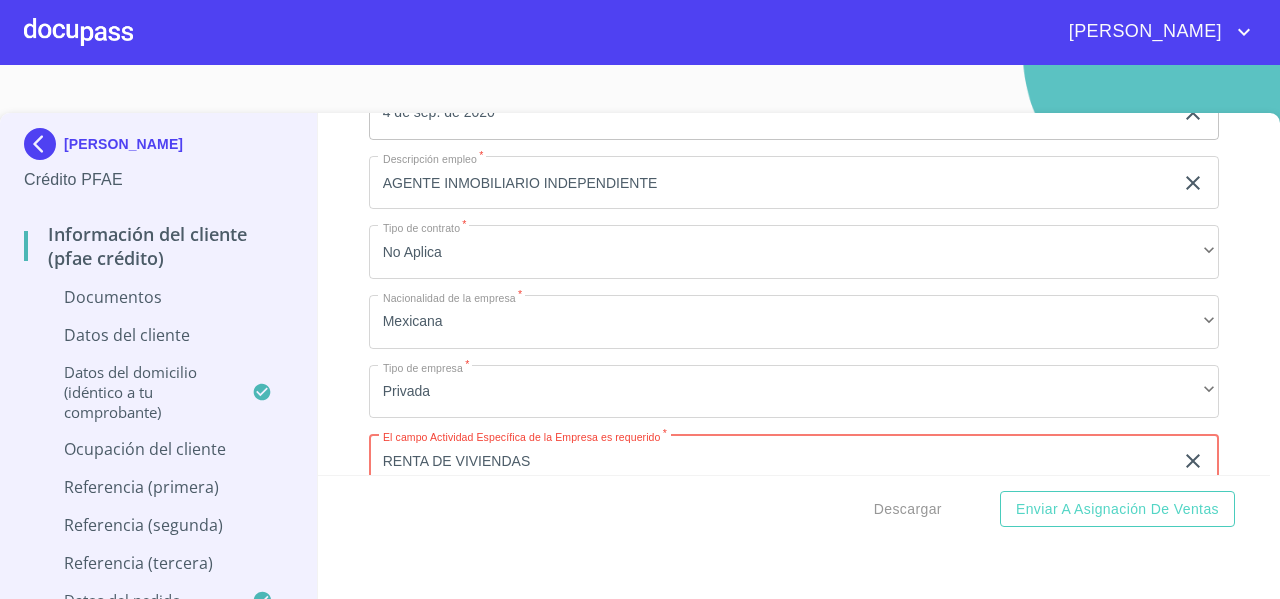 type on "RENTA DE VIVIENDAS" 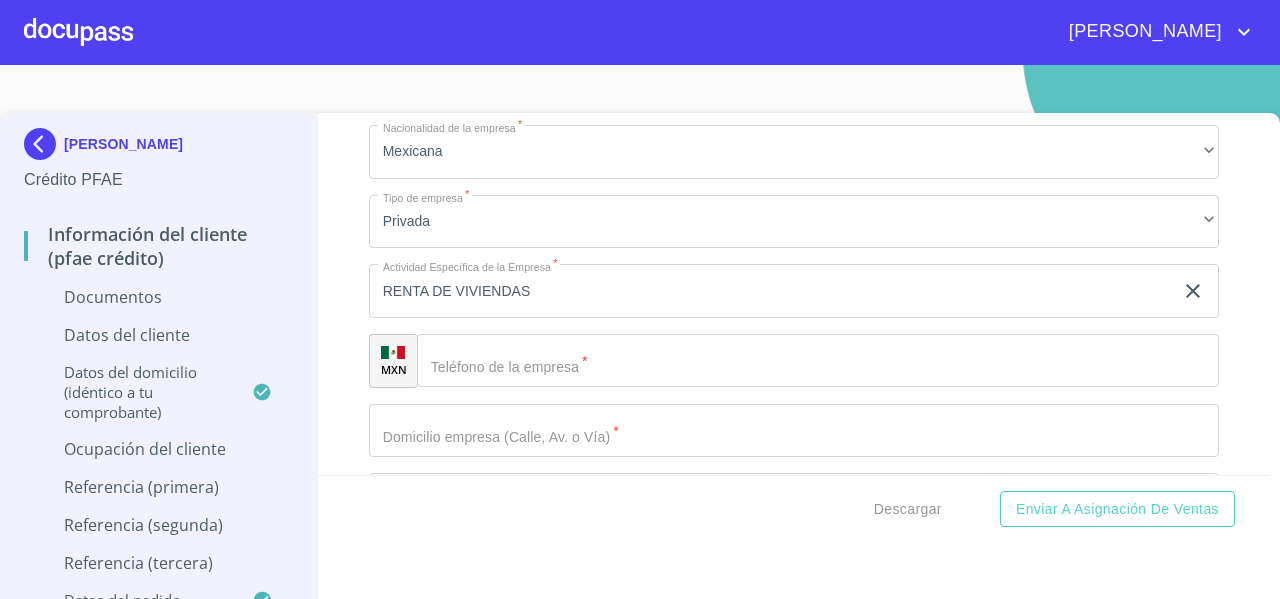 scroll, scrollTop: 5031, scrollLeft: 0, axis: vertical 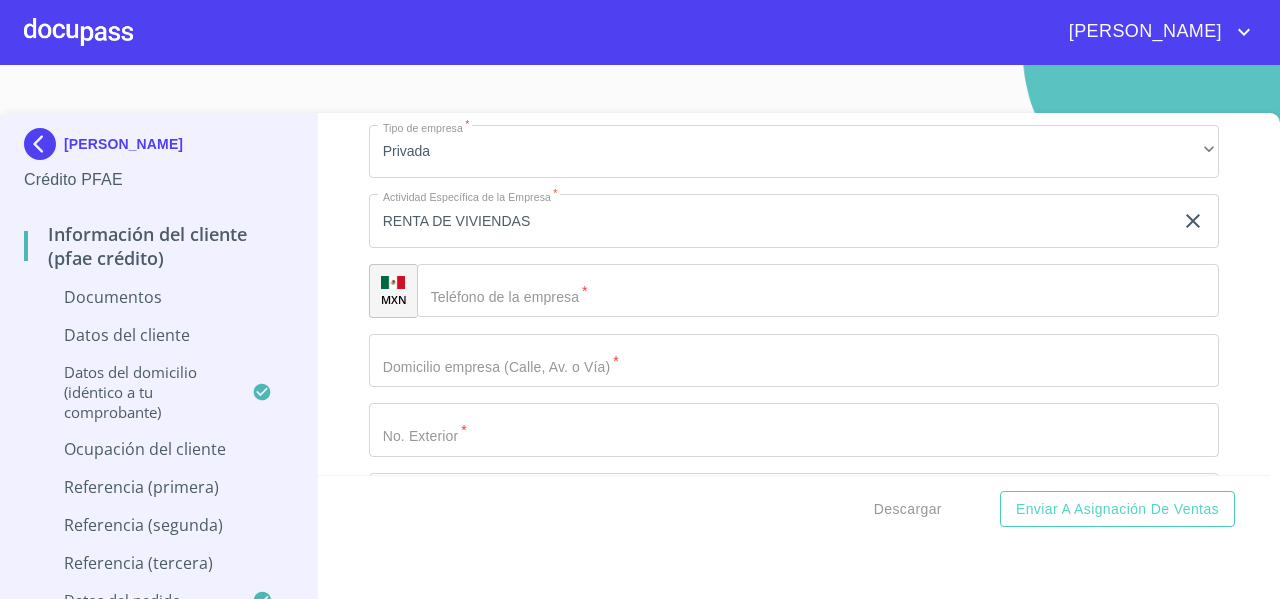 click on "Documento de identificación   *" 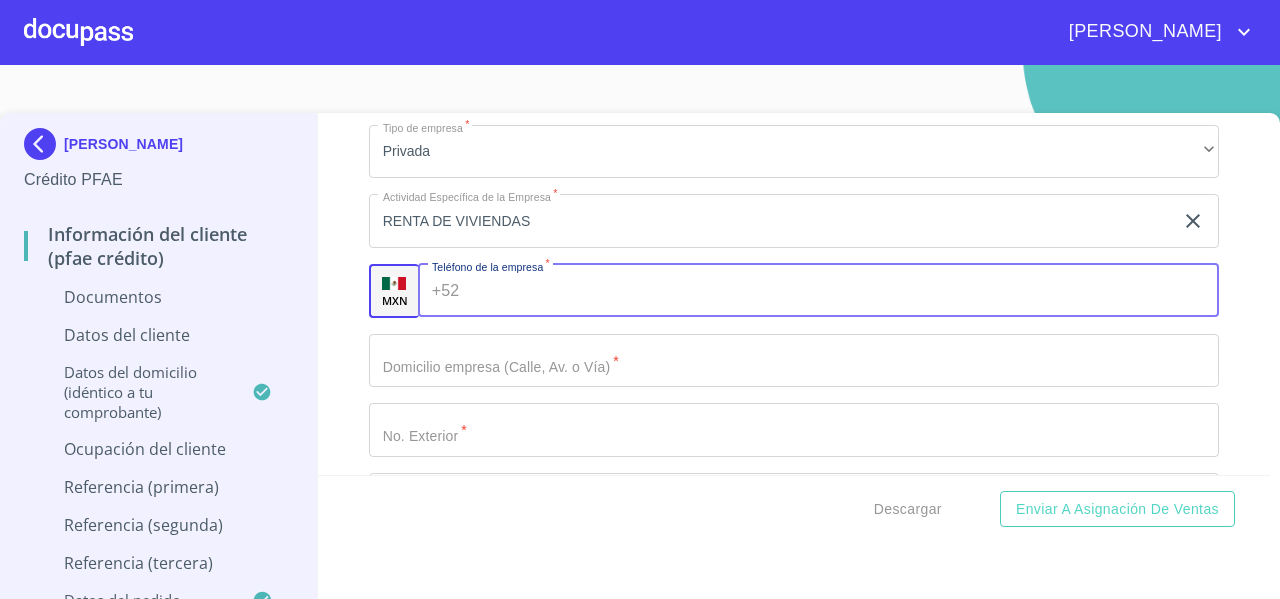 click on "Documento de identificación   *" at bounding box center [771, -2386] 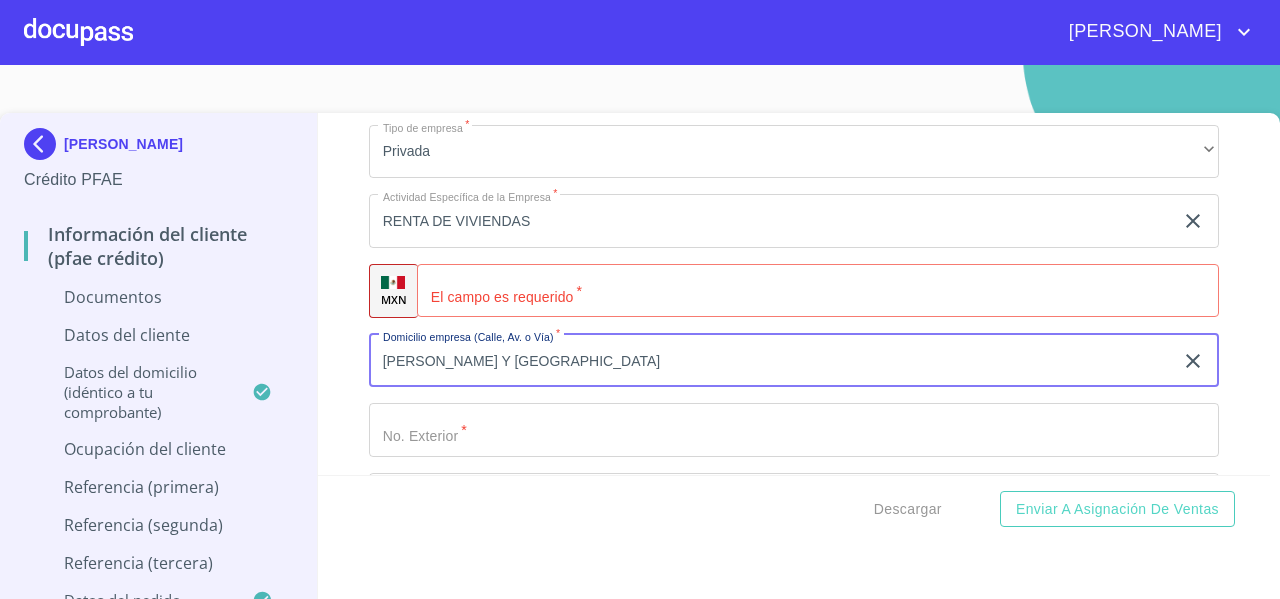 type on "[PERSON_NAME] Y [GEOGRAPHIC_DATA]" 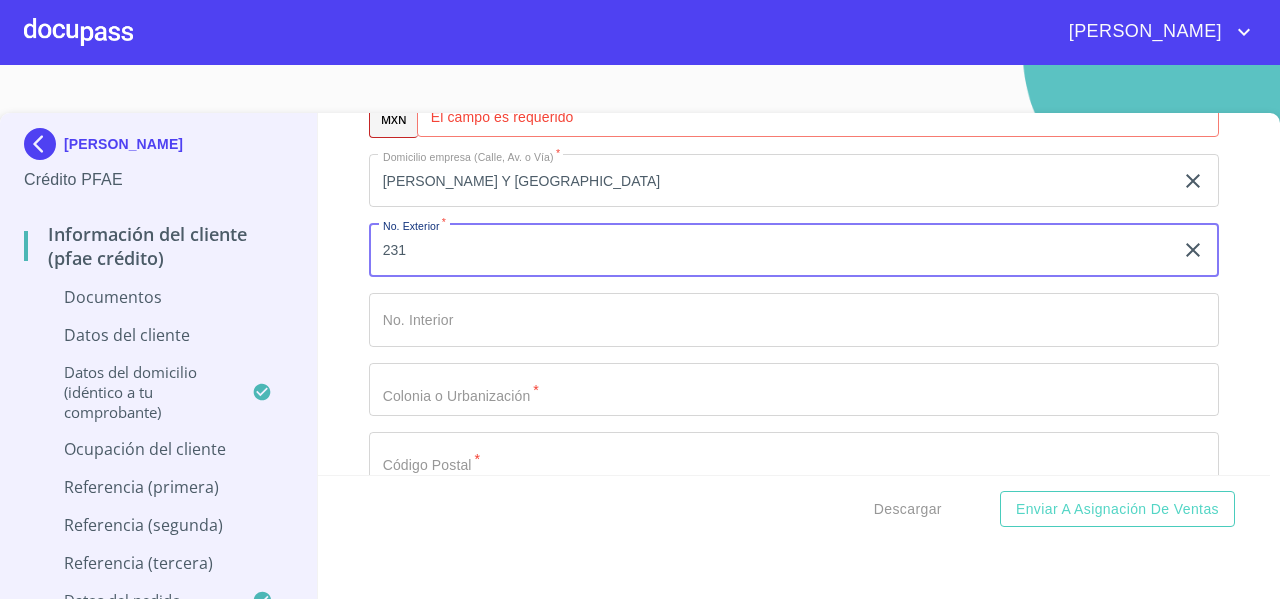 scroll, scrollTop: 5221, scrollLeft: 0, axis: vertical 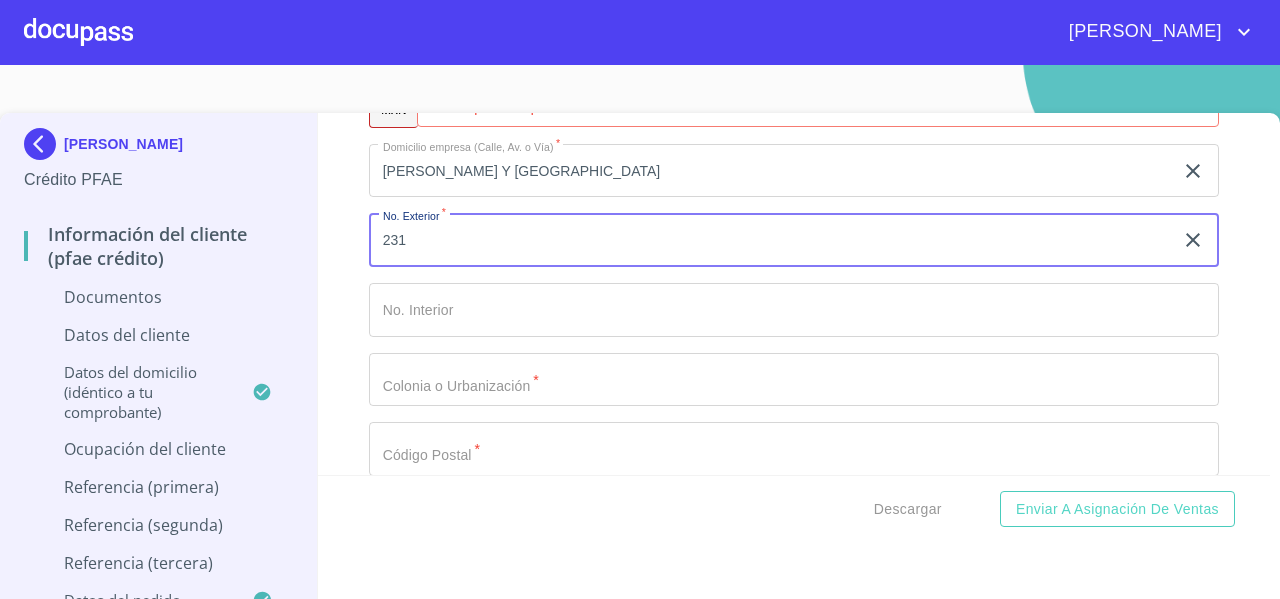 type on "231" 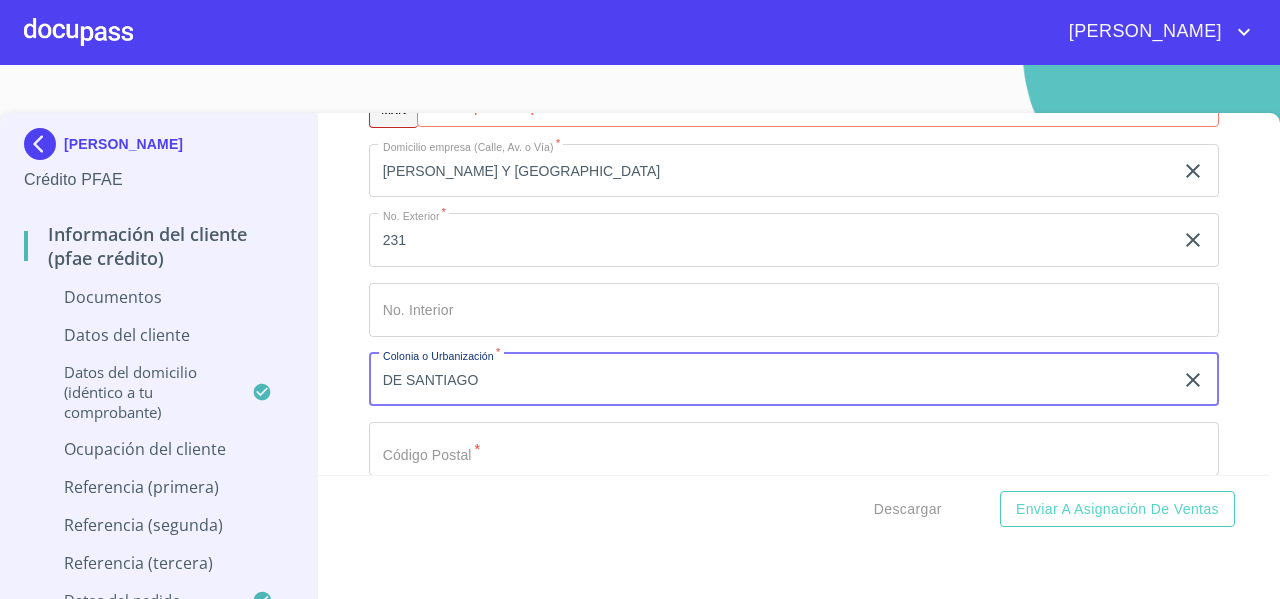 type on "DE SANTIAGO" 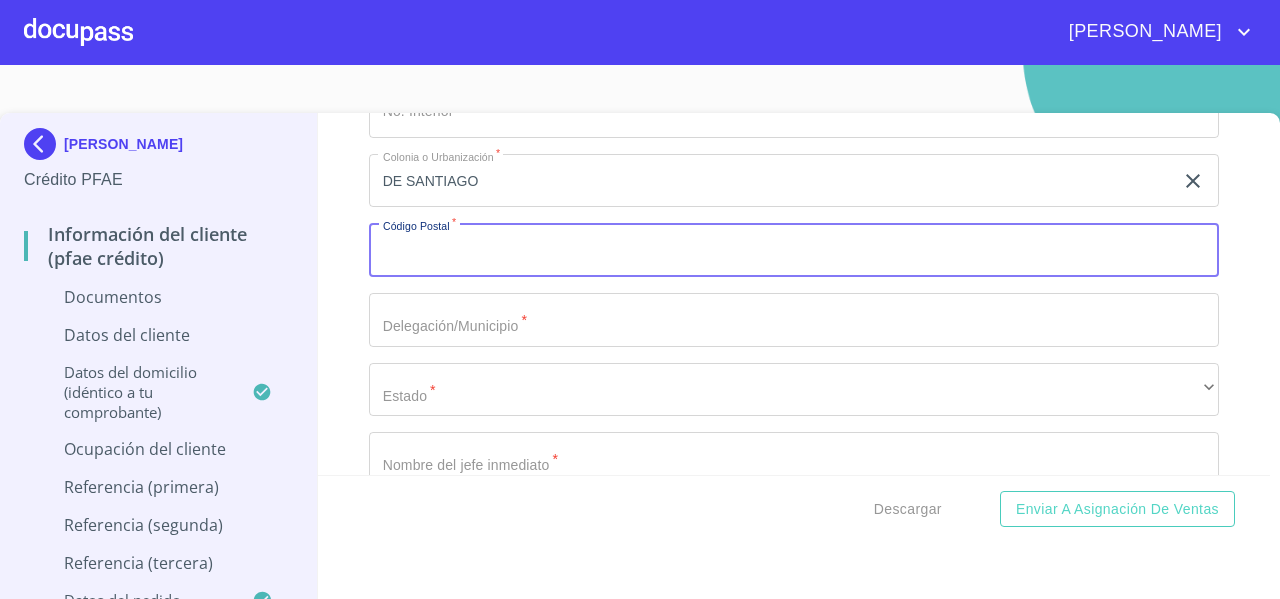 scroll, scrollTop: 5421, scrollLeft: 0, axis: vertical 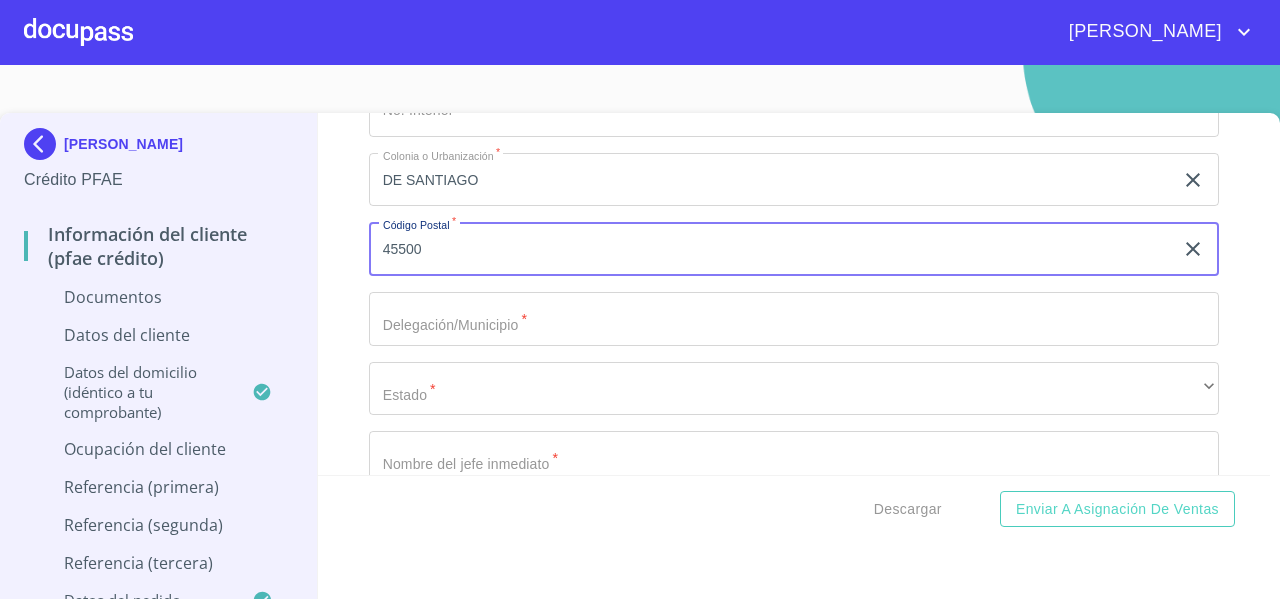 type on "45500" 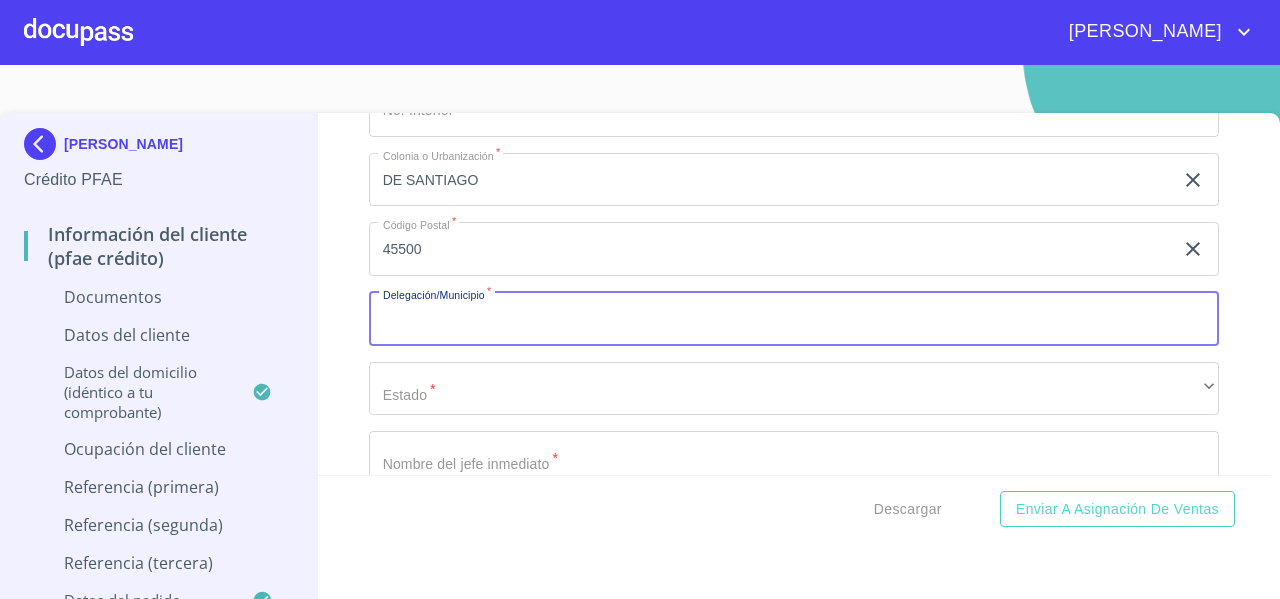 click on "Documento de identificación   *" at bounding box center [794, 319] 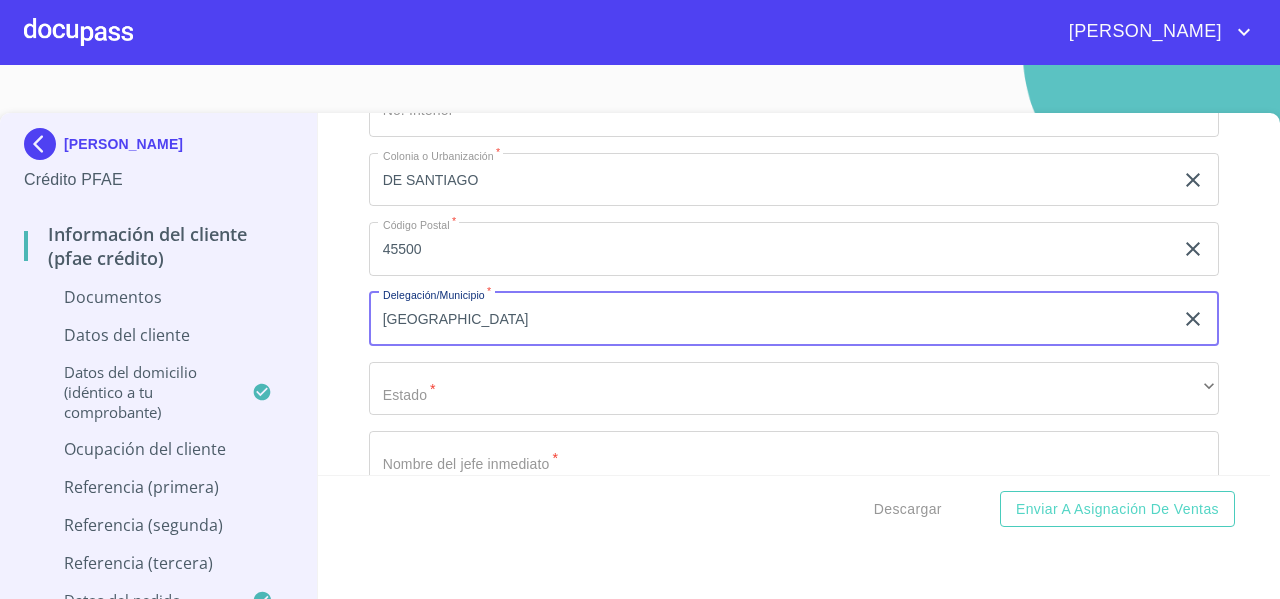 type on "[GEOGRAPHIC_DATA]" 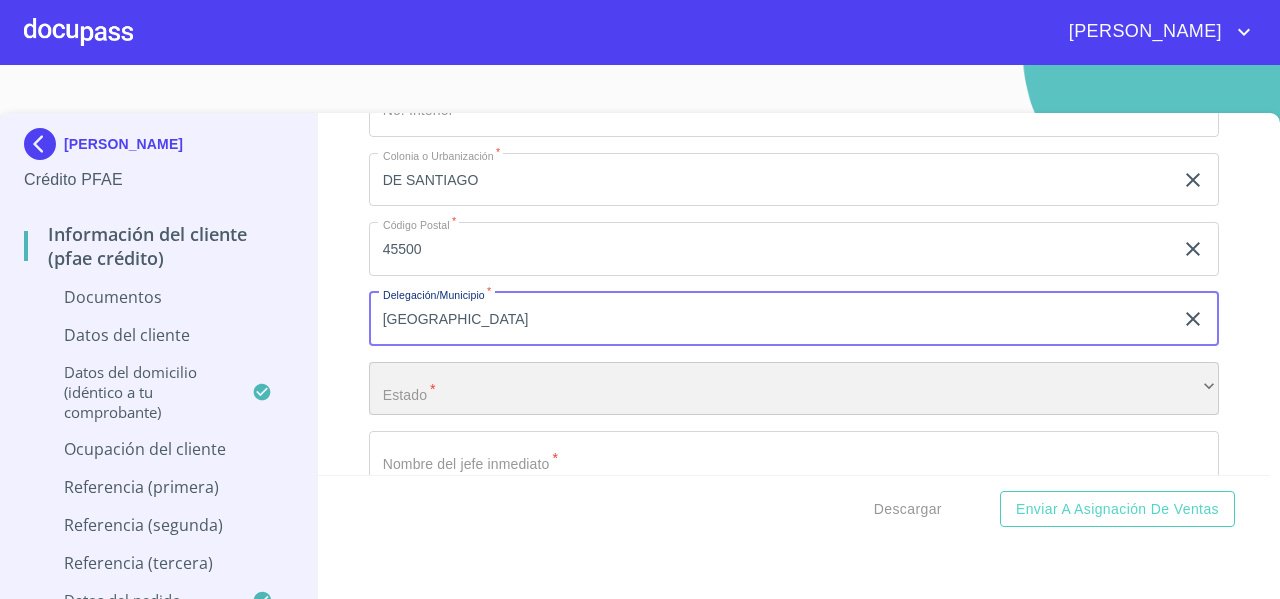 click on "​" at bounding box center [794, 389] 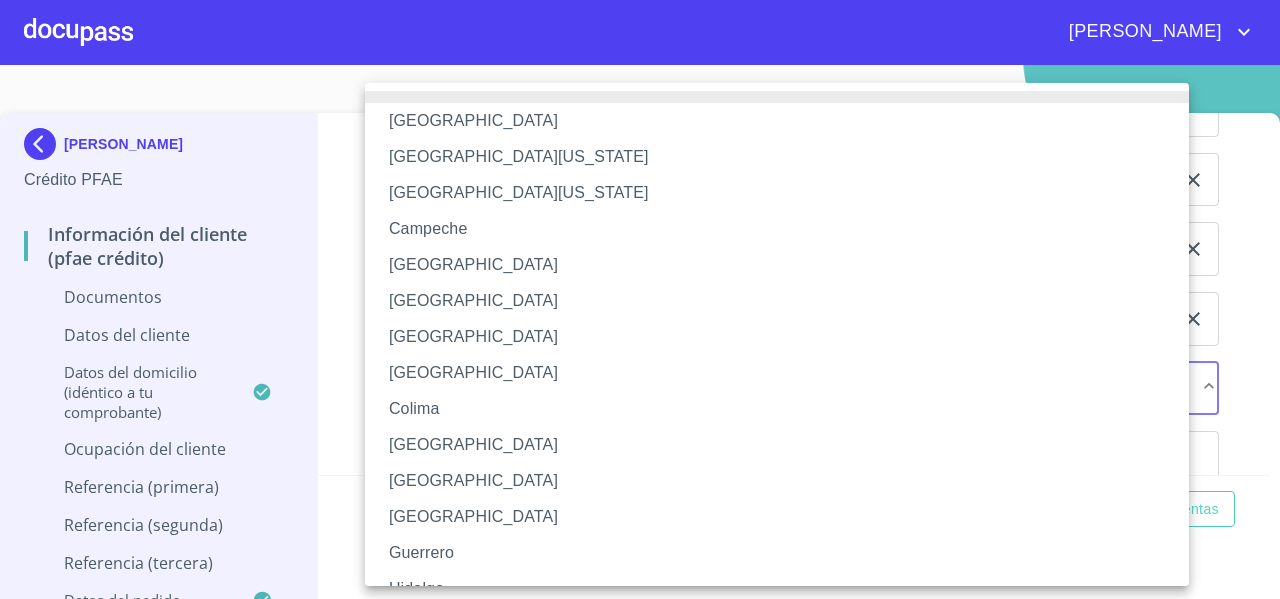 type 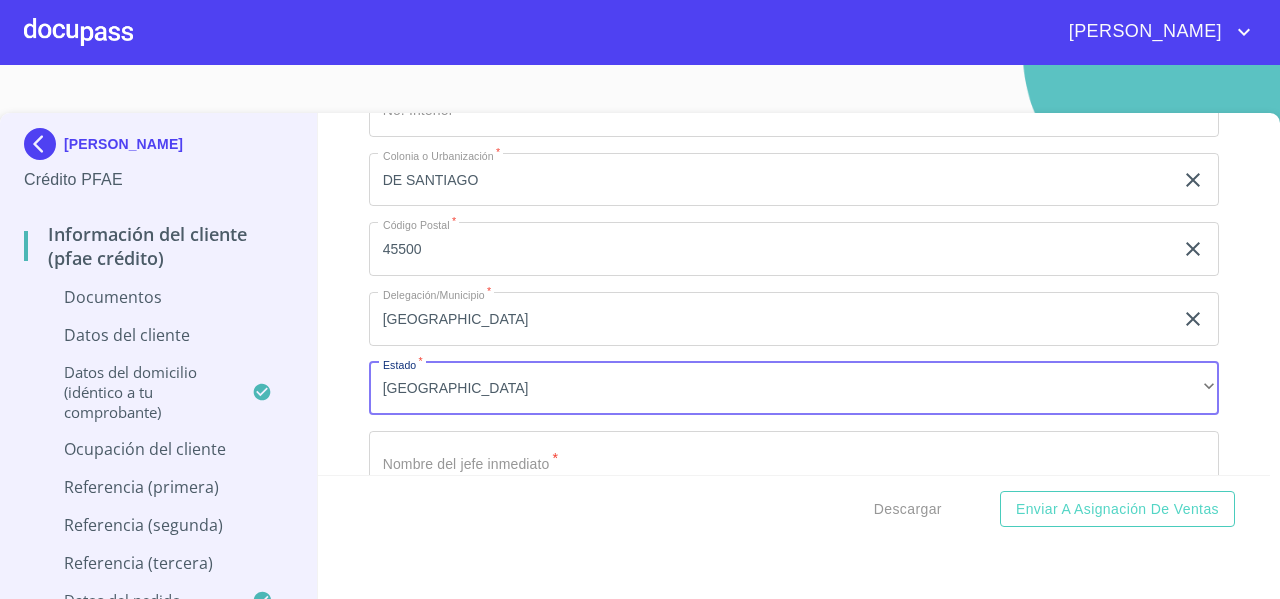 click on "Información del cliente (PFAE crédito)   Documentos Documento de identificación   * INE ​ Identificación Oficial * Arrastra o selecciona el (los) documento(s) para agregar Comprobante de Domicilio * Arrastra o selecciona el (los) documento(s) para agregar Fuente de ingresos   * Independiente/Dueño de negocio/Persona Moral ​ Comprobante de Ingresos mes 1 * Arrastra o selecciona el (los) documento(s) para agregar Comprobante de Ingresos mes 2 * Arrastra o selecciona el (los) documento(s) para agregar Comprobante de Ingresos mes 3 * Arrastra o selecciona el (los) documento(s) para agregar CURP * Arrastra o selecciona el (los) documento(s) para agregar [PERSON_NAME] de situación fiscal Arrastra o selecciona el (los) documento(s) para agregar Datos del cliente Apellido [PERSON_NAME]   * [PERSON_NAME] ​ Apellido Materno   * [PERSON_NAME] ​ Primer nombre   * [PERSON_NAME] ​ [PERSON_NAME] Nombre ​ Fecha de nacimiento * 10 de oct. de [DEMOGRAPHIC_DATA] ​ Nacionalidad   * Mexicana ​ País de nacimiento   * MEXICO ​   * Nayarit *" at bounding box center [794, 294] 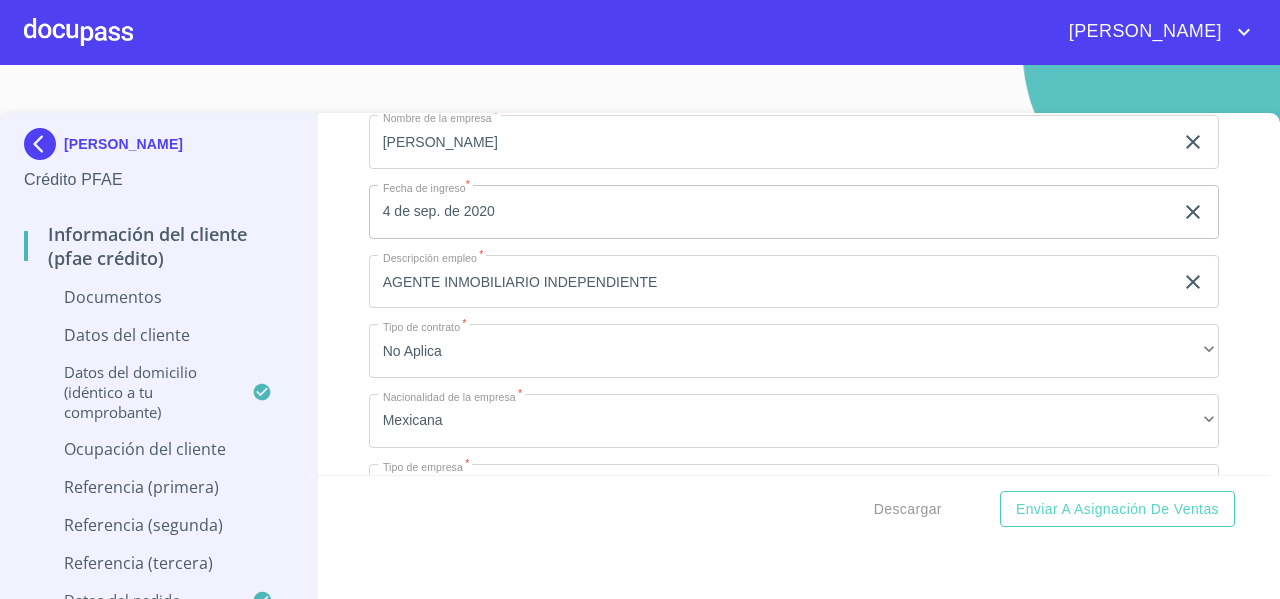 scroll, scrollTop: 4598, scrollLeft: 0, axis: vertical 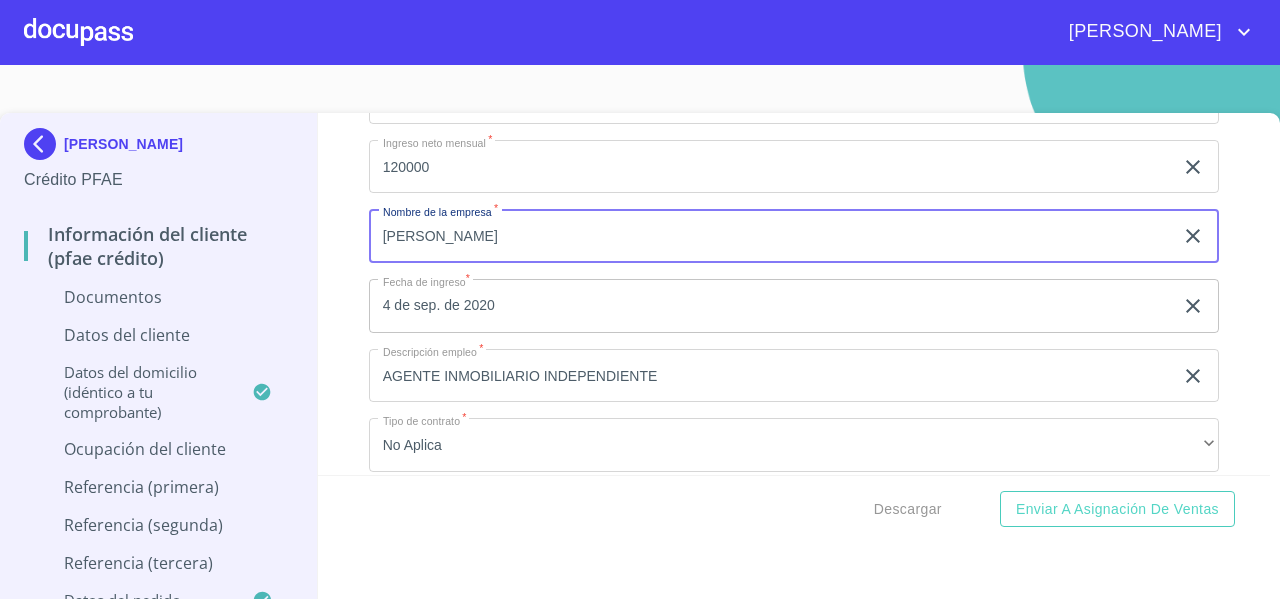 click on "[PERSON_NAME]" at bounding box center (771, 236) 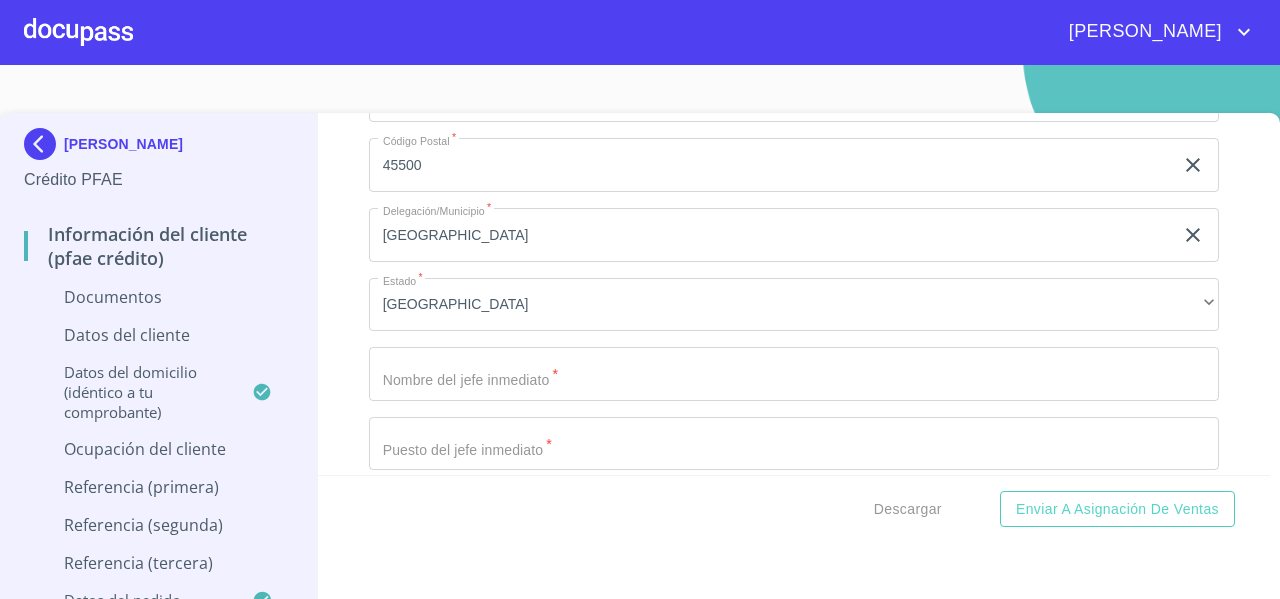 scroll, scrollTop: 5615, scrollLeft: 0, axis: vertical 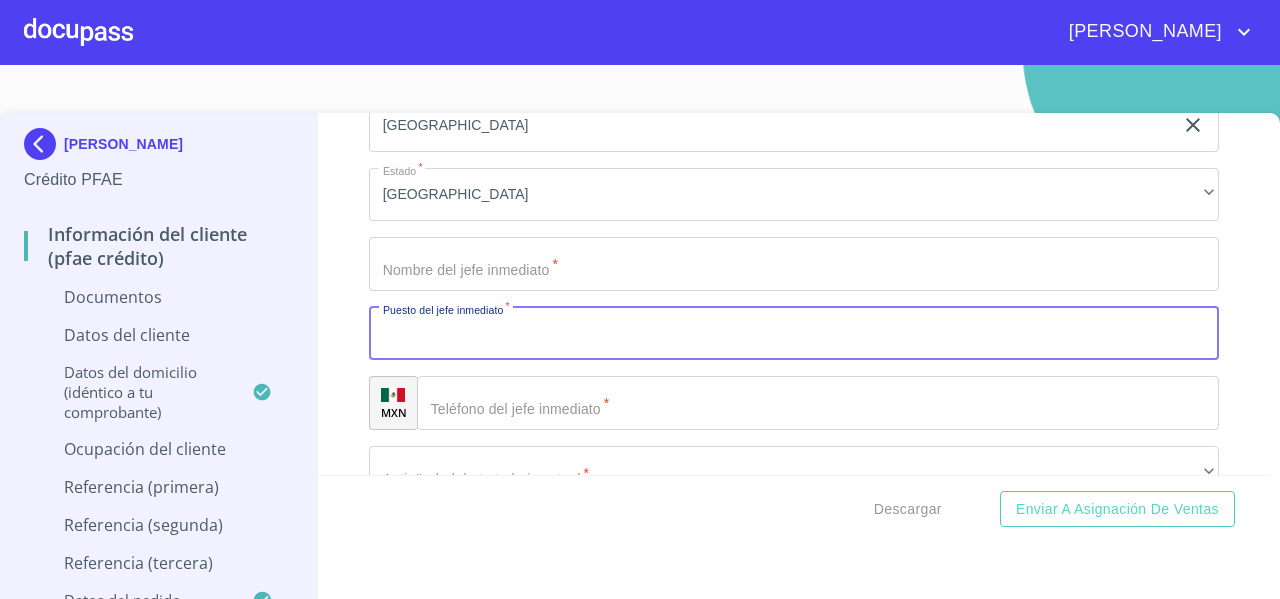 click on "Documento de identificación   *" at bounding box center [794, 334] 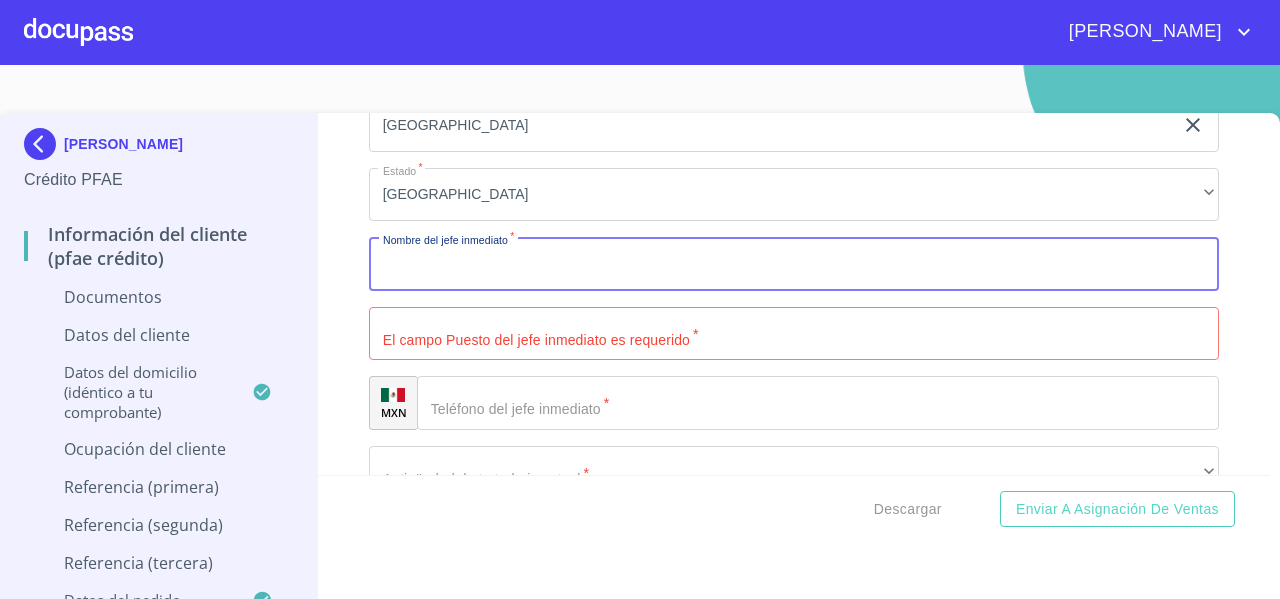 paste on "[PERSON_NAME]" 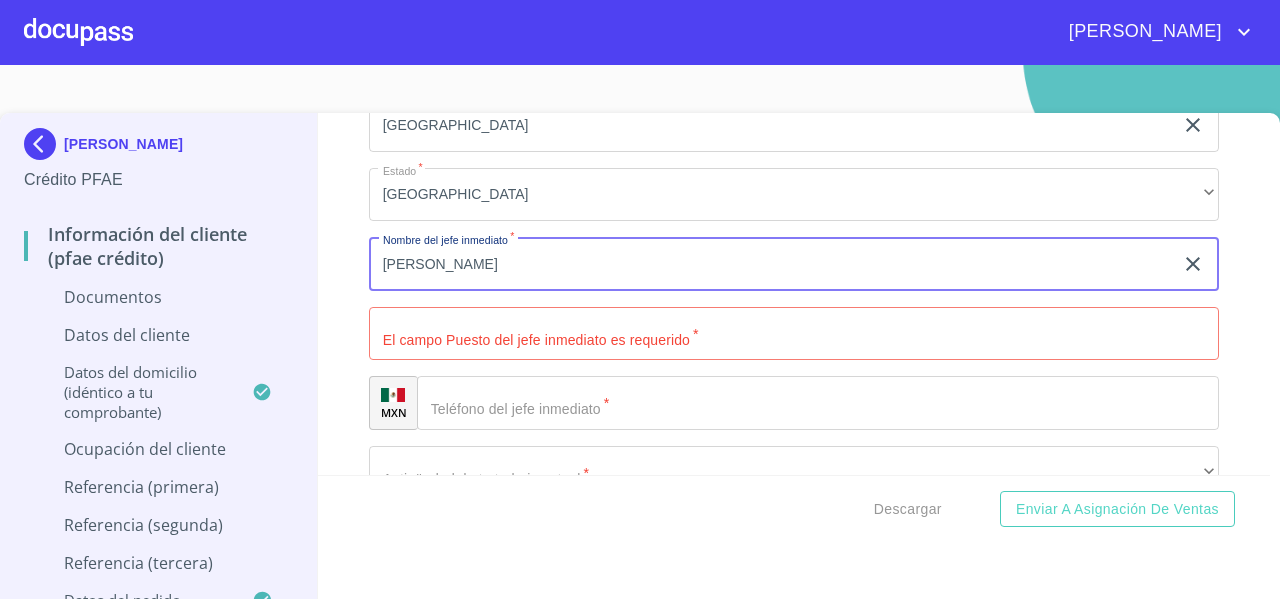 type on "[PERSON_NAME]" 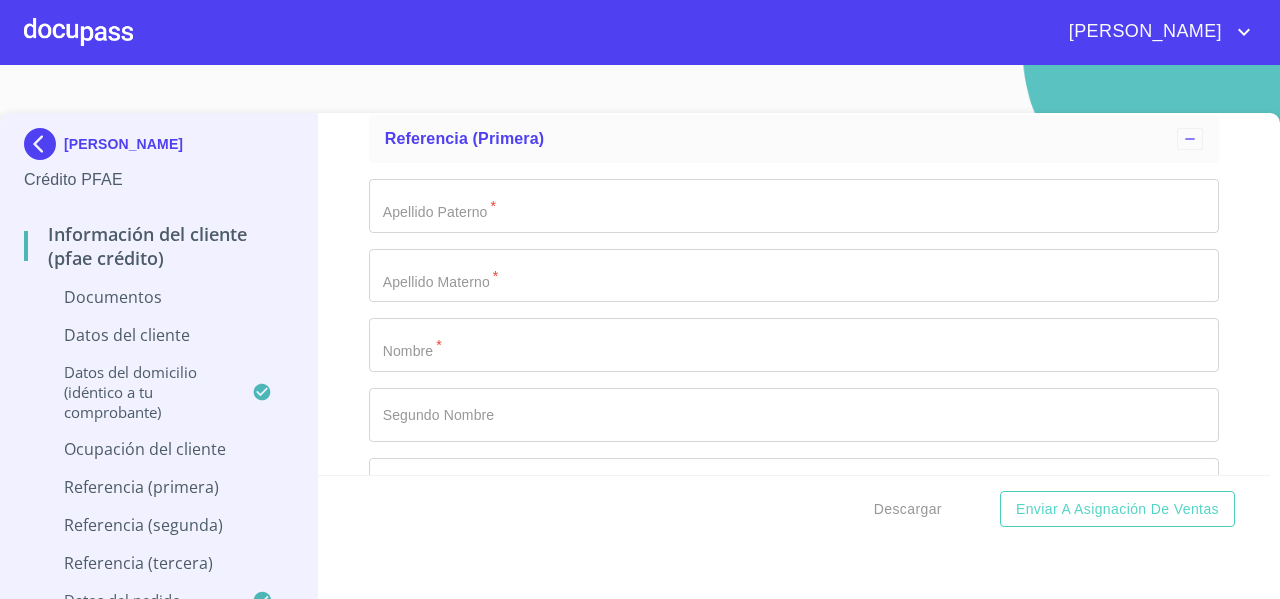 scroll, scrollTop: 6031, scrollLeft: 0, axis: vertical 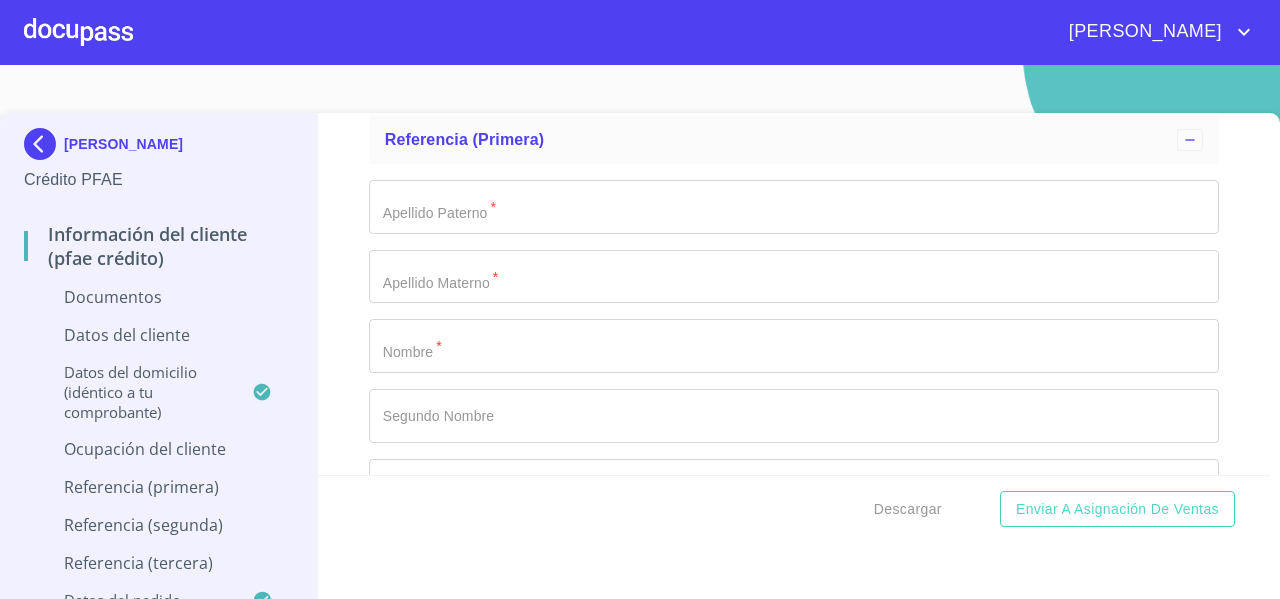 type on "DUEÑO INDEPENDIENTE" 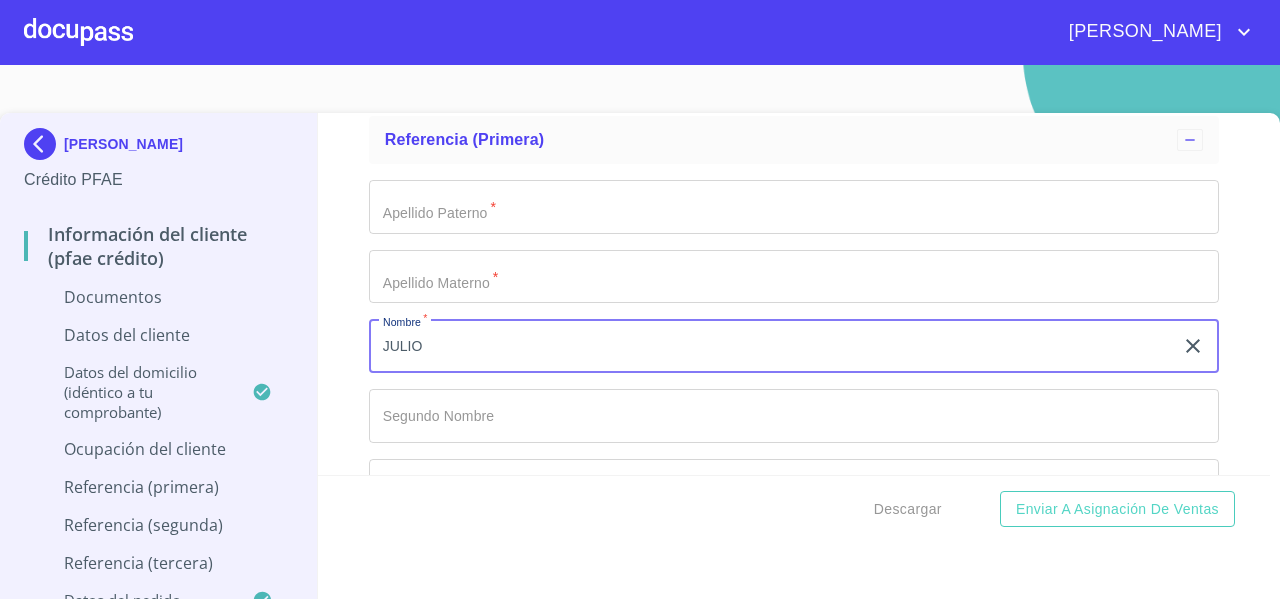 type on "JULIO" 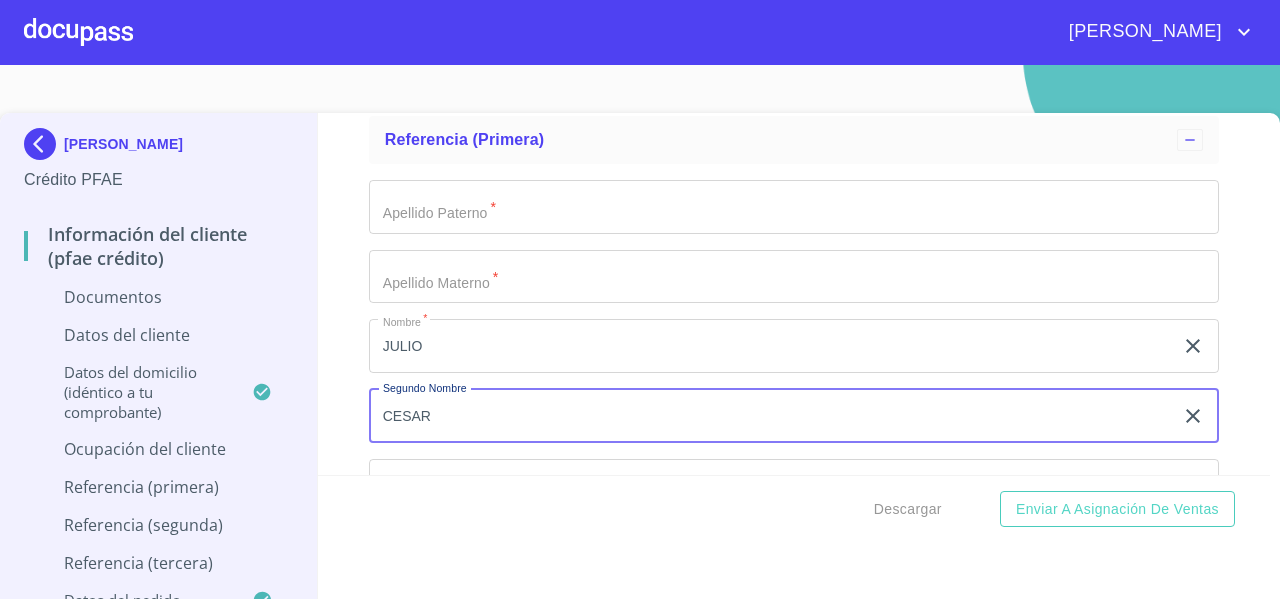 type on "CESAR" 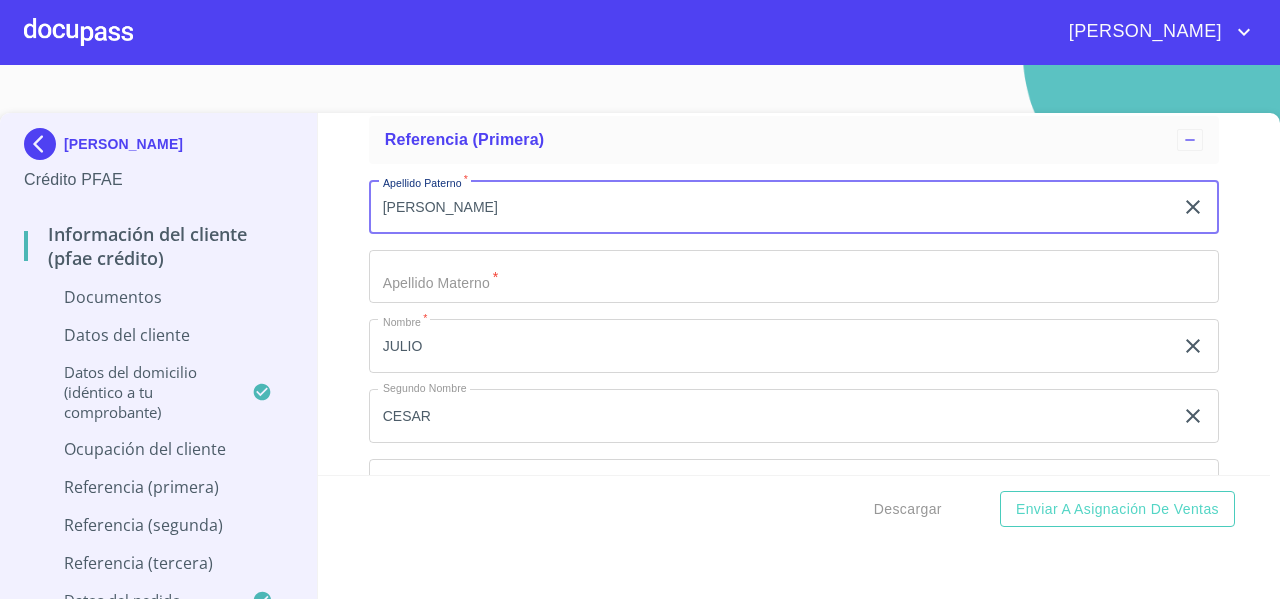 type on "[PERSON_NAME]" 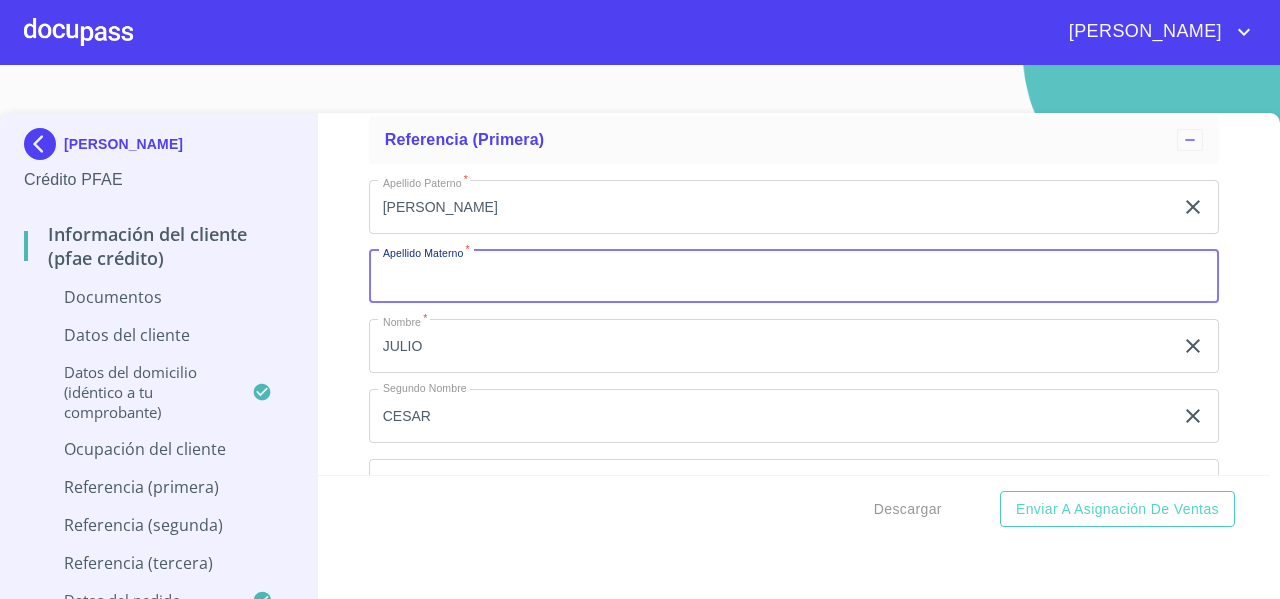 click on "Documento de identificación   *" at bounding box center [794, 277] 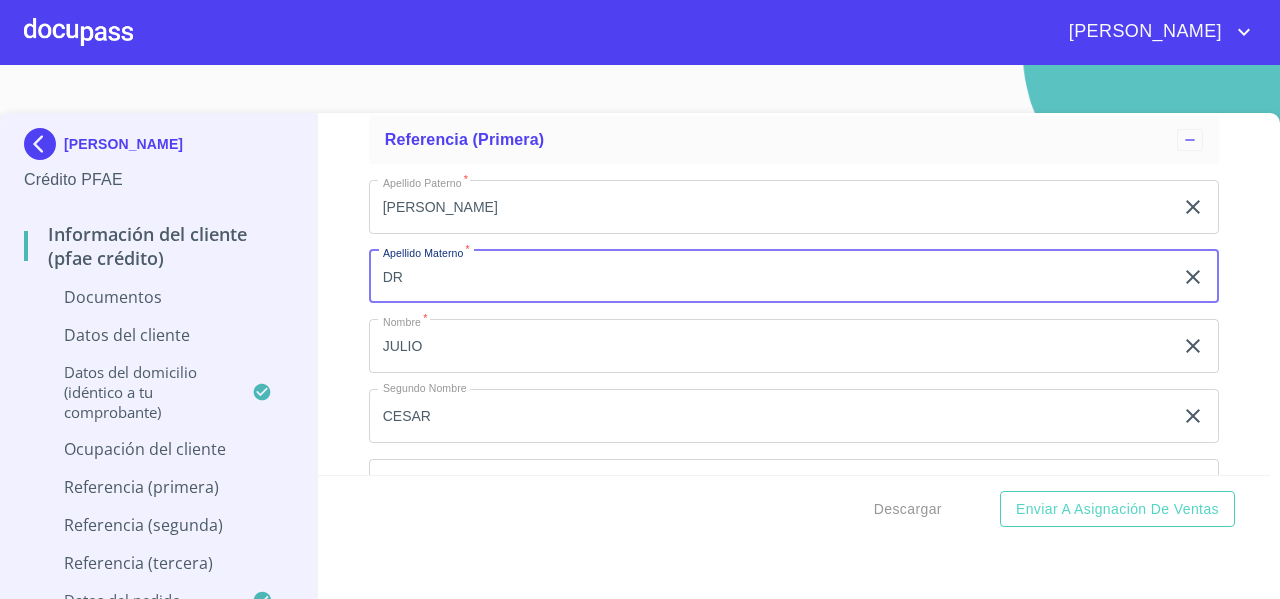 type on "D" 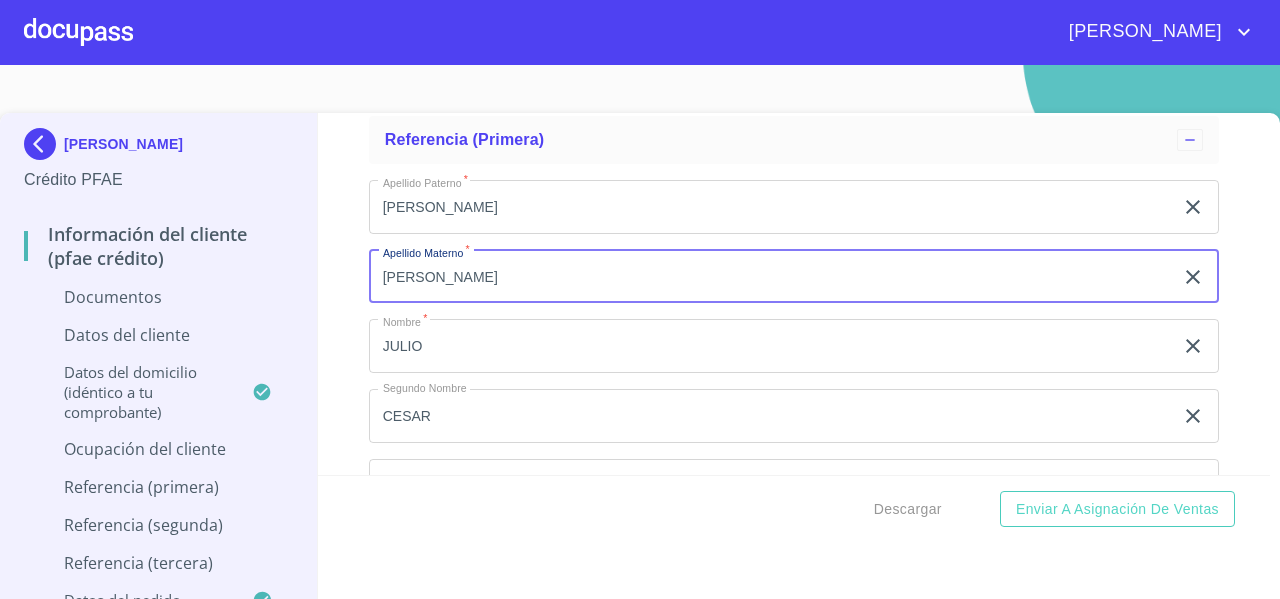 type on "[PERSON_NAME]" 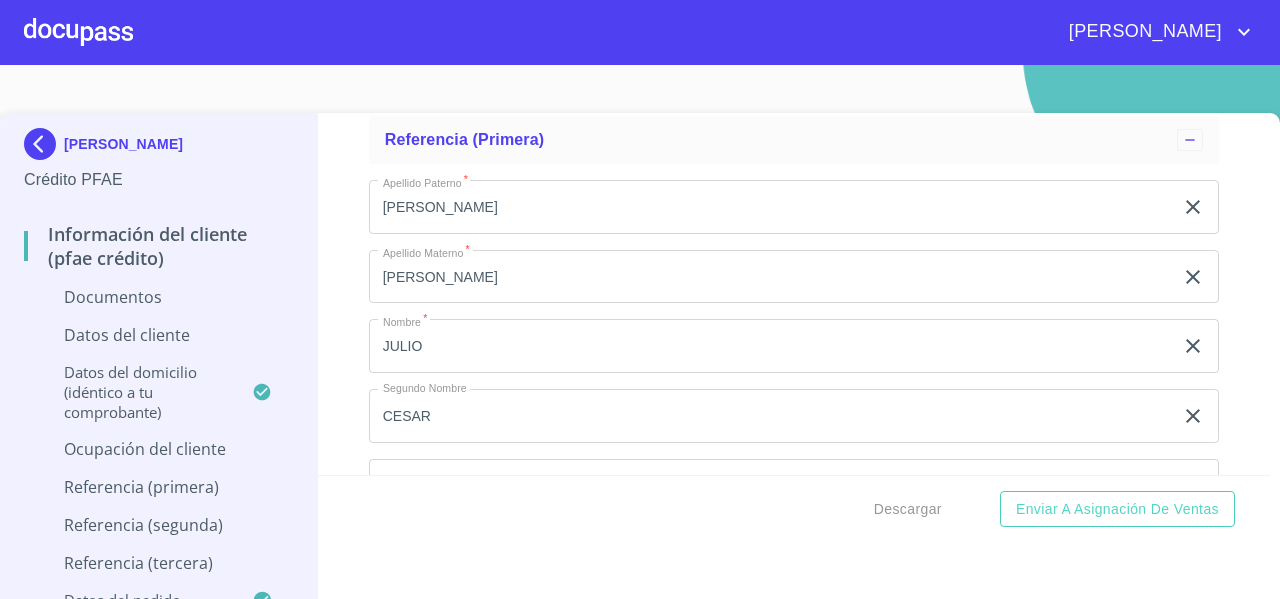 scroll, scrollTop: 6215, scrollLeft: 0, axis: vertical 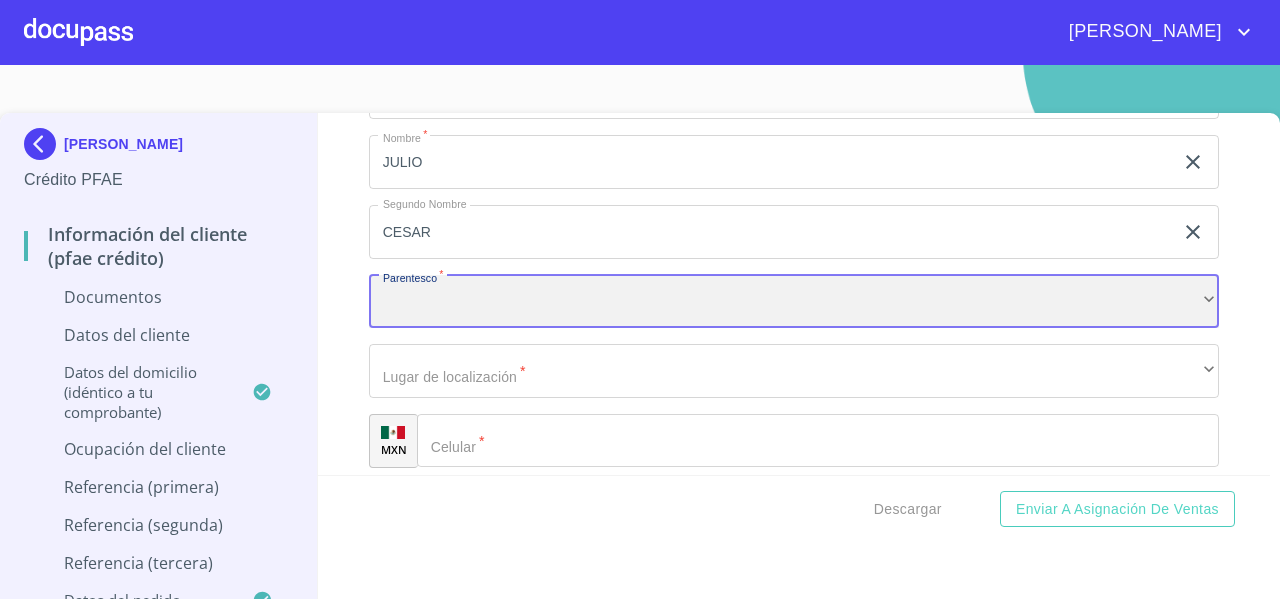 click on "​" at bounding box center [794, 302] 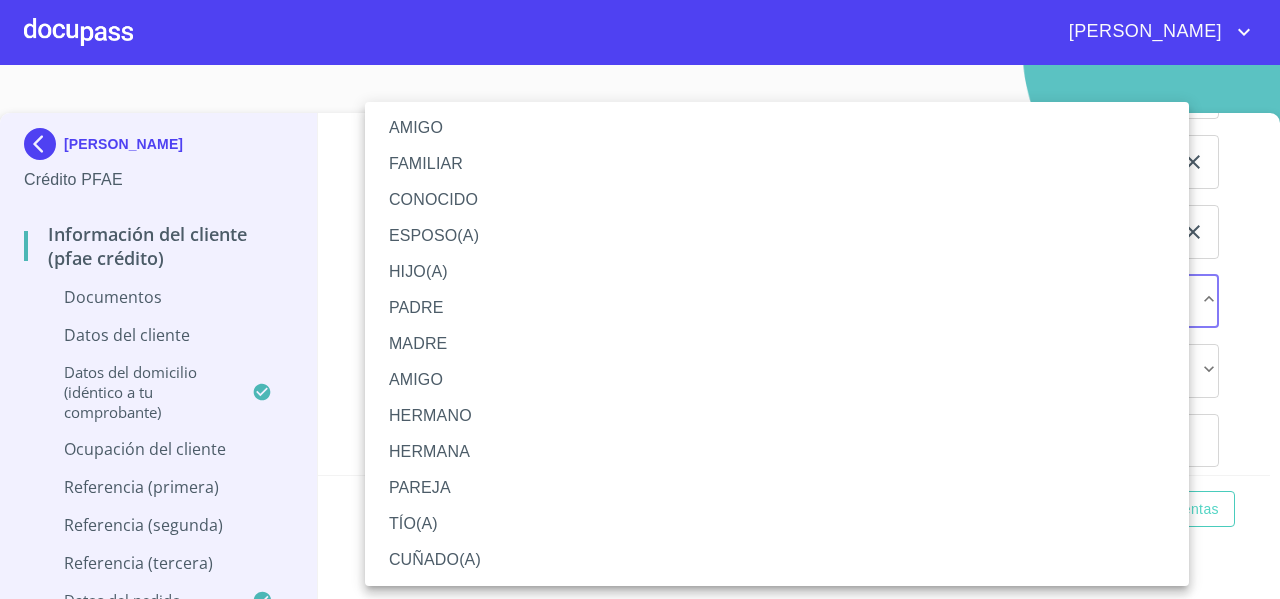click on "AMIGO" at bounding box center (777, 128) 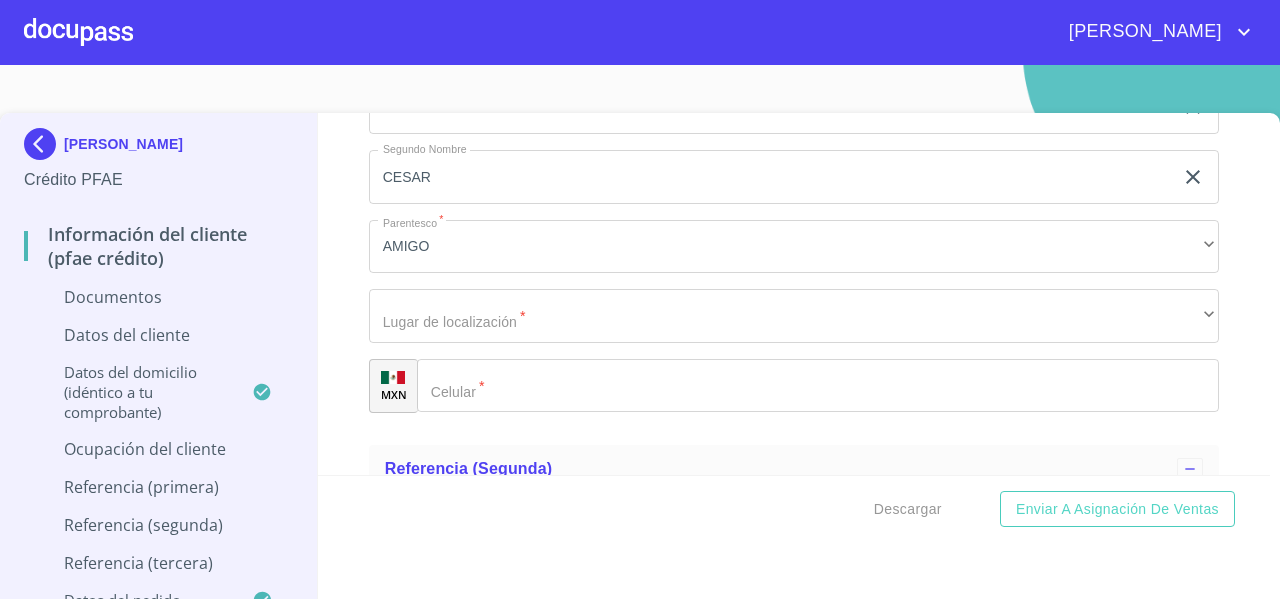 scroll, scrollTop: 6273, scrollLeft: 0, axis: vertical 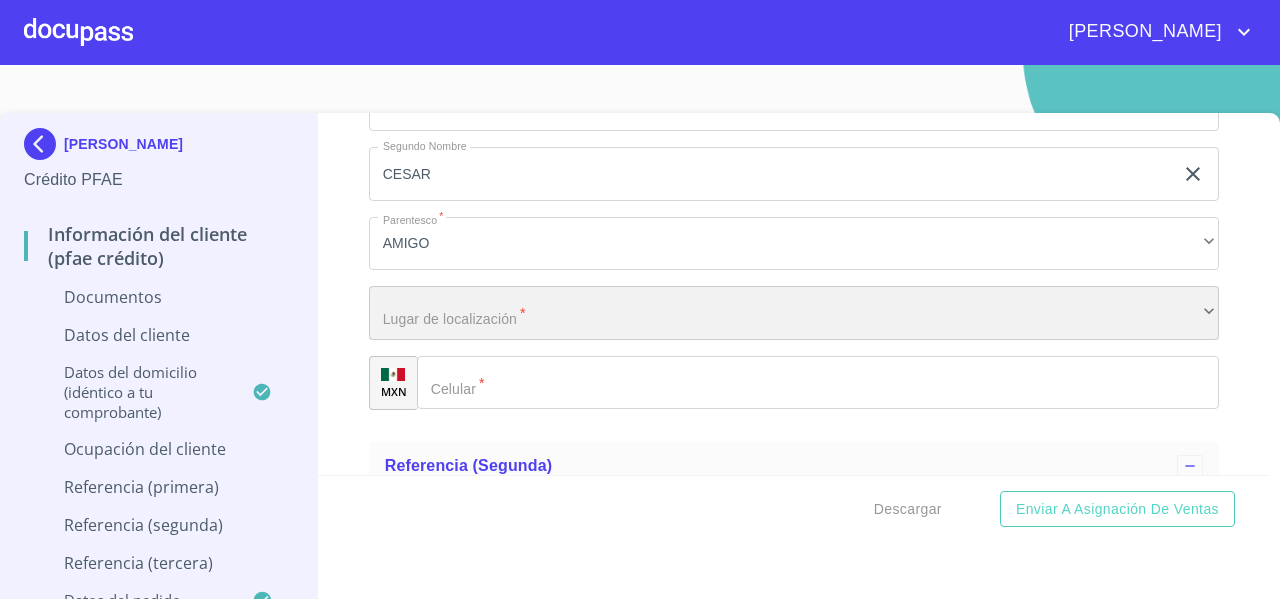 click on "​" at bounding box center [794, 313] 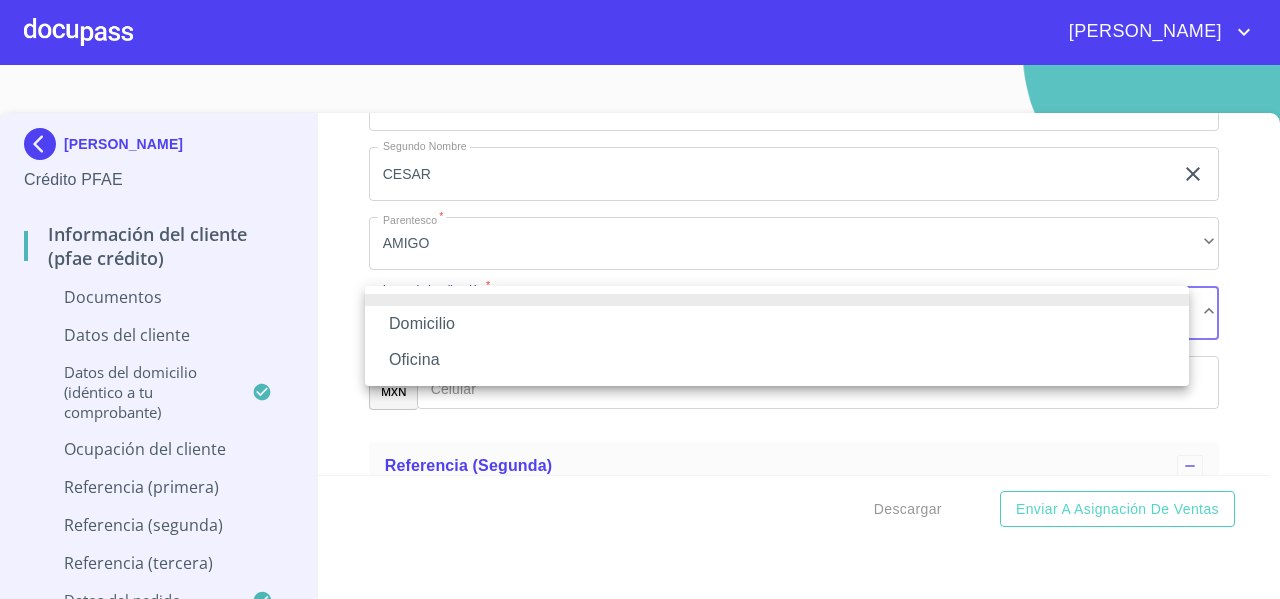click on "Domicilio" at bounding box center [777, 324] 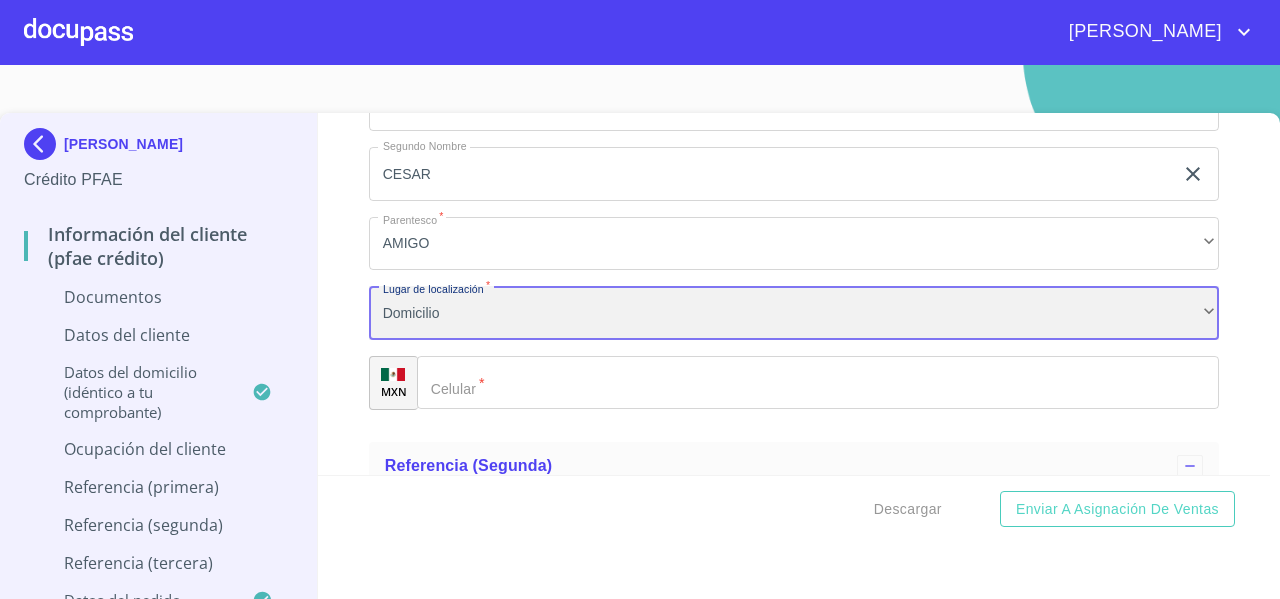 click on "Domicilio" at bounding box center [794, 313] 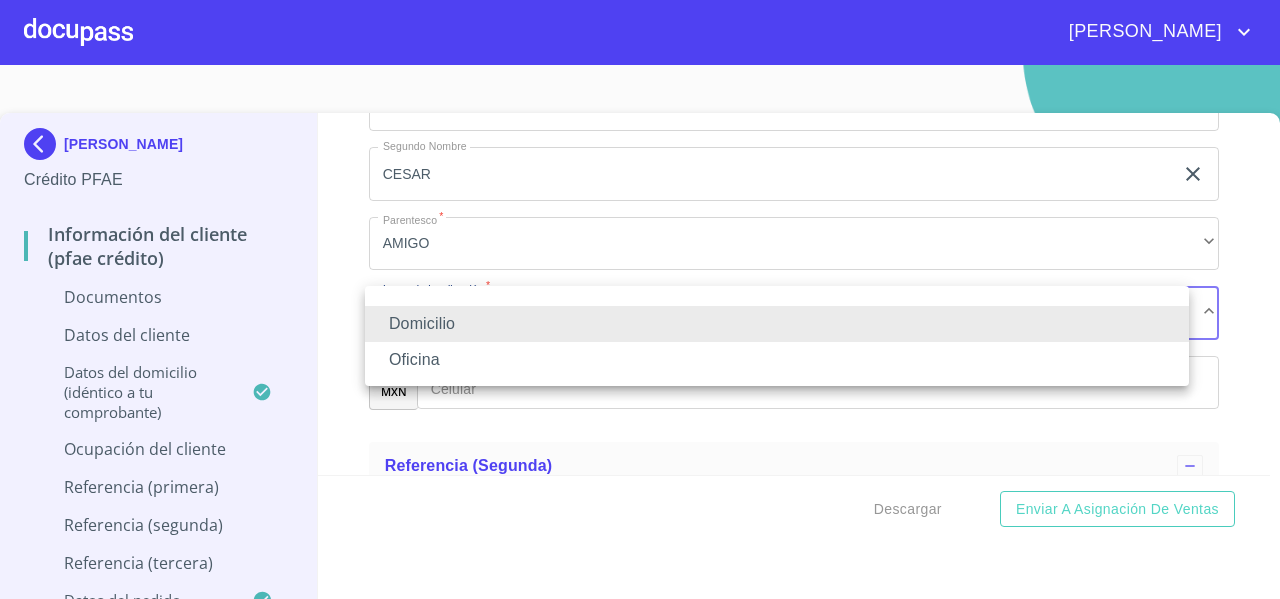 click on "Oficina" at bounding box center (777, 360) 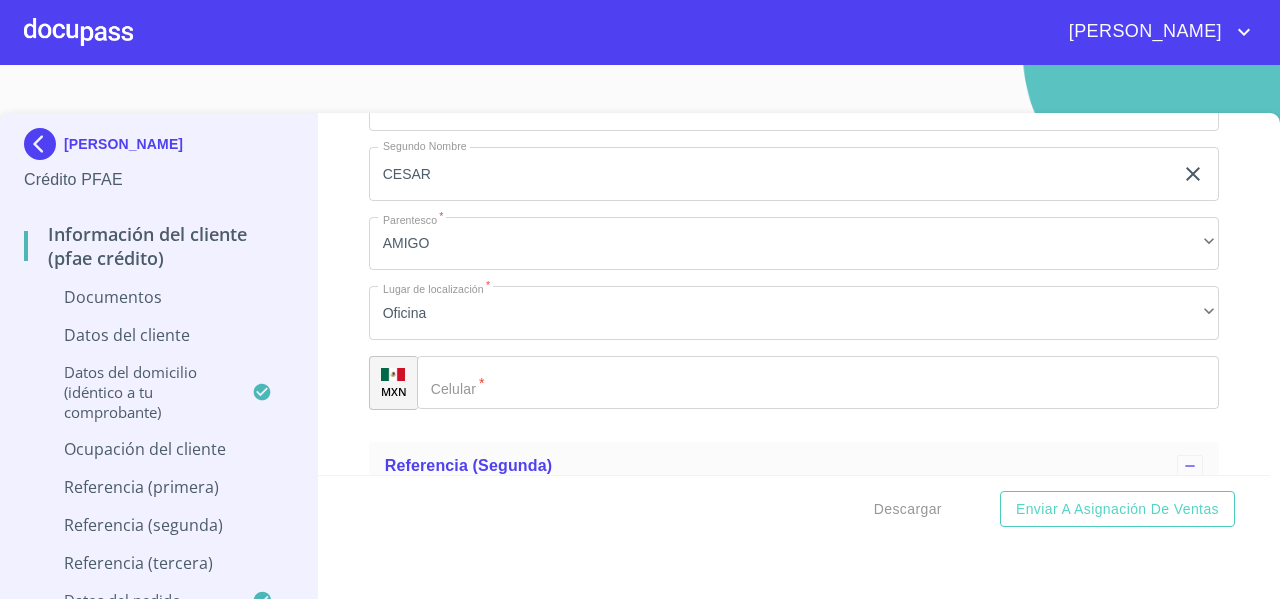 click on "Domicilio Oficina" at bounding box center (640, 299) 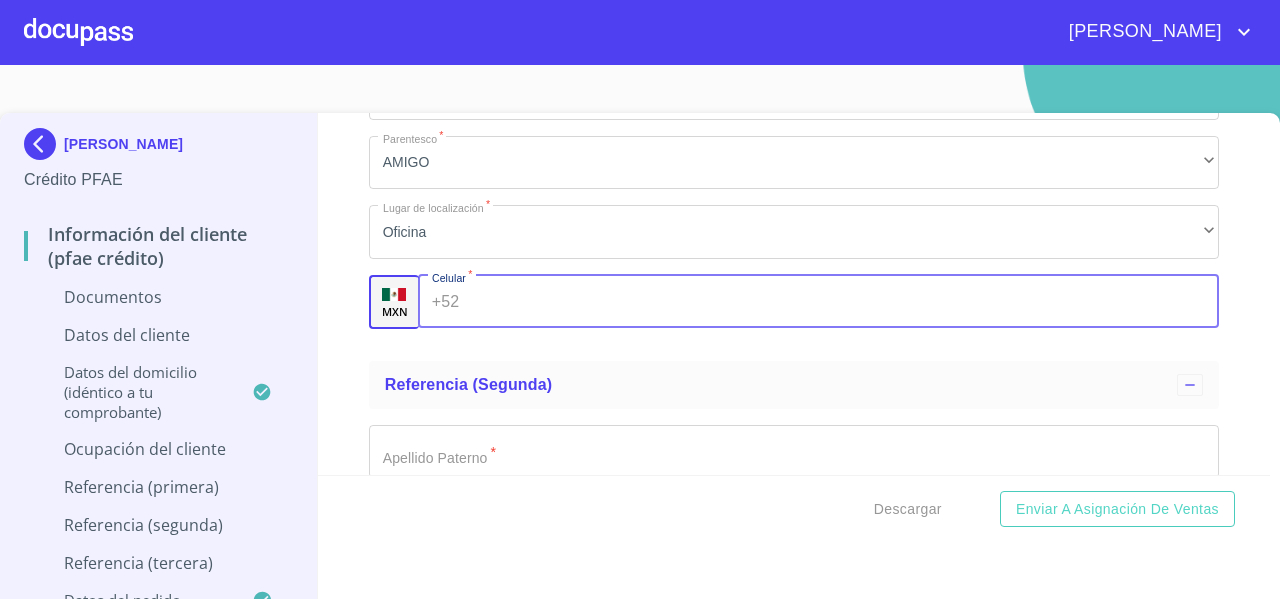 scroll, scrollTop: 6356, scrollLeft: 0, axis: vertical 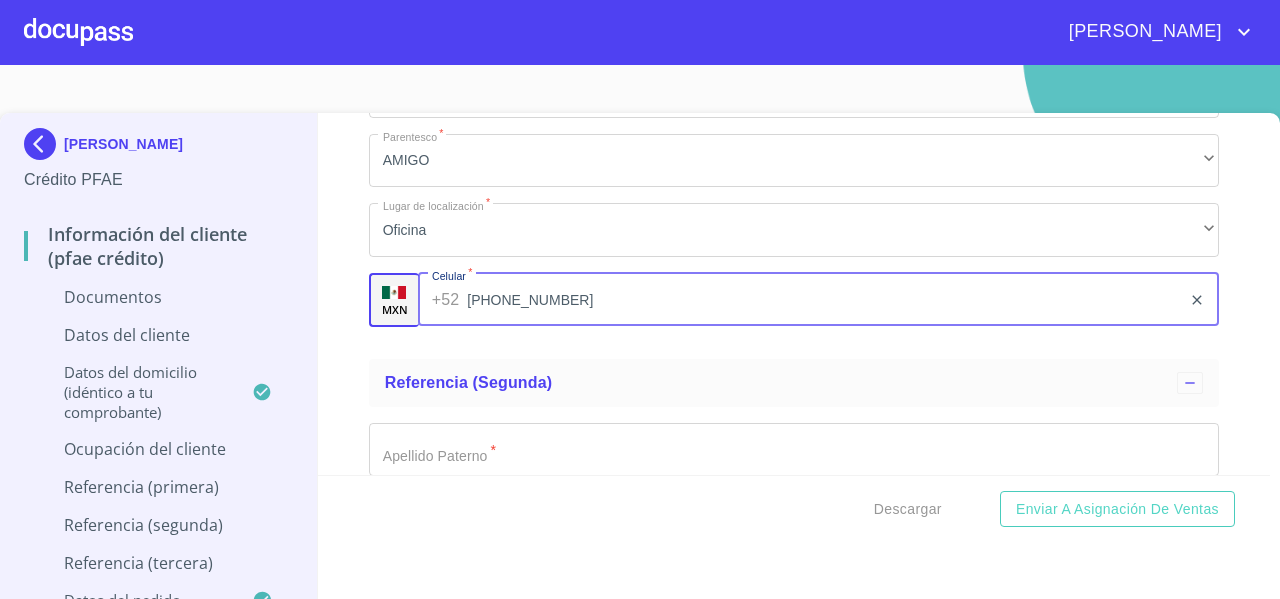 click on "[PHONE_NUMBER]" at bounding box center (824, 300) 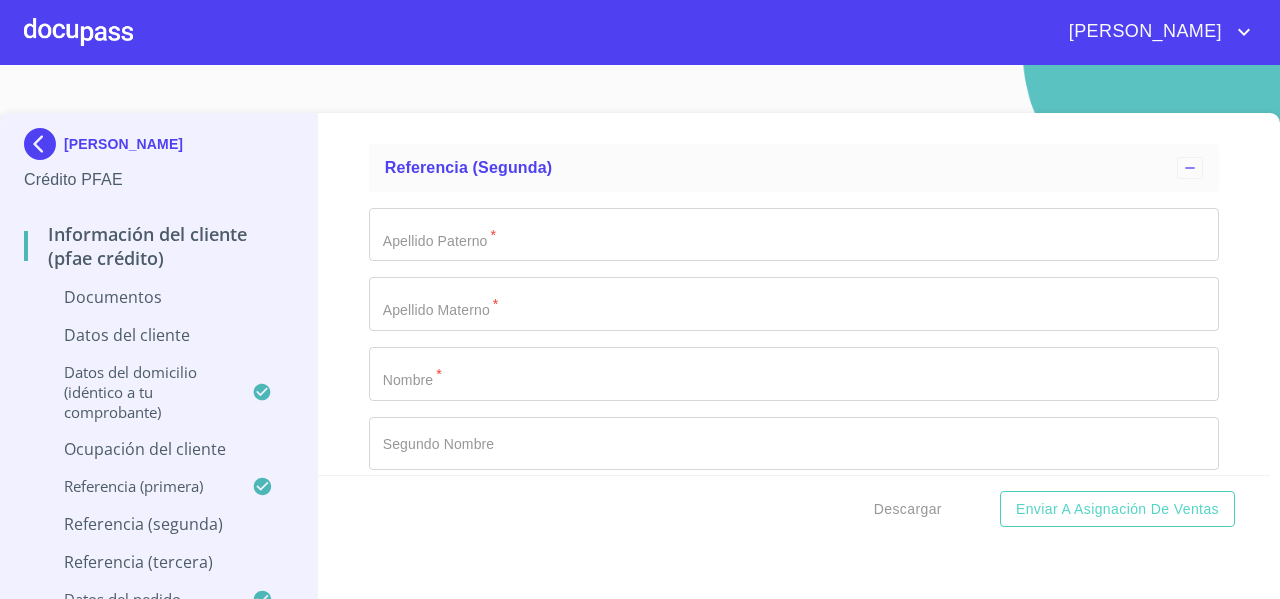 scroll, scrollTop: 6572, scrollLeft: 0, axis: vertical 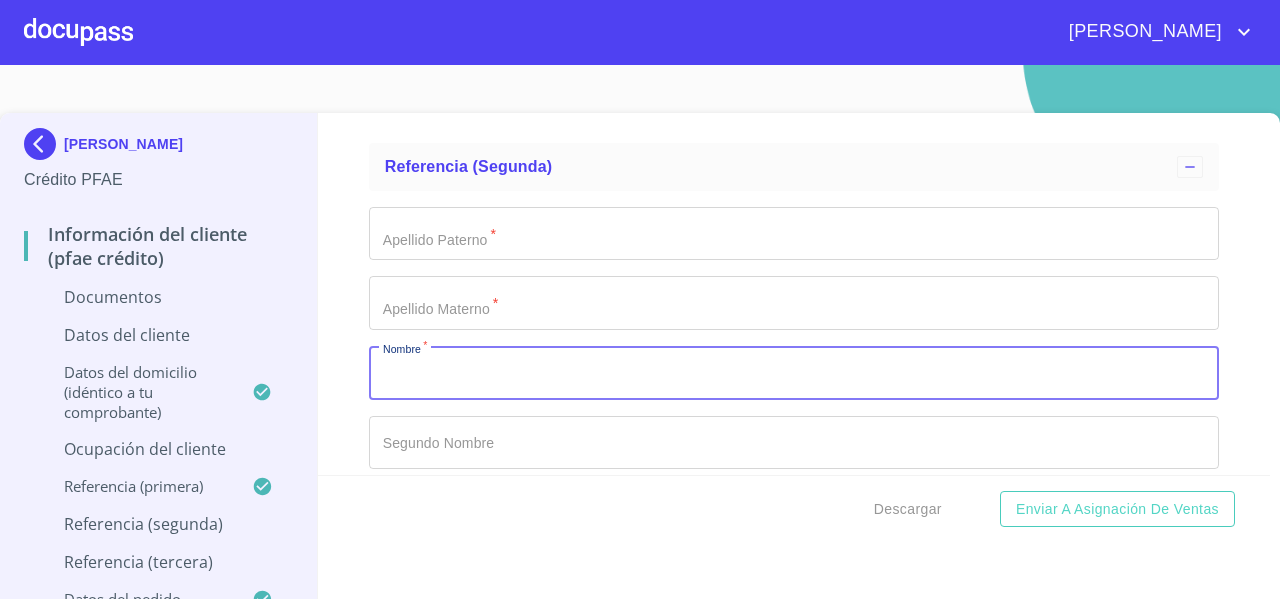 click on "Documento de identificación   *" at bounding box center [794, 373] 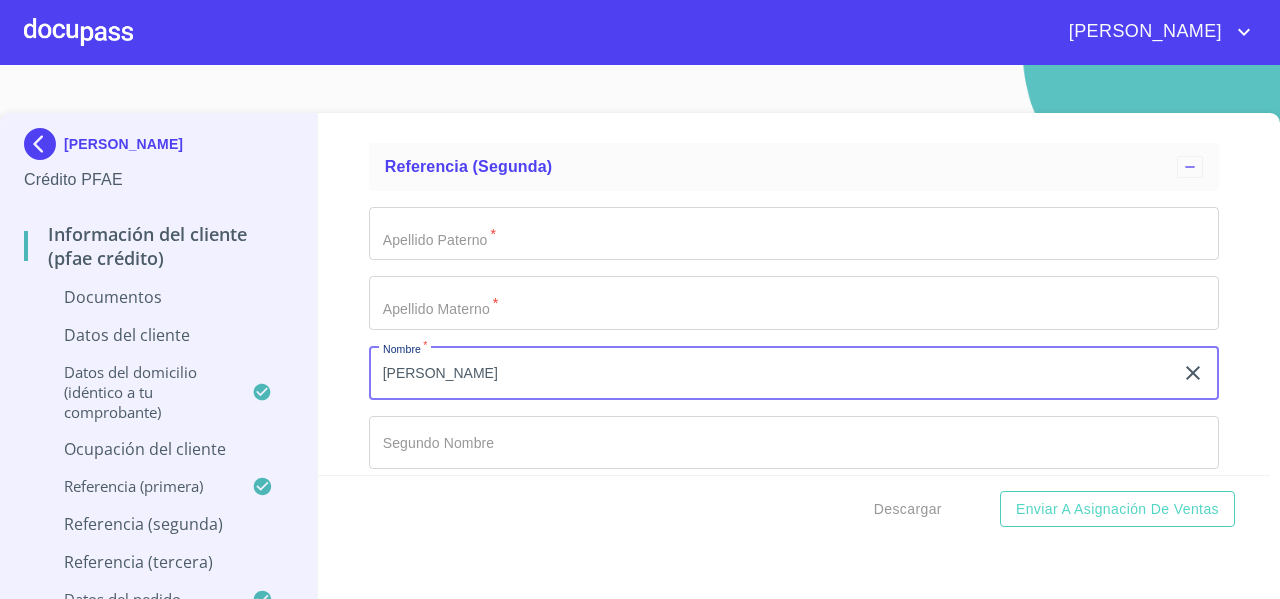 type on "[PERSON_NAME]" 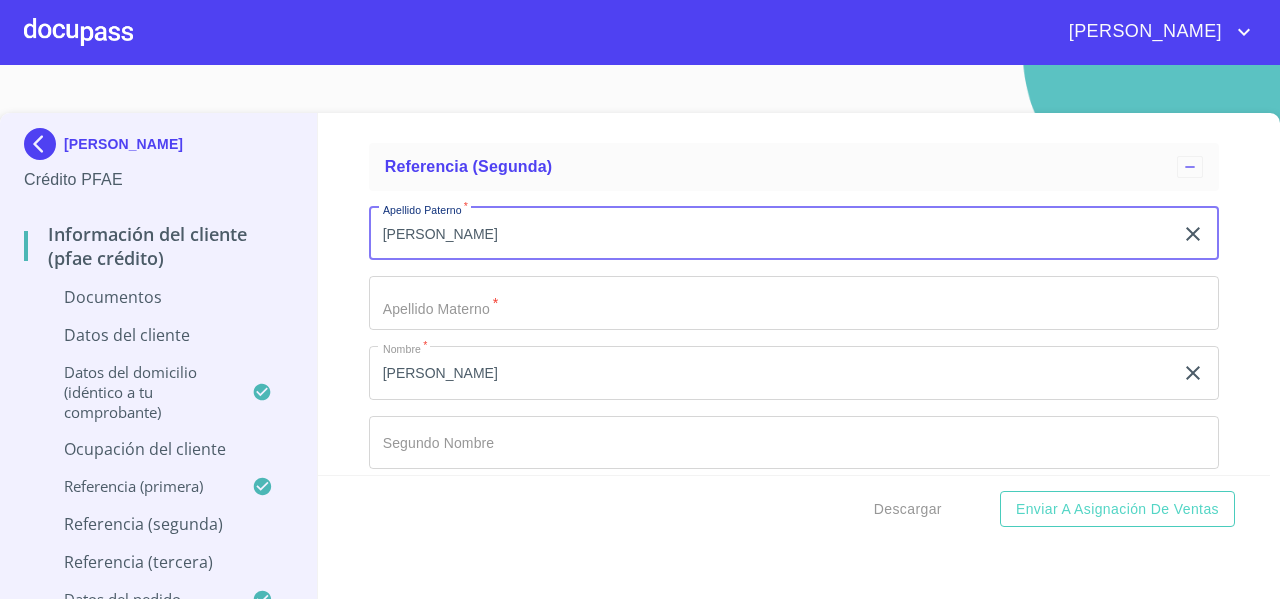 type on "[PERSON_NAME]" 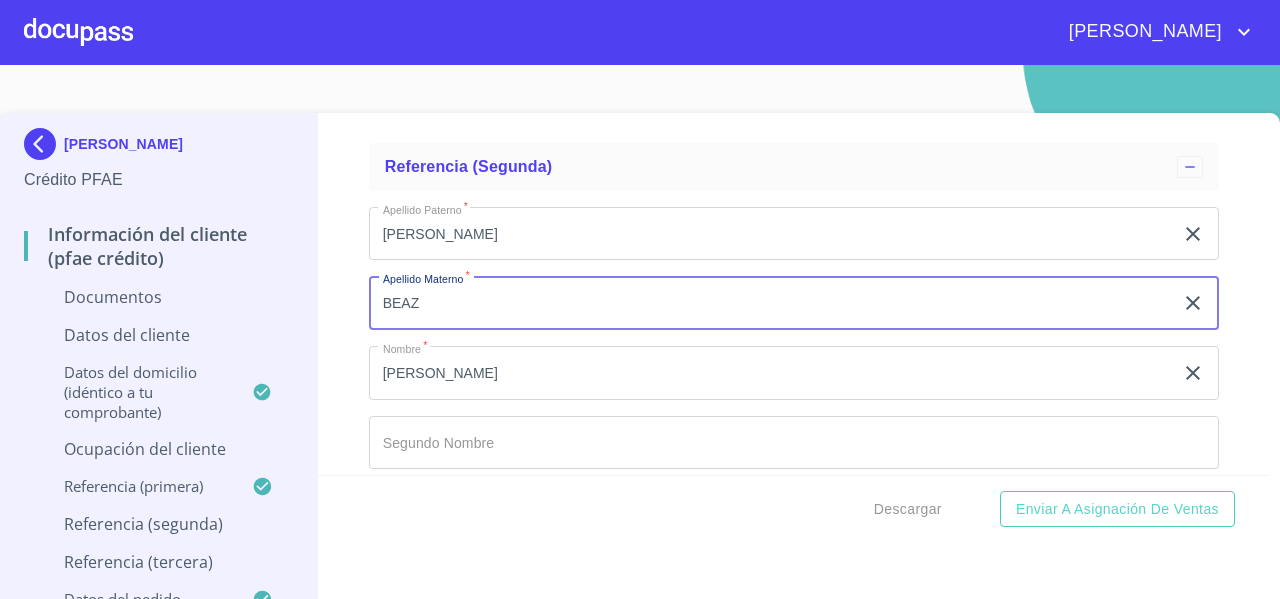 type on "BEAZ" 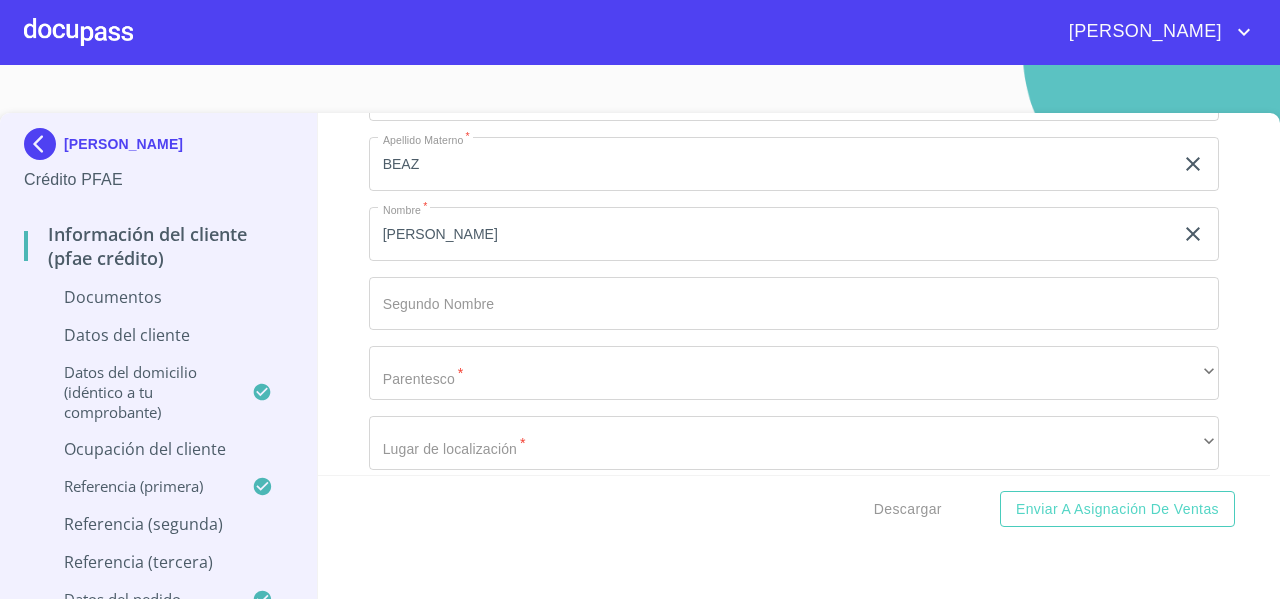 scroll, scrollTop: 6749, scrollLeft: 0, axis: vertical 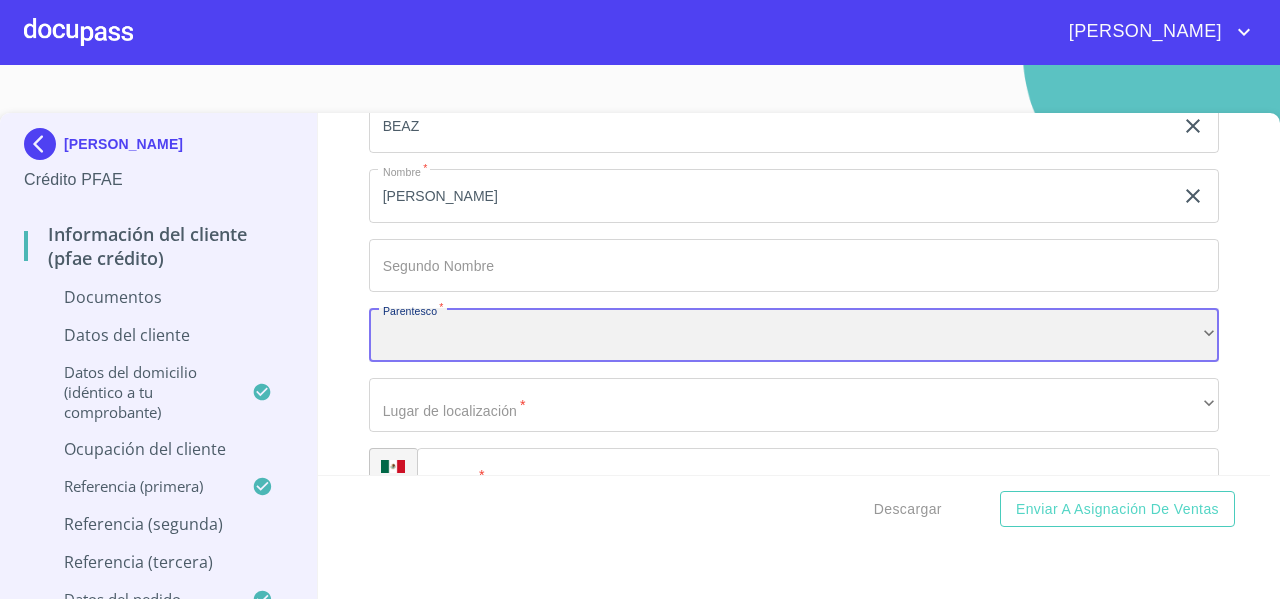 click on "​" at bounding box center (794, 335) 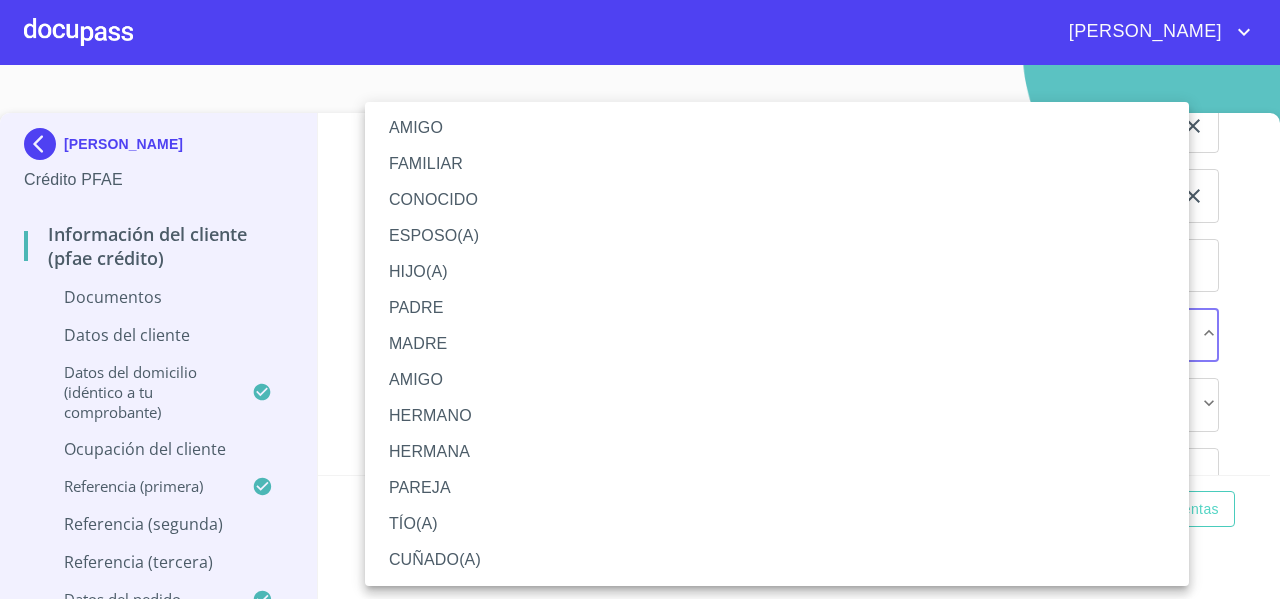 click on "AMIGO" at bounding box center [777, 128] 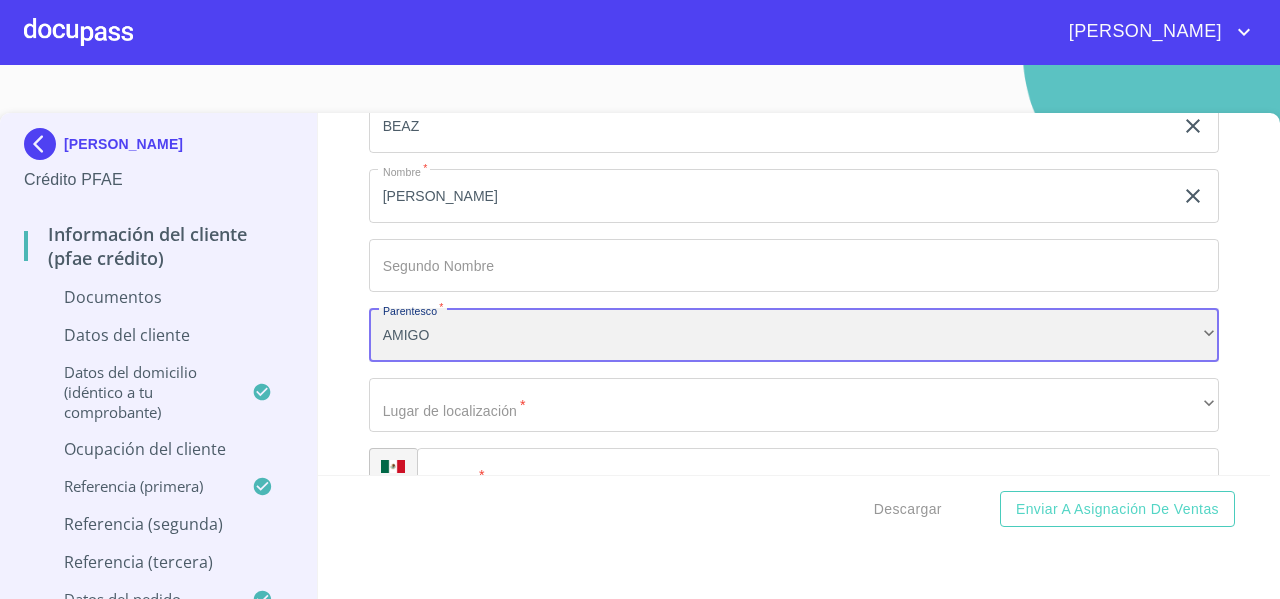 click on "AMIGO" at bounding box center [794, 335] 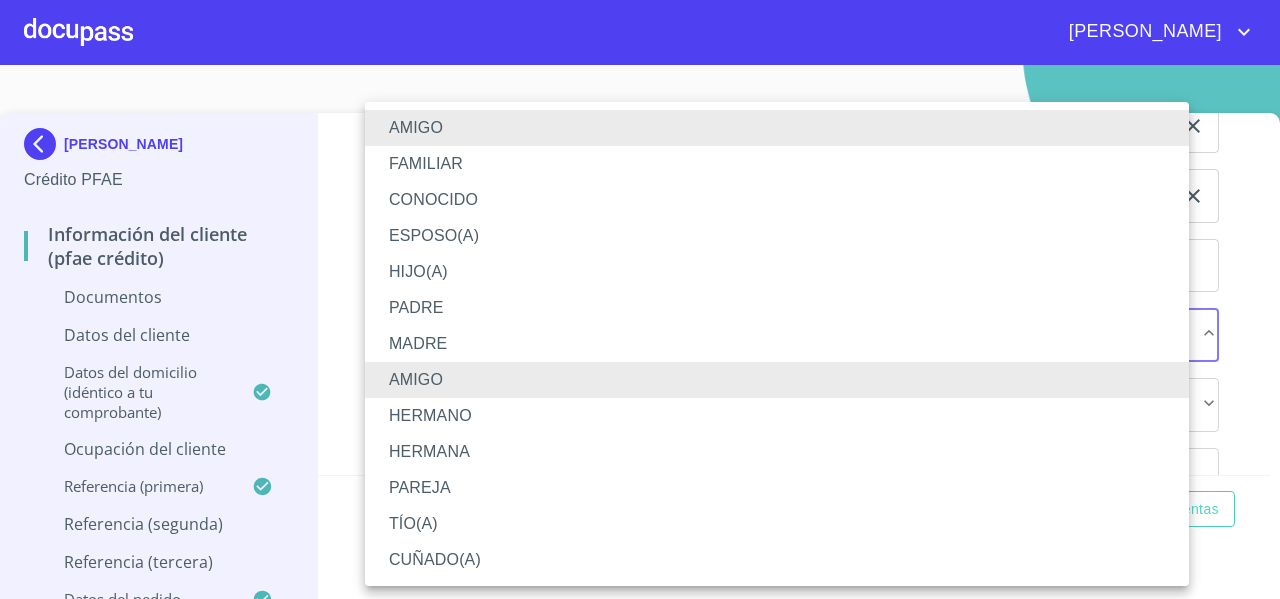 click at bounding box center (640, 299) 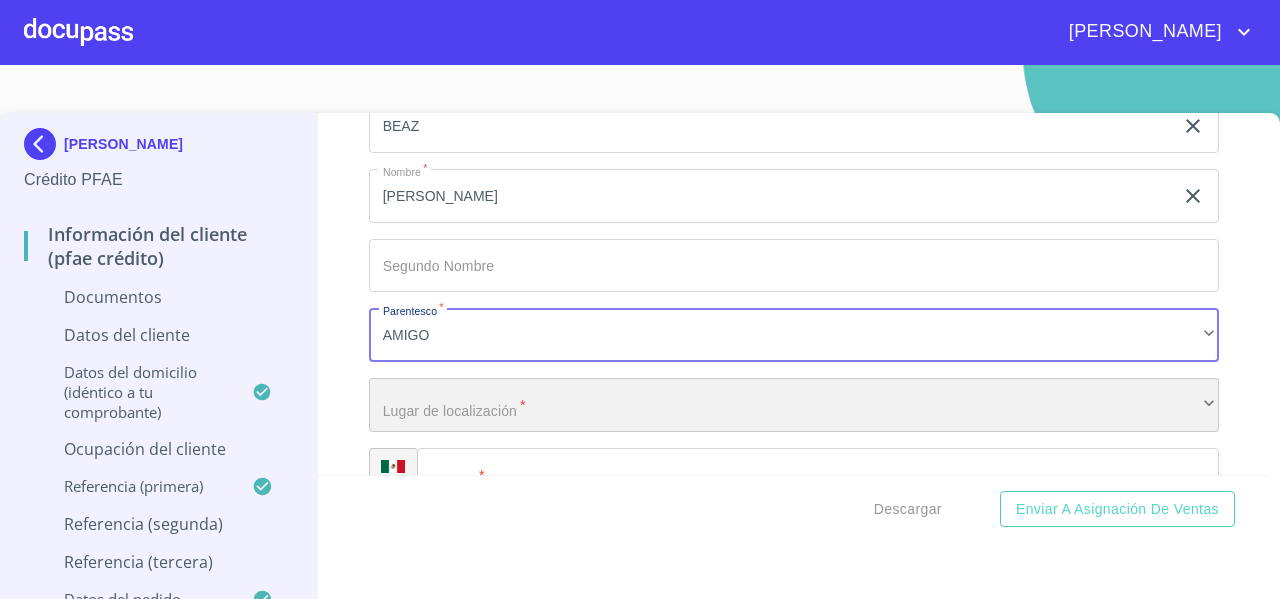 click on "​" at bounding box center (794, 405) 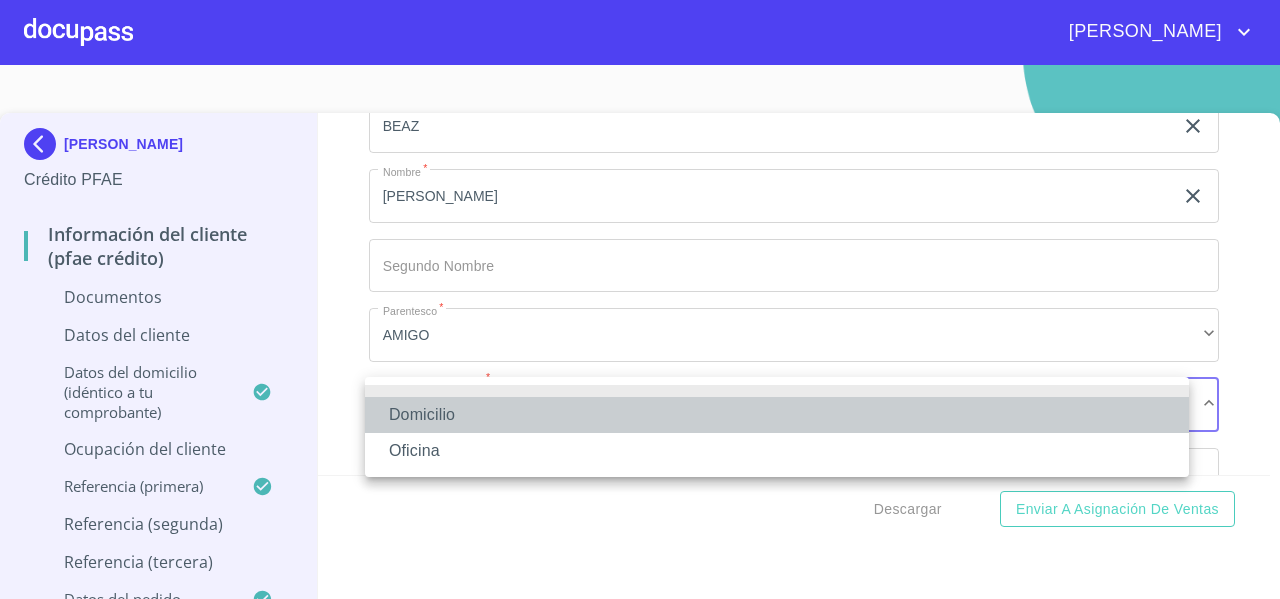 click on "Domicilio" at bounding box center (777, 415) 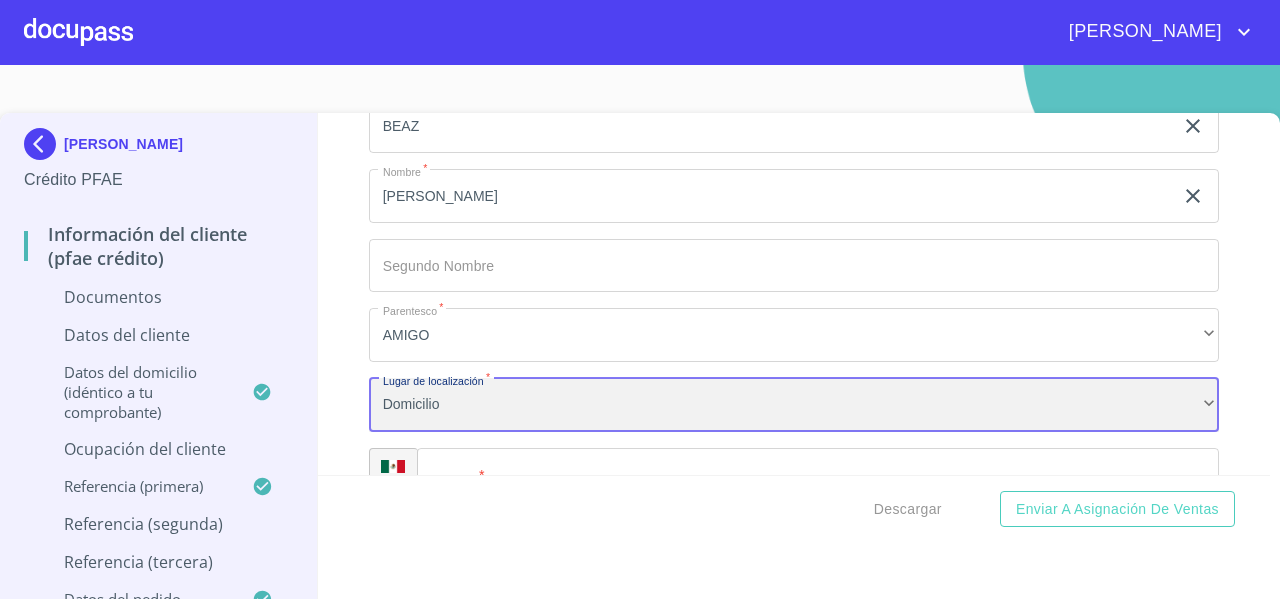 click on "Domicilio" at bounding box center [794, 405] 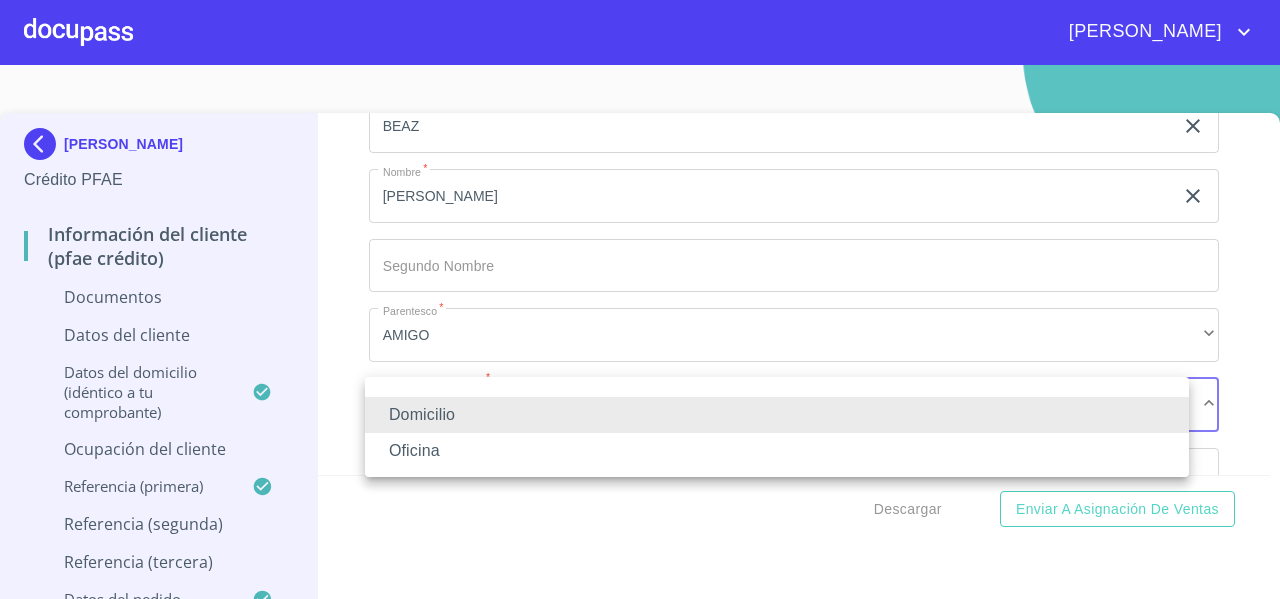 click on "Oficina" at bounding box center (777, 451) 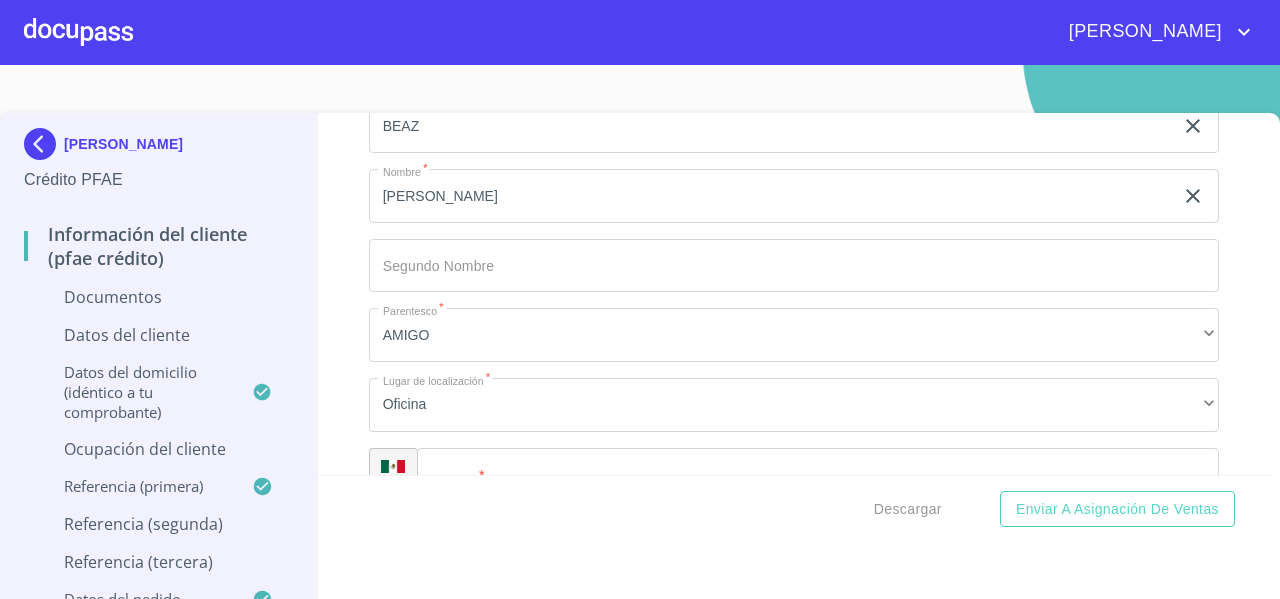 click on "Información del cliente (PFAE crédito)   Documentos Documento de identificación   * INE ​ Identificación Oficial * Arrastra o selecciona el (los) documento(s) para agregar Comprobante de Domicilio * Arrastra o selecciona el (los) documento(s) para agregar Fuente de ingresos   * Independiente/Dueño de negocio/Persona Moral ​ Comprobante de Ingresos mes 1 * Arrastra o selecciona el (los) documento(s) para agregar Comprobante de Ingresos mes 2 * Arrastra o selecciona el (los) documento(s) para agregar Comprobante de Ingresos mes 3 * Arrastra o selecciona el (los) documento(s) para agregar CURP * Arrastra o selecciona el (los) documento(s) para agregar [PERSON_NAME] de situación fiscal Arrastra o selecciona el (los) documento(s) para agregar Datos del cliente Apellido [PERSON_NAME]   * [PERSON_NAME] ​ Apellido Materno   * [PERSON_NAME] ​ Primer nombre   * [PERSON_NAME] ​ [PERSON_NAME] Nombre ​ Fecha de nacimiento * 10 de oct. de [DEMOGRAPHIC_DATA] ​ Nacionalidad   * Mexicana ​ País de nacimiento   * MEXICO ​   * Nayarit *" at bounding box center [794, 294] 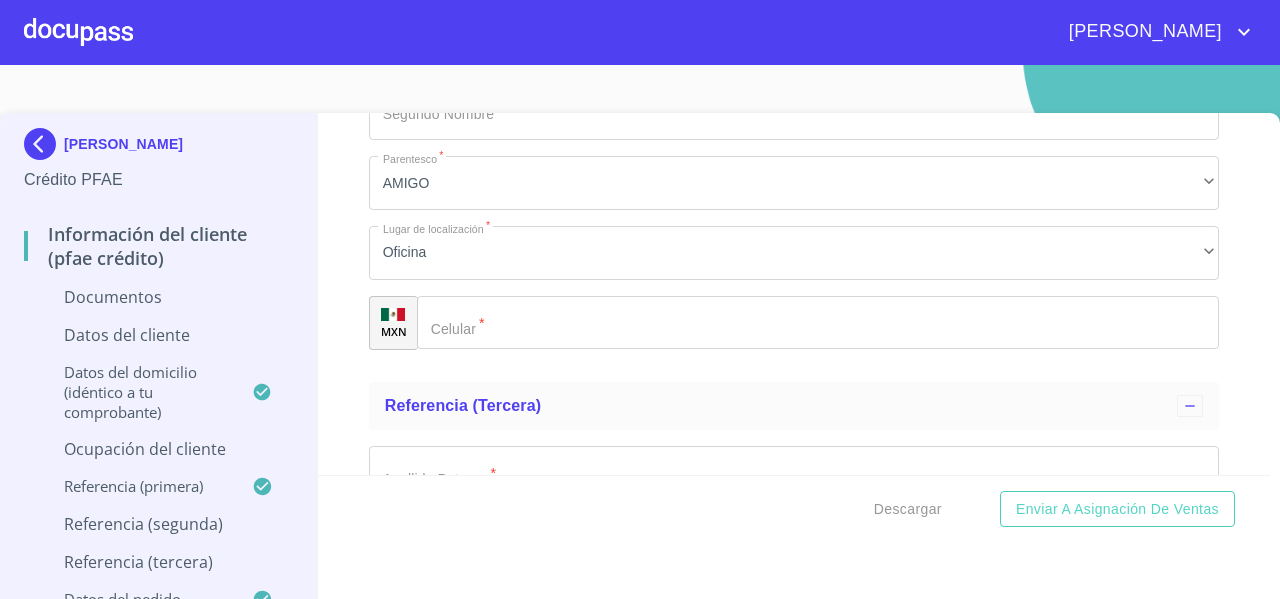scroll, scrollTop: 6910, scrollLeft: 0, axis: vertical 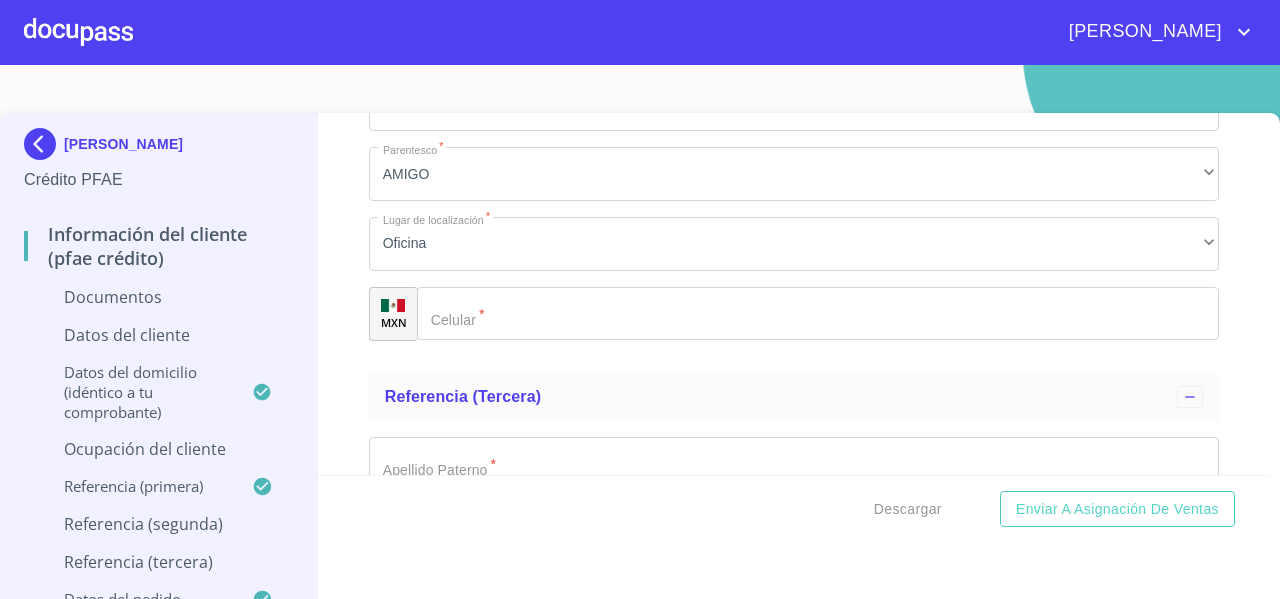 click on "Documento de identificación   *" 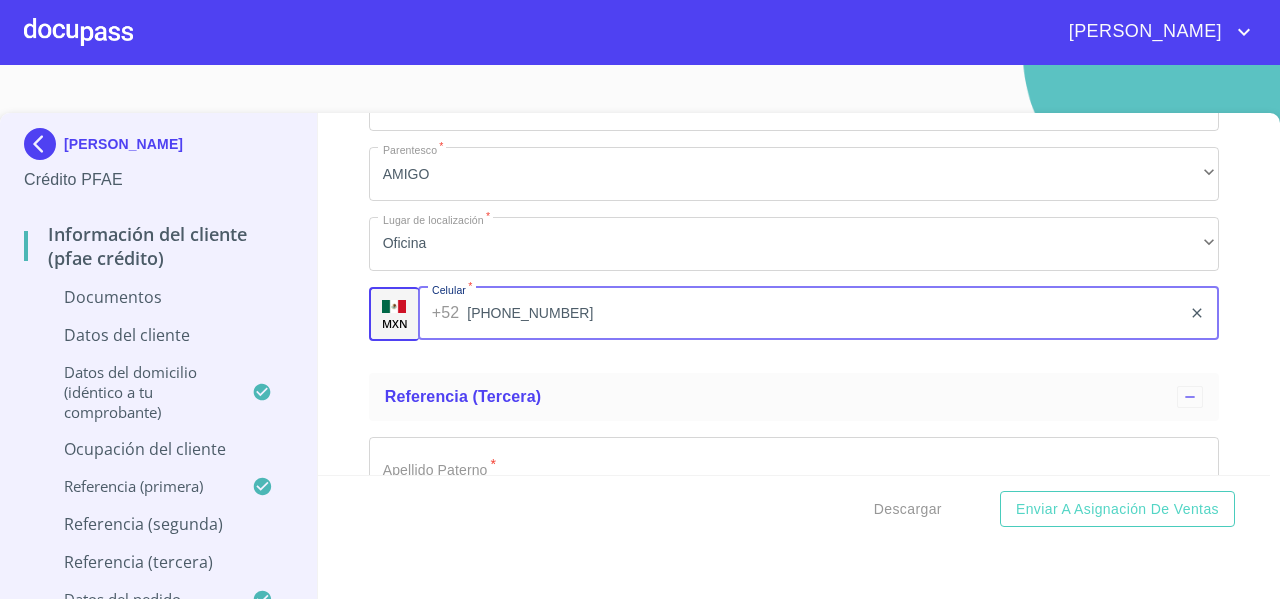 type on "[PHONE_NUMBER]" 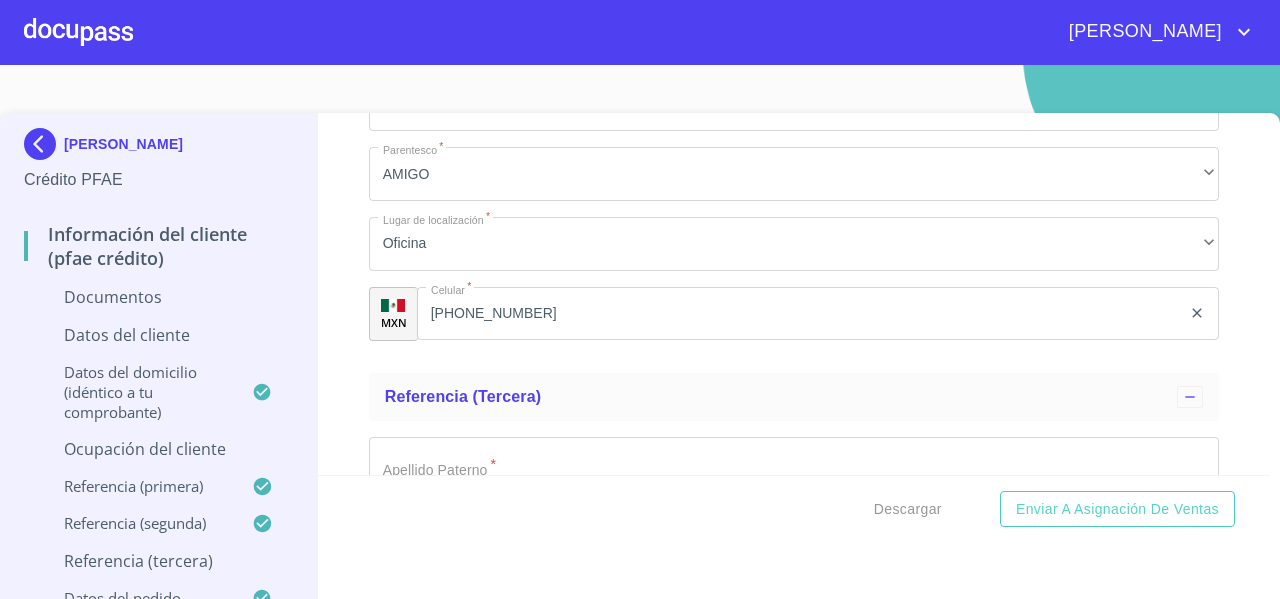 click on "Información del cliente (PFAE crédito)   Documentos Documento de identificación   * INE ​ Identificación Oficial * Arrastra o selecciona el (los) documento(s) para agregar Comprobante de Domicilio * Arrastra o selecciona el (los) documento(s) para agregar Fuente de ingresos   * Independiente/Dueño de negocio/Persona Moral ​ Comprobante de Ingresos mes 1 * Arrastra o selecciona el (los) documento(s) para agregar Comprobante de Ingresos mes 2 * Arrastra o selecciona el (los) documento(s) para agregar Comprobante de Ingresos mes 3 * Arrastra o selecciona el (los) documento(s) para agregar CURP * Arrastra o selecciona el (los) documento(s) para agregar [PERSON_NAME] de situación fiscal Arrastra o selecciona el (los) documento(s) para agregar Datos del cliente Apellido [PERSON_NAME]   * [PERSON_NAME] ​ Apellido Materno   * [PERSON_NAME] ​ Primer nombre   * [PERSON_NAME] ​ [PERSON_NAME] Nombre ​ Fecha de nacimiento * 10 de oct. de [DEMOGRAPHIC_DATA] ​ Nacionalidad   * Mexicana ​ País de nacimiento   * MEXICO ​   * Nayarit *" at bounding box center (794, 294) 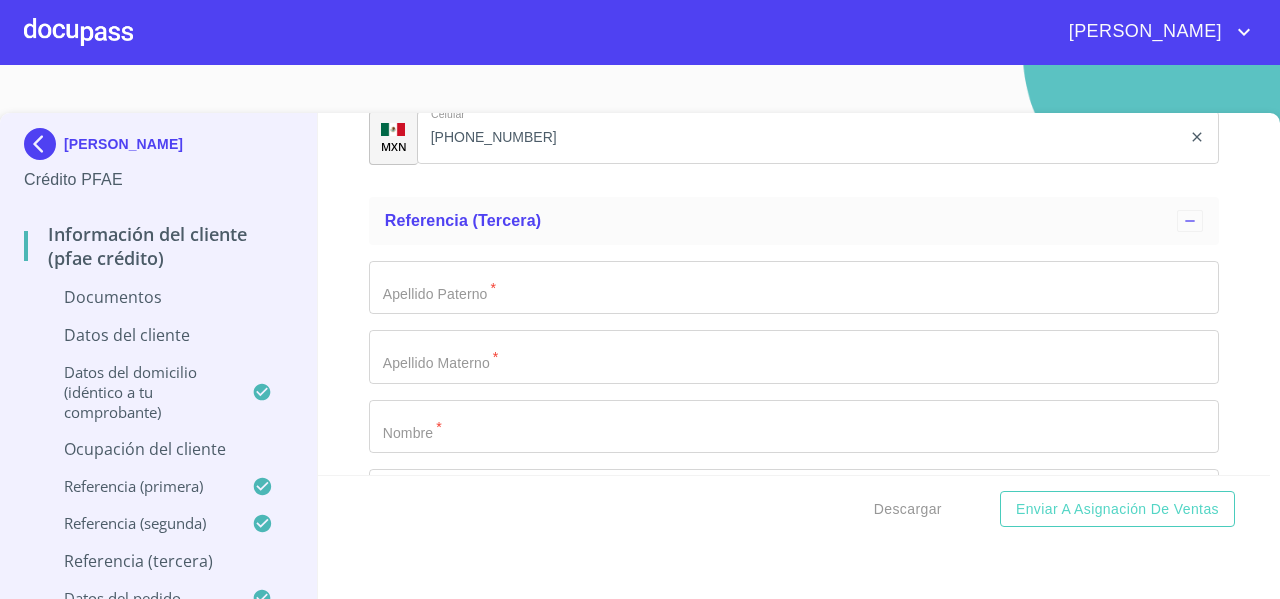 scroll, scrollTop: 7087, scrollLeft: 0, axis: vertical 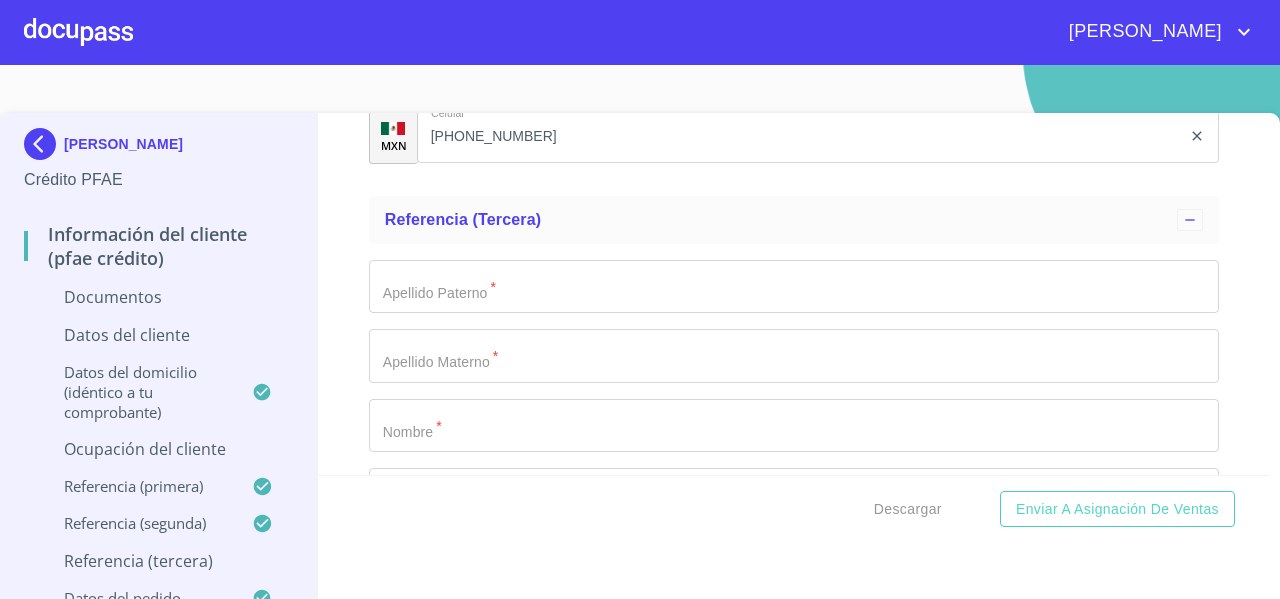click on "Documento de identificación   *" at bounding box center [771, -4442] 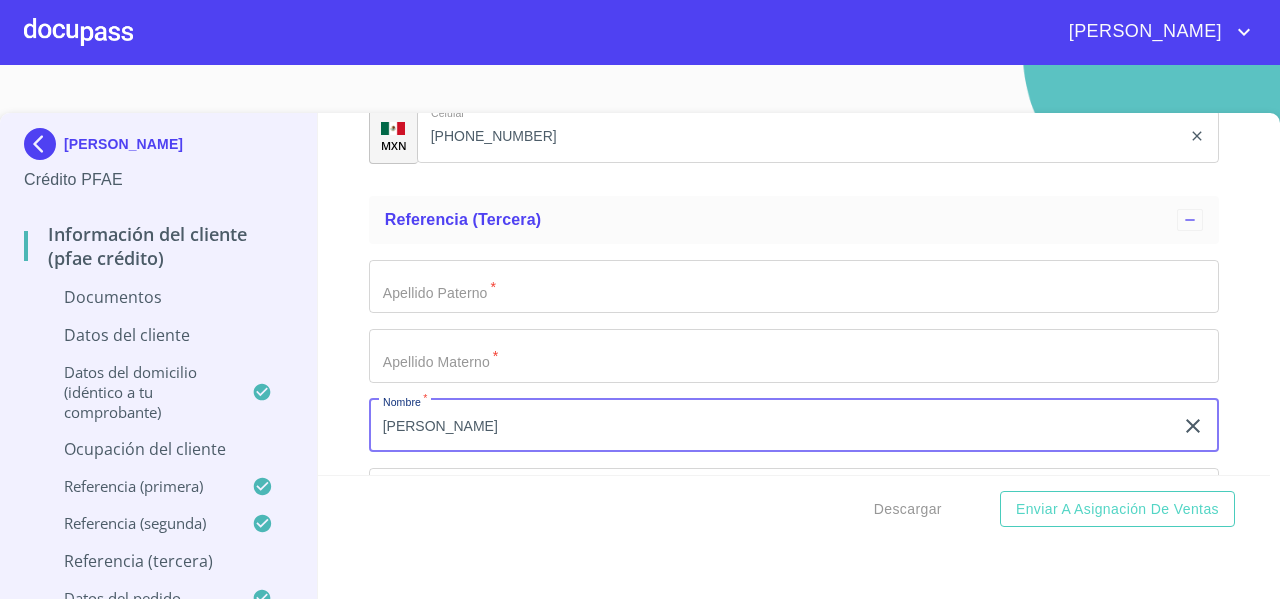 click on "[PERSON_NAME]" at bounding box center (771, 426) 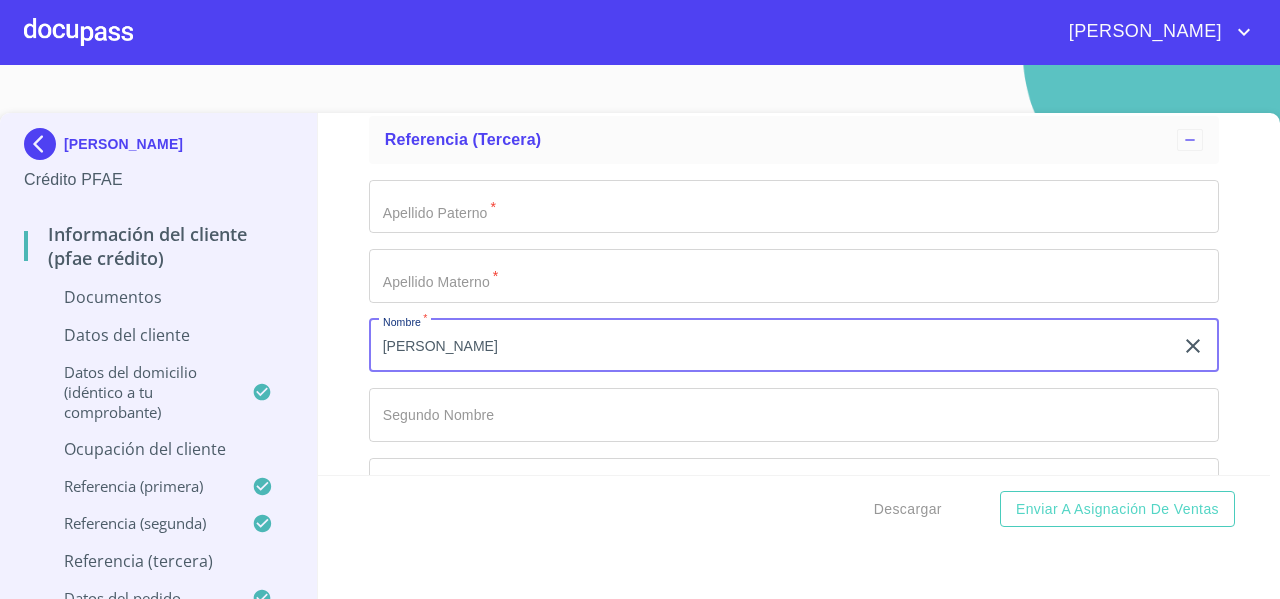 scroll, scrollTop: 7168, scrollLeft: 0, axis: vertical 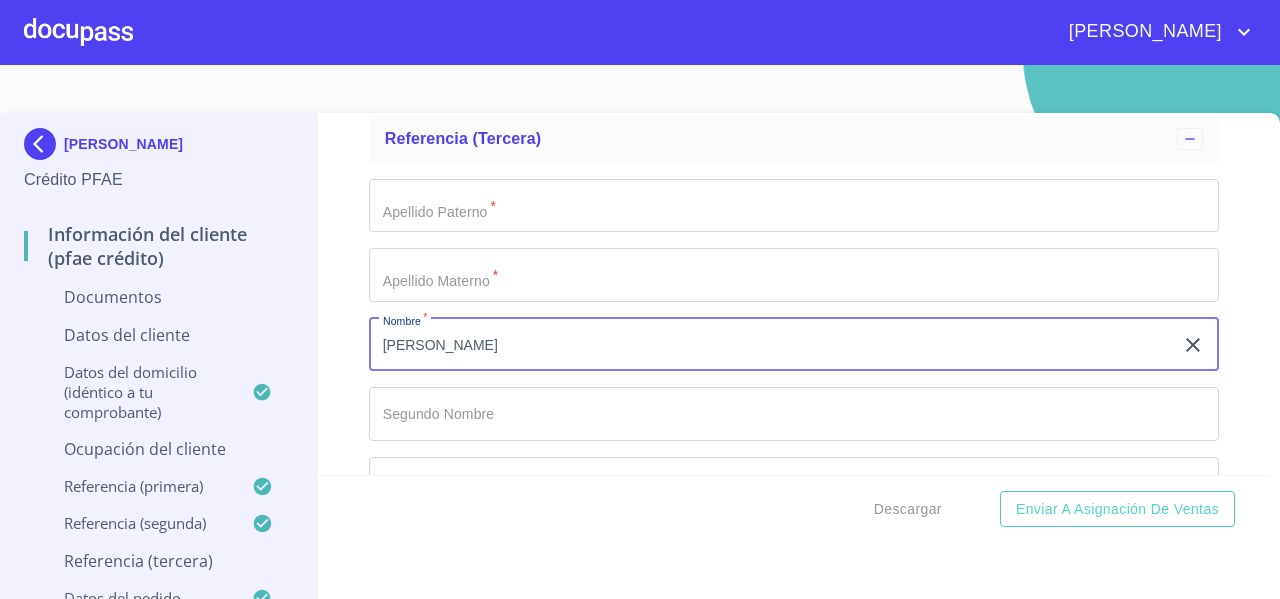type on "[PERSON_NAME]" 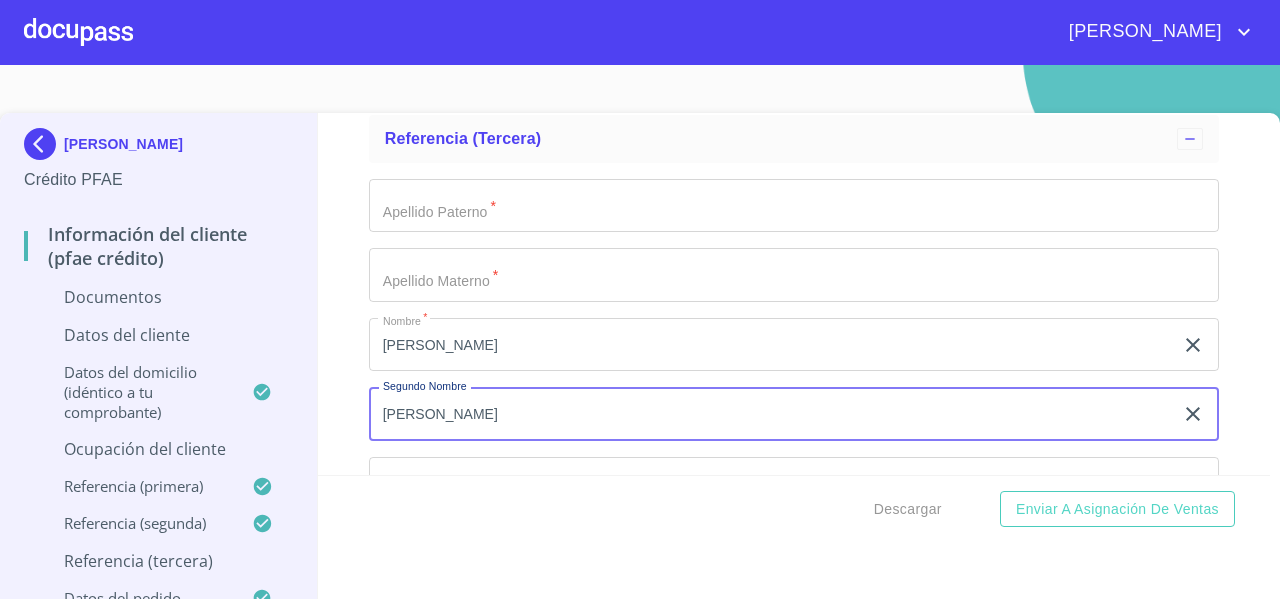 type on "[PERSON_NAME]" 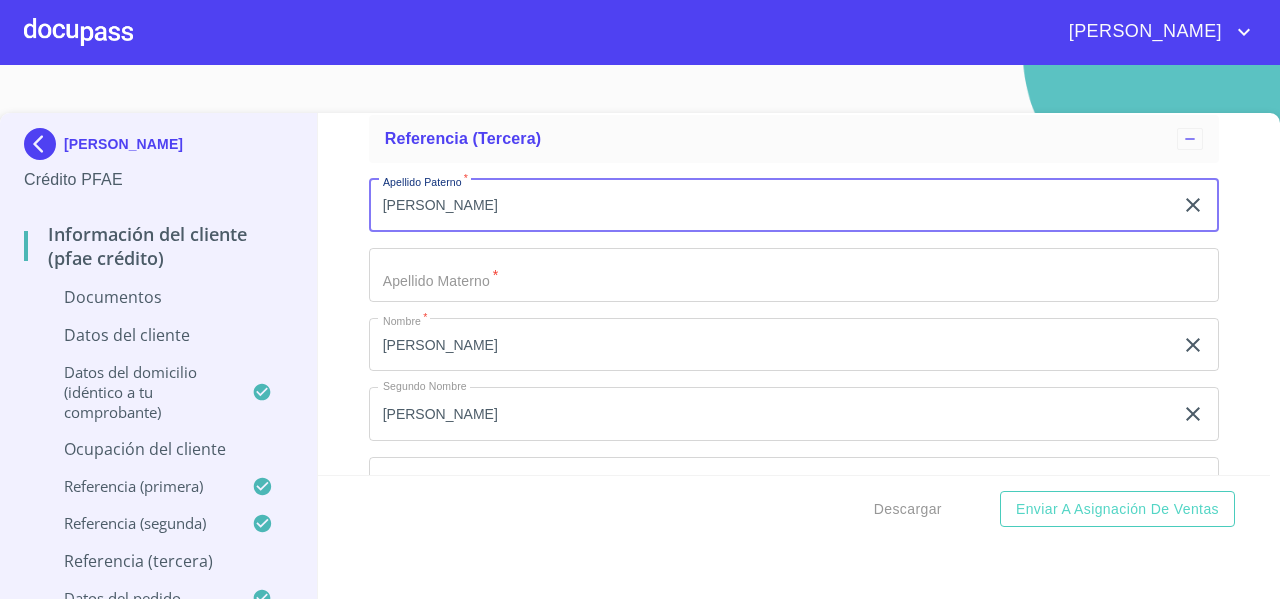 type on "[PERSON_NAME]" 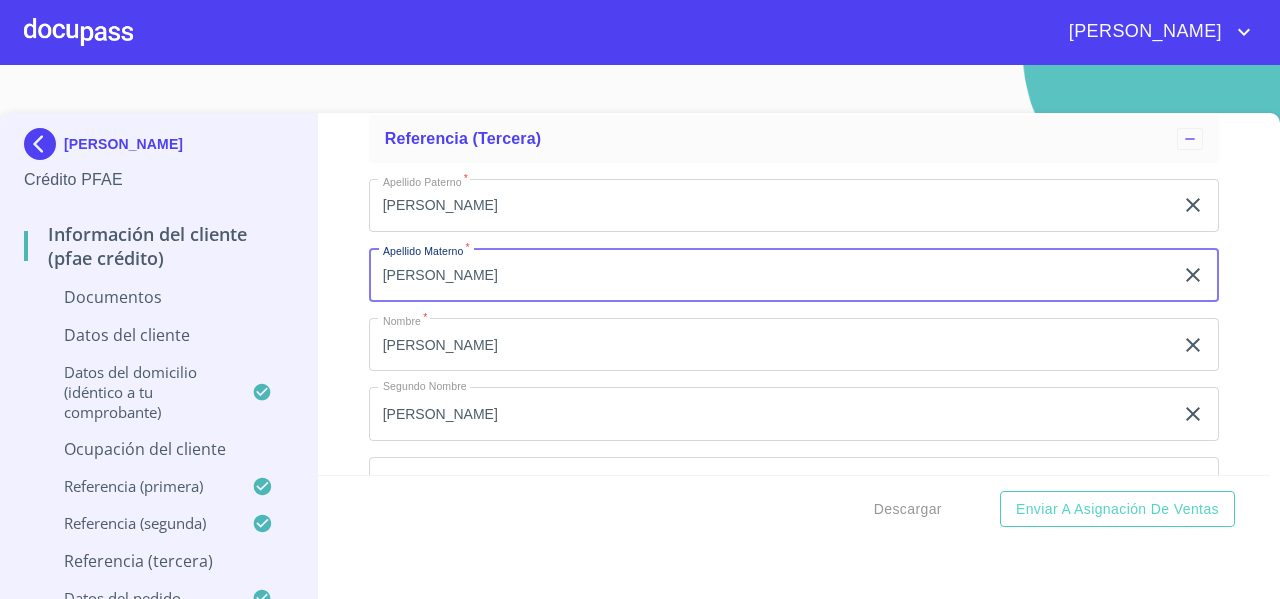 type on "[PERSON_NAME]" 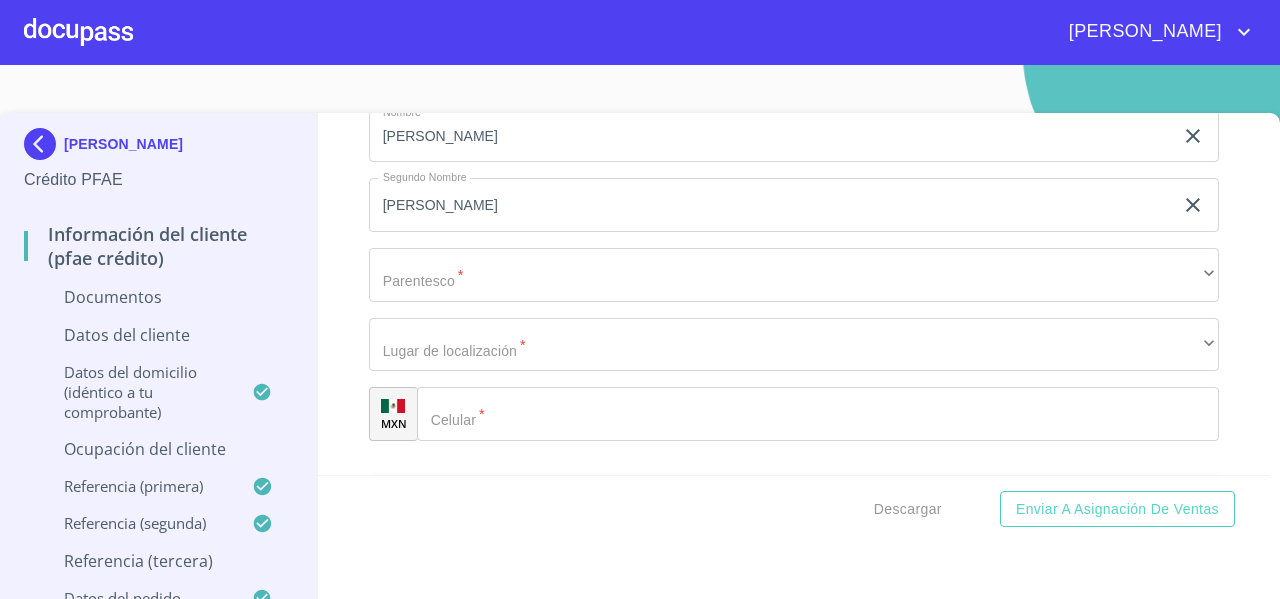 scroll, scrollTop: 7378, scrollLeft: 0, axis: vertical 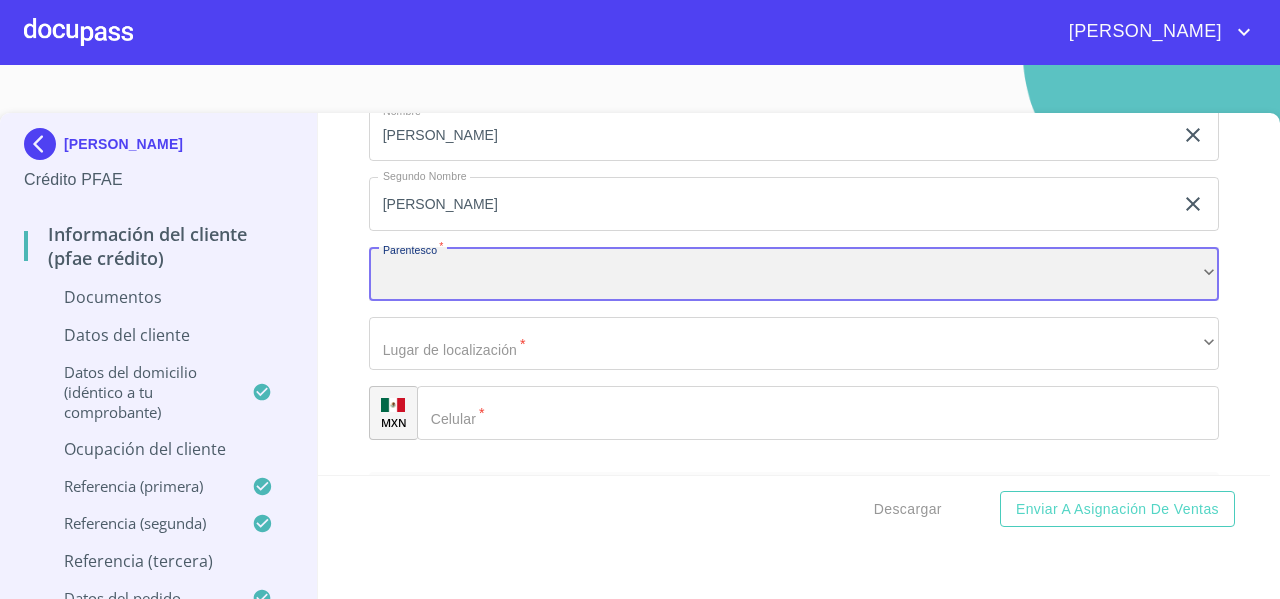 click on "​" at bounding box center (794, 274) 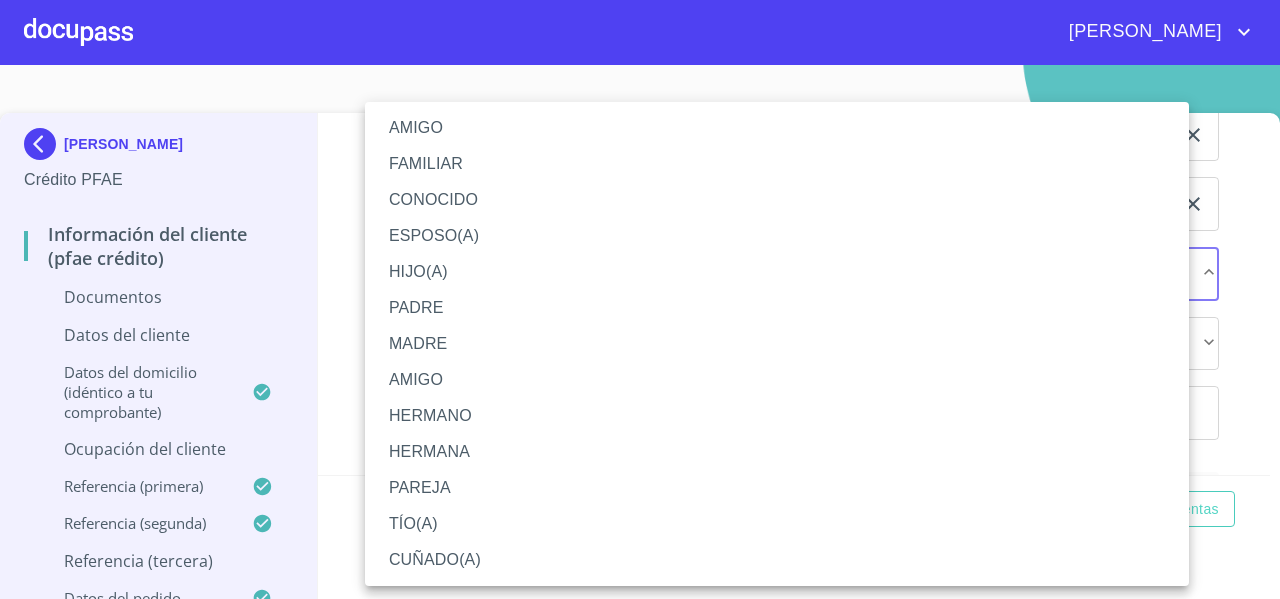 click on "HERMANA" at bounding box center [777, 452] 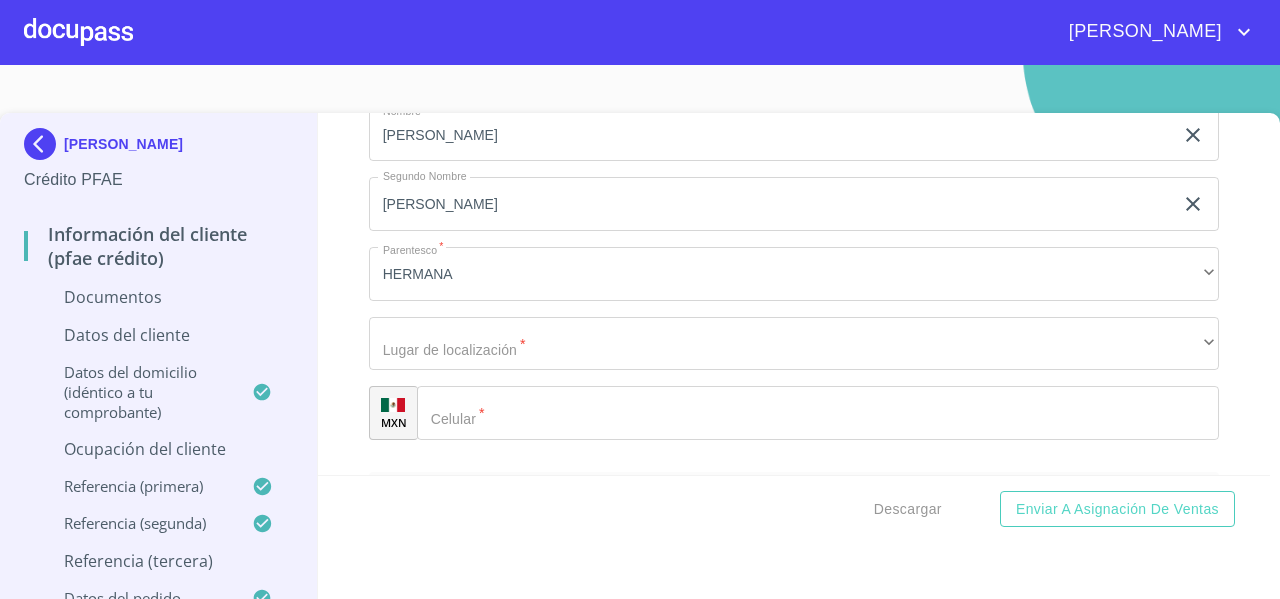 scroll, scrollTop: 7385, scrollLeft: 0, axis: vertical 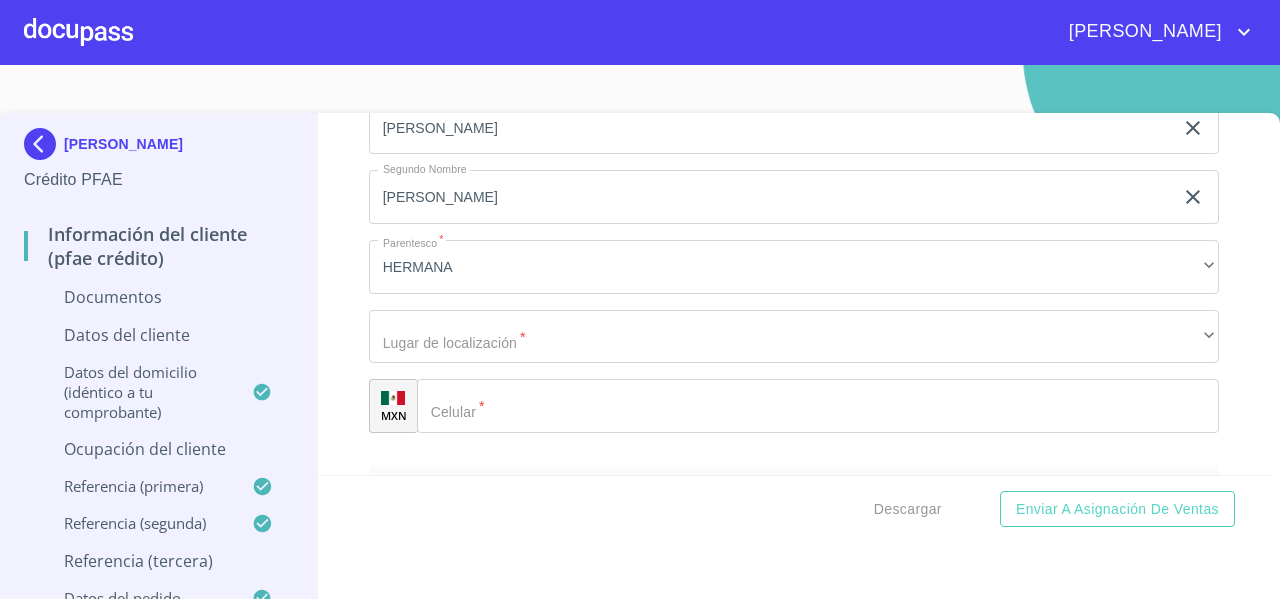 click on "Apellido [PERSON_NAME]   * [PERSON_NAME] ​ Apellido Materno   * [PERSON_NAME] ​ Nombre   * [PERSON_NAME] ​ [PERSON_NAME] Nombre [PERSON_NAME]   * HERMANA ​ Lugar de localización   * ​ ​ MXN Celular   * ​" at bounding box center (794, 198) 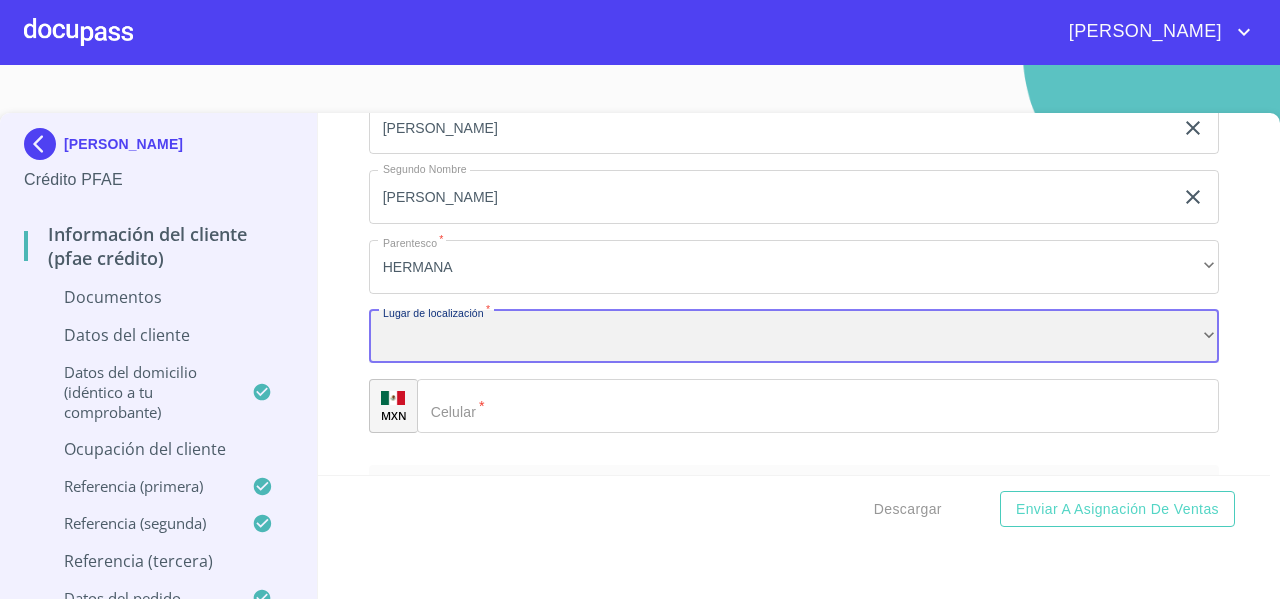 click on "​" at bounding box center [794, 337] 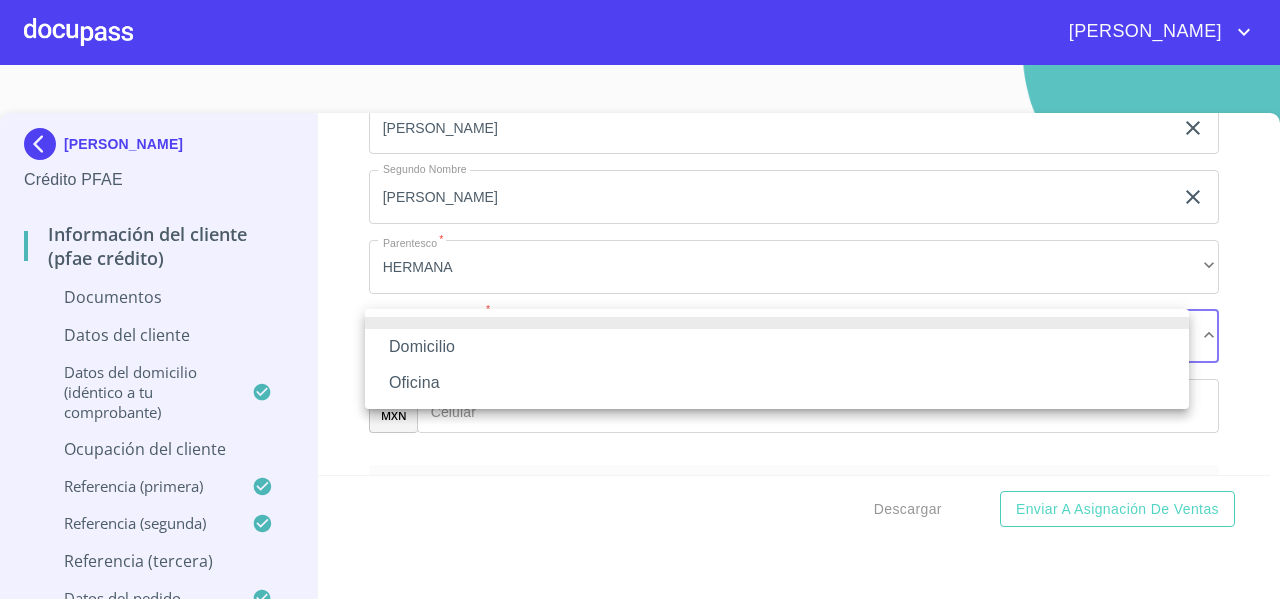 click on "Oficina" at bounding box center (777, 383) 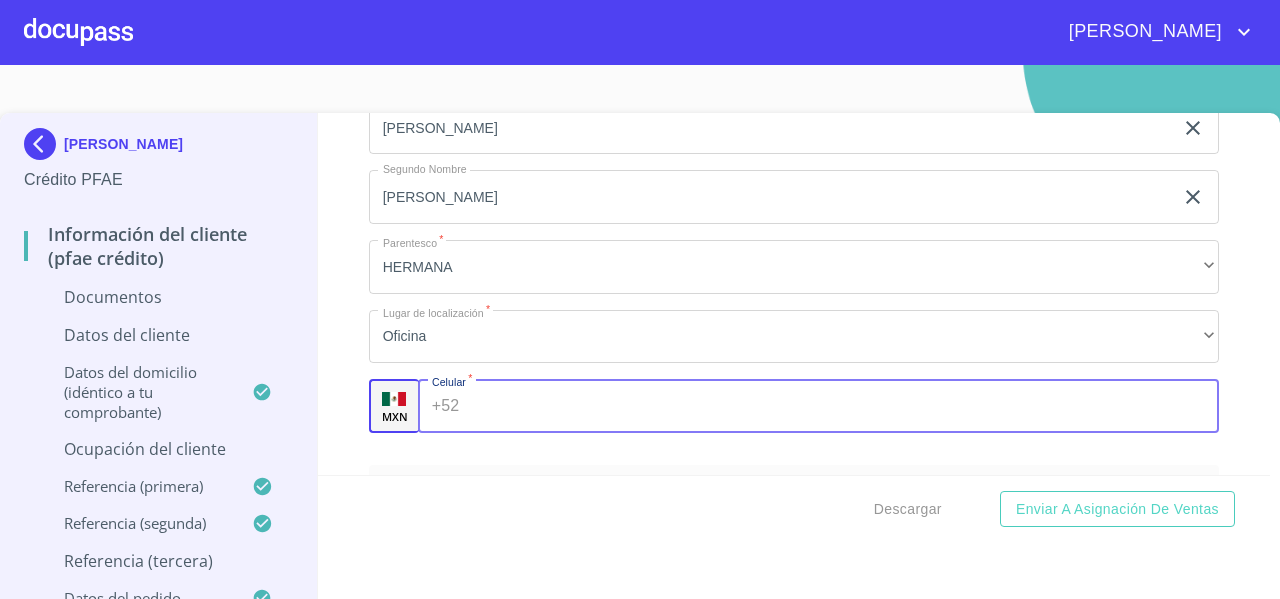 click on "+52 ​" at bounding box center [818, 406] 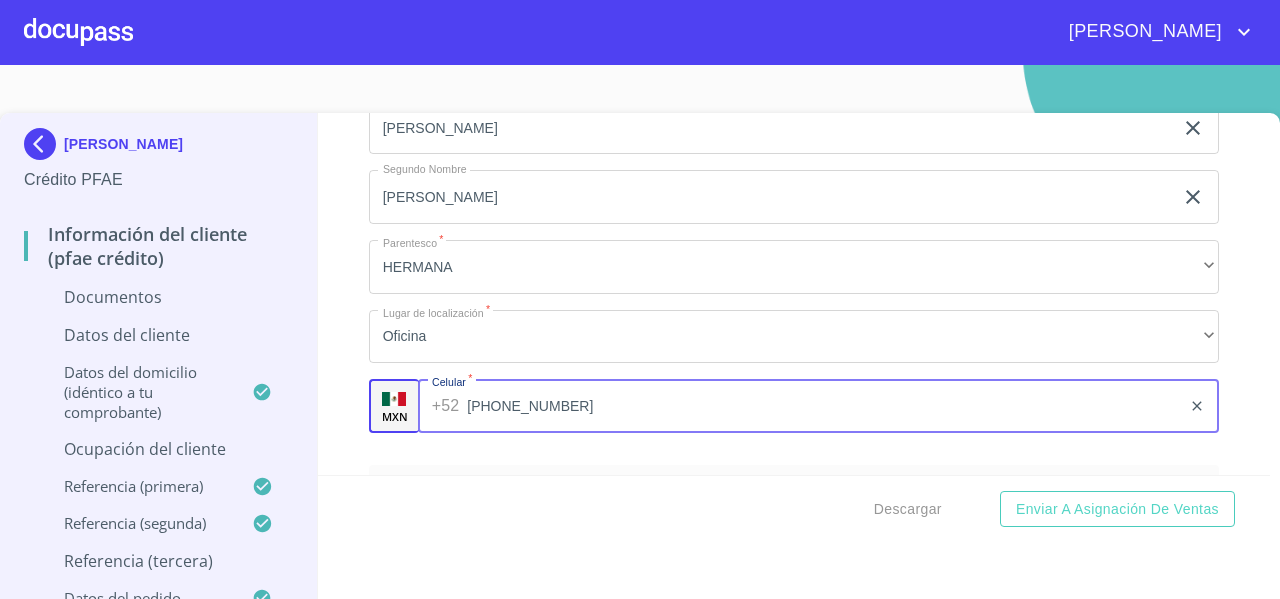 type on "[PHONE_NUMBER]" 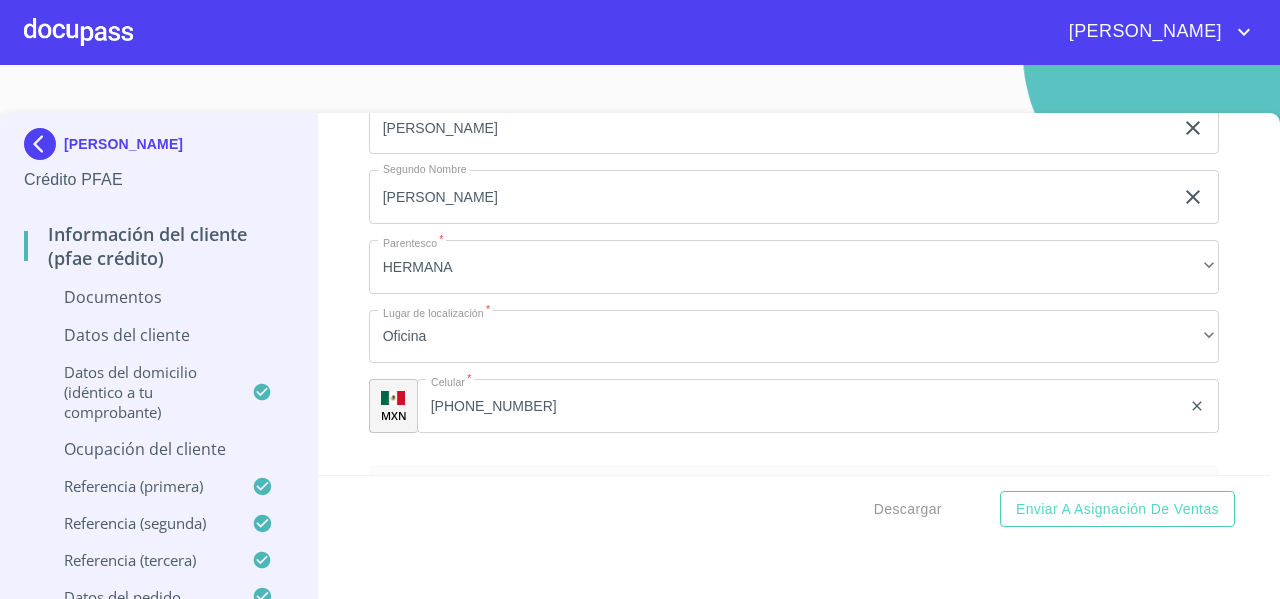 click on "Información del cliente (PFAE crédito)   Documentos Documento de identificación   * INE ​ Identificación Oficial * Arrastra o selecciona el (los) documento(s) para agregar Comprobante de Domicilio * Arrastra o selecciona el (los) documento(s) para agregar Fuente de ingresos   * Independiente/Dueño de negocio/Persona Moral ​ Comprobante de Ingresos mes 1 * Arrastra o selecciona el (los) documento(s) para agregar Comprobante de Ingresos mes 2 * Arrastra o selecciona el (los) documento(s) para agregar Comprobante de Ingresos mes 3 * Arrastra o selecciona el (los) documento(s) para agregar CURP * Arrastra o selecciona el (los) documento(s) para agregar [PERSON_NAME] de situación fiscal Arrastra o selecciona el (los) documento(s) para agregar Datos del cliente Apellido [PERSON_NAME]   * [PERSON_NAME] ​ Apellido Materno   * [PERSON_NAME] ​ Primer nombre   * [PERSON_NAME] ​ [PERSON_NAME] Nombre ​ Fecha de nacimiento * 10 de oct. de [DEMOGRAPHIC_DATA] ​ Nacionalidad   * Mexicana ​ País de nacimiento   * MEXICO ​   * Nayarit *" at bounding box center (794, 294) 